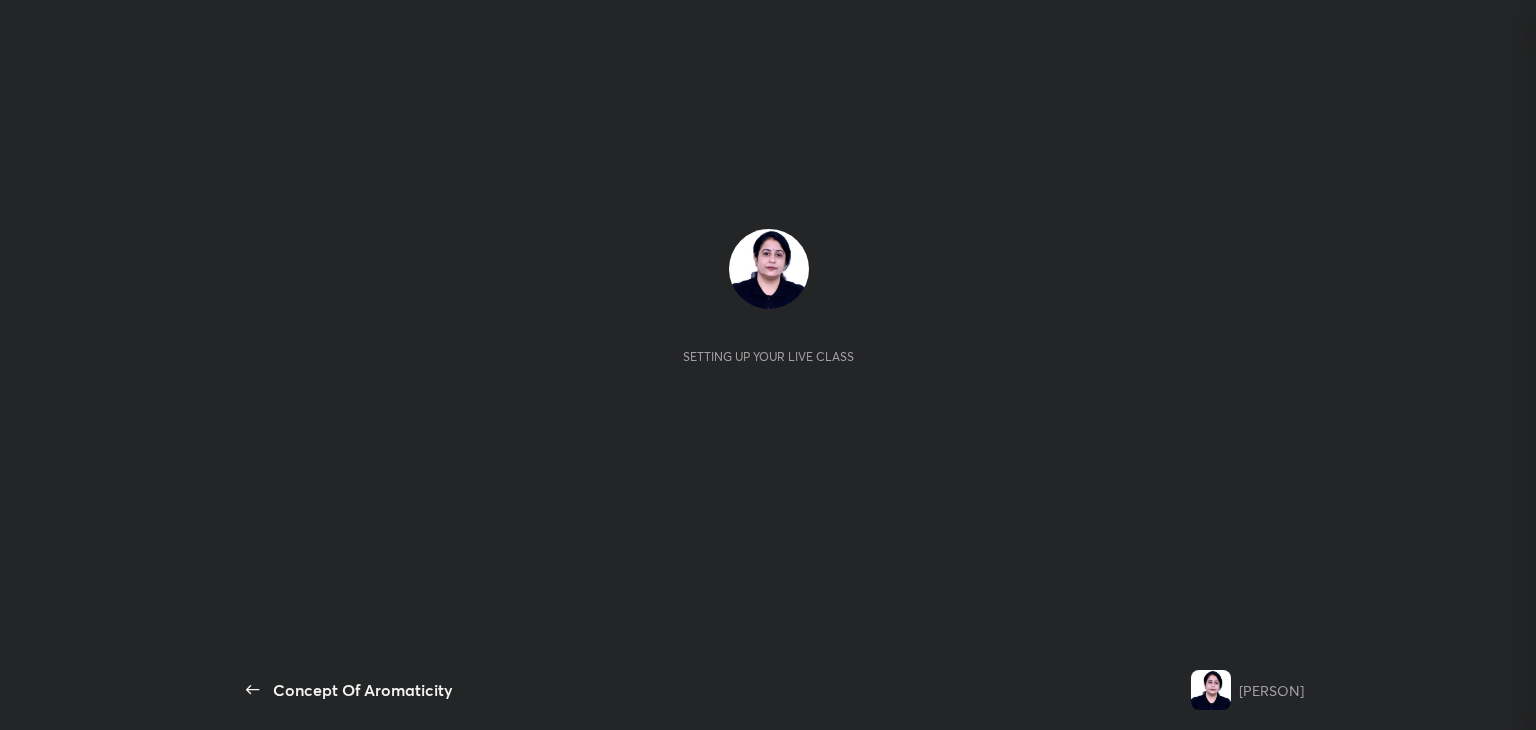 scroll, scrollTop: 0, scrollLeft: 0, axis: both 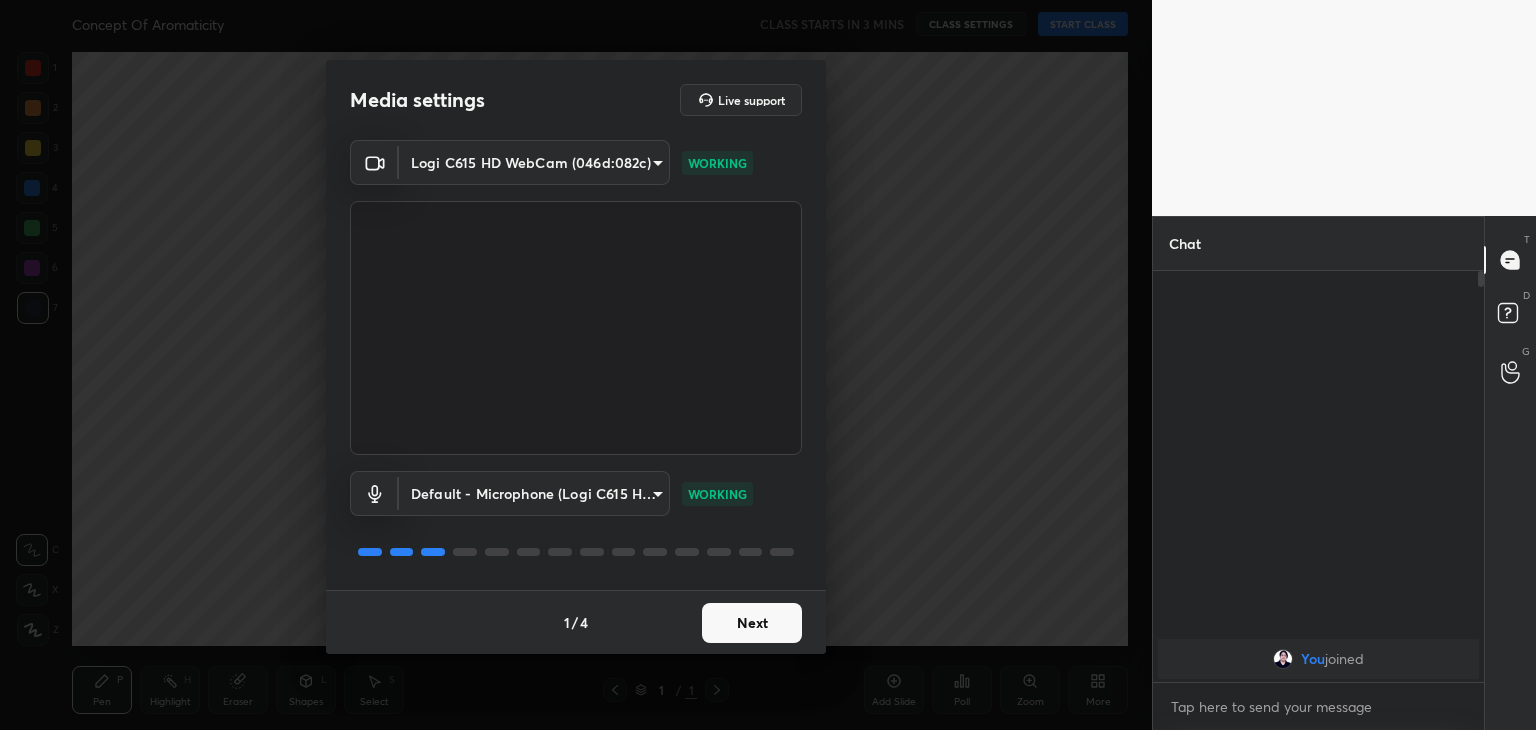 click on "Next" at bounding box center [752, 623] 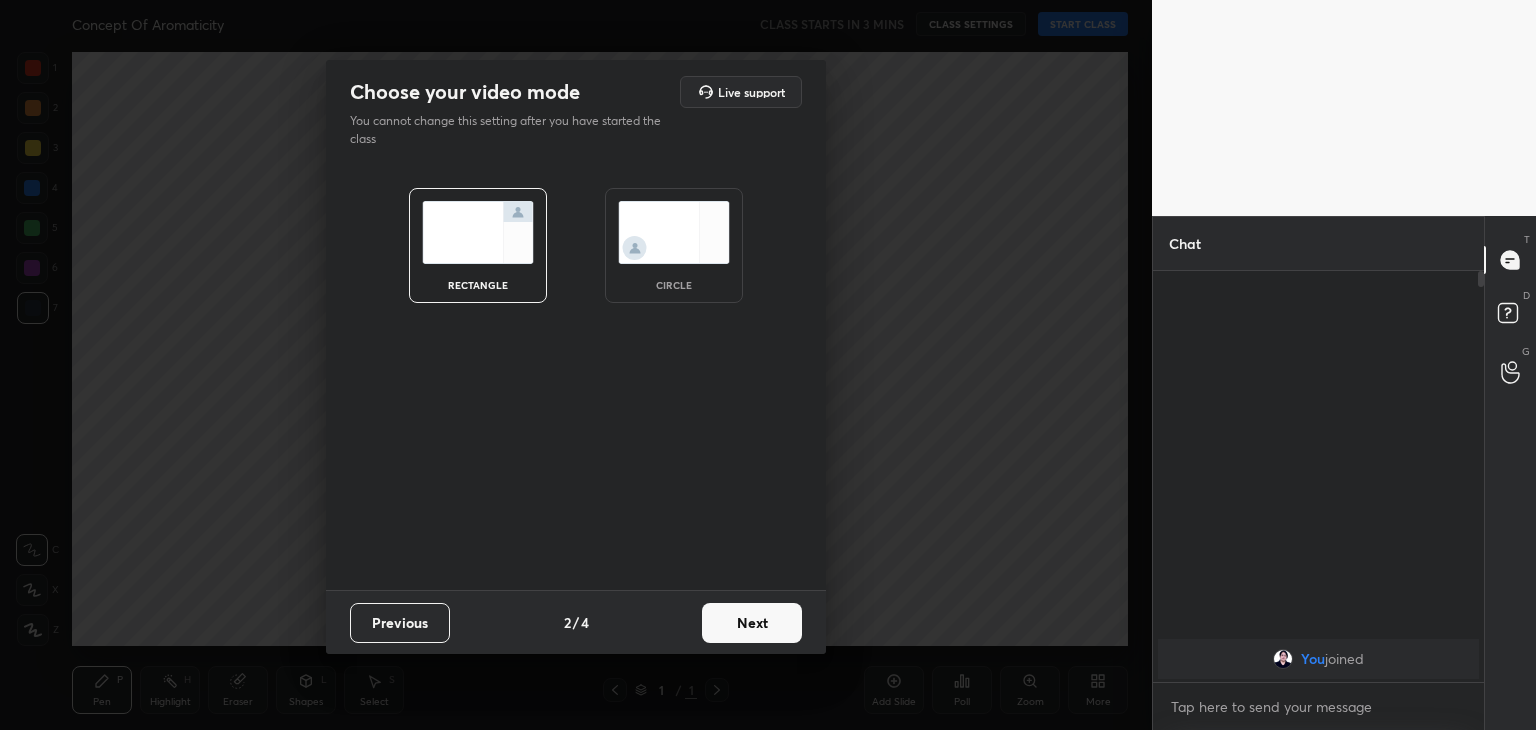 click at bounding box center [674, 232] 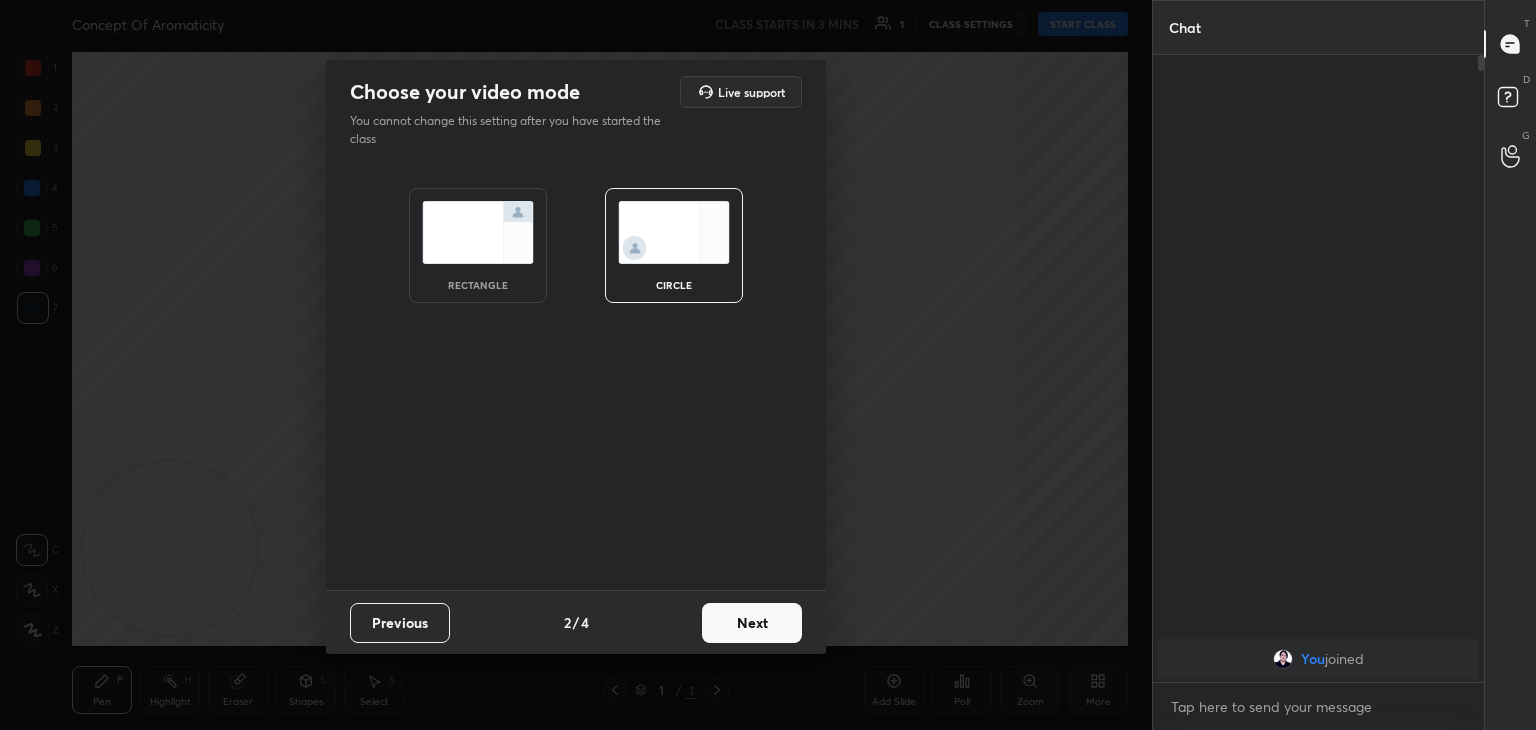click on "Next" at bounding box center [752, 623] 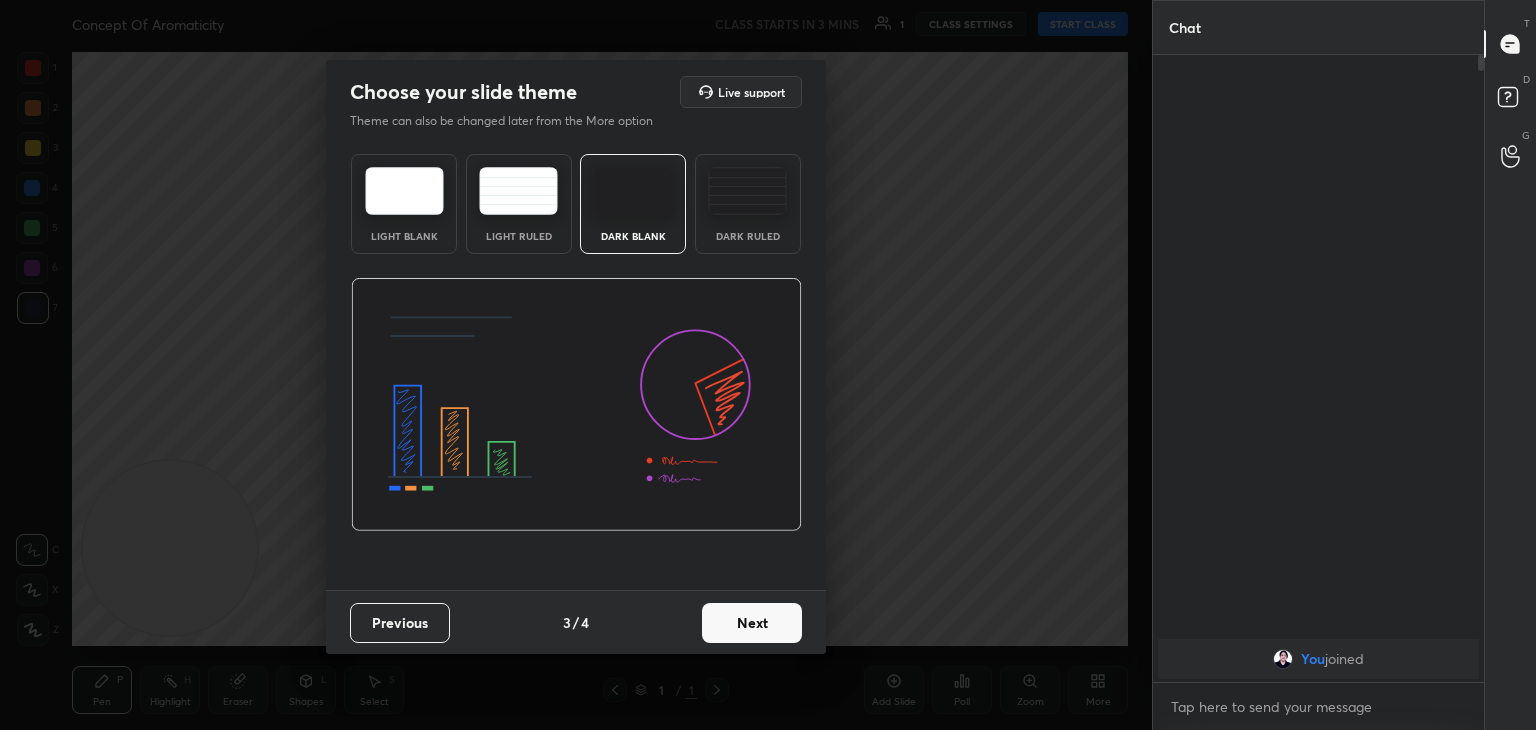 click on "Next" at bounding box center (752, 623) 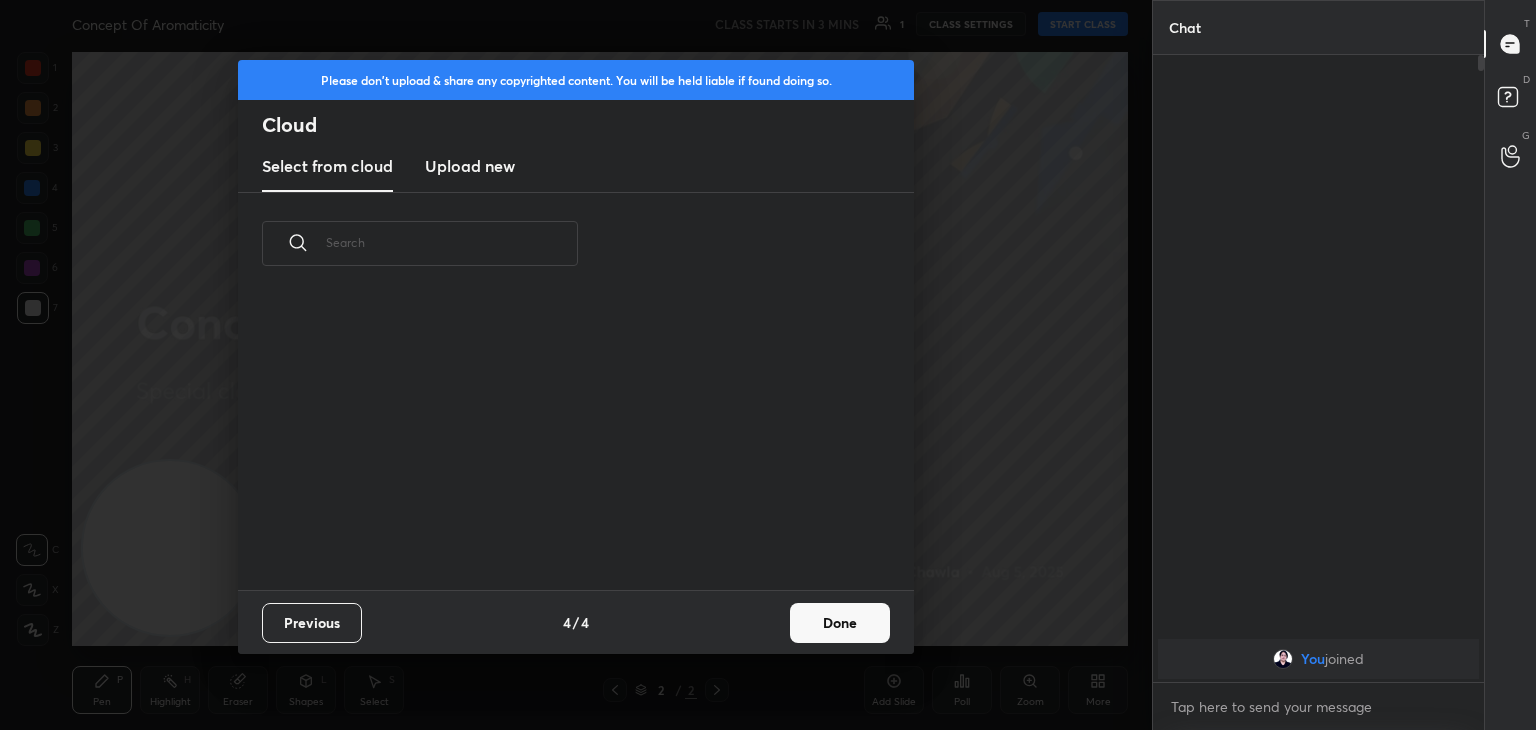 scroll, scrollTop: 6, scrollLeft: 10, axis: both 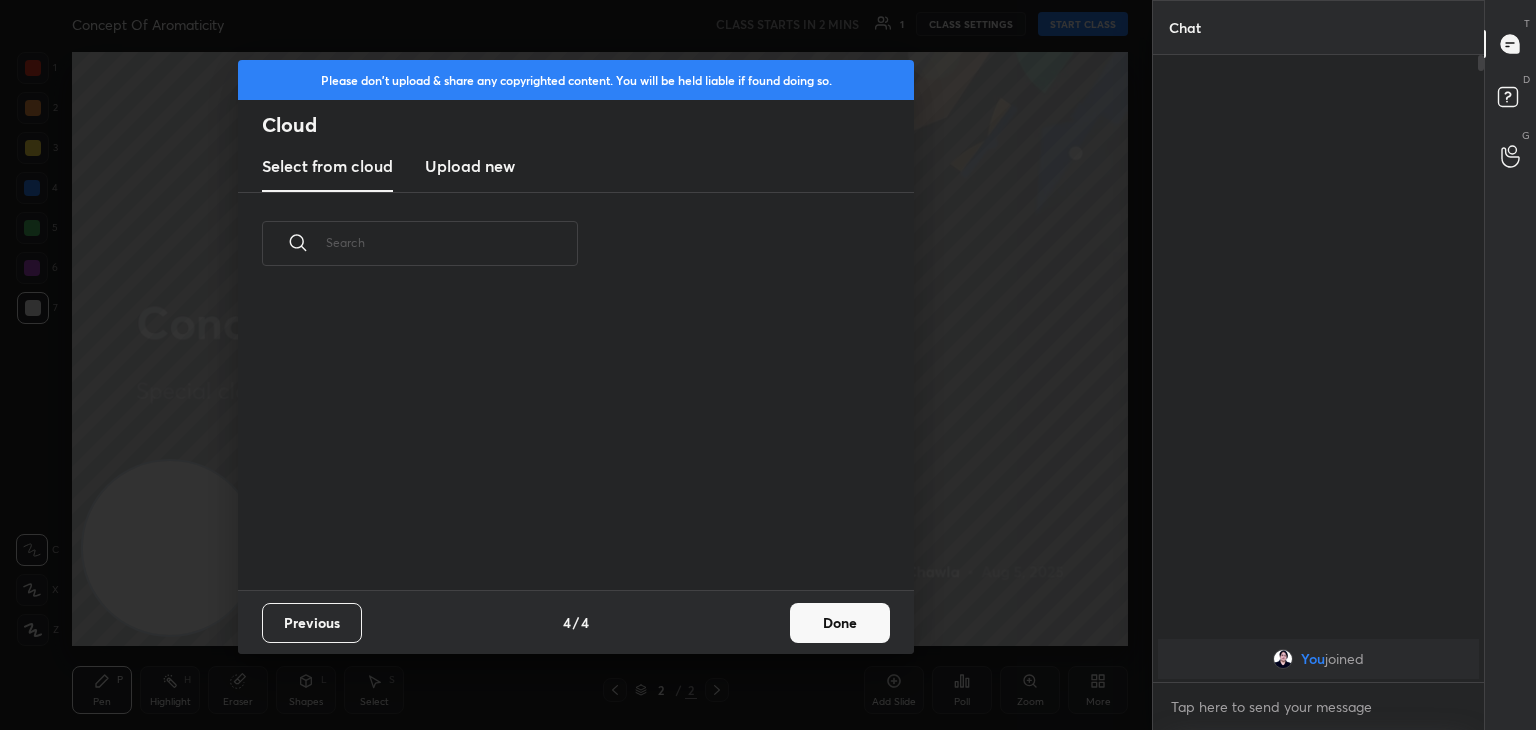 click on "Upload new" at bounding box center (470, 166) 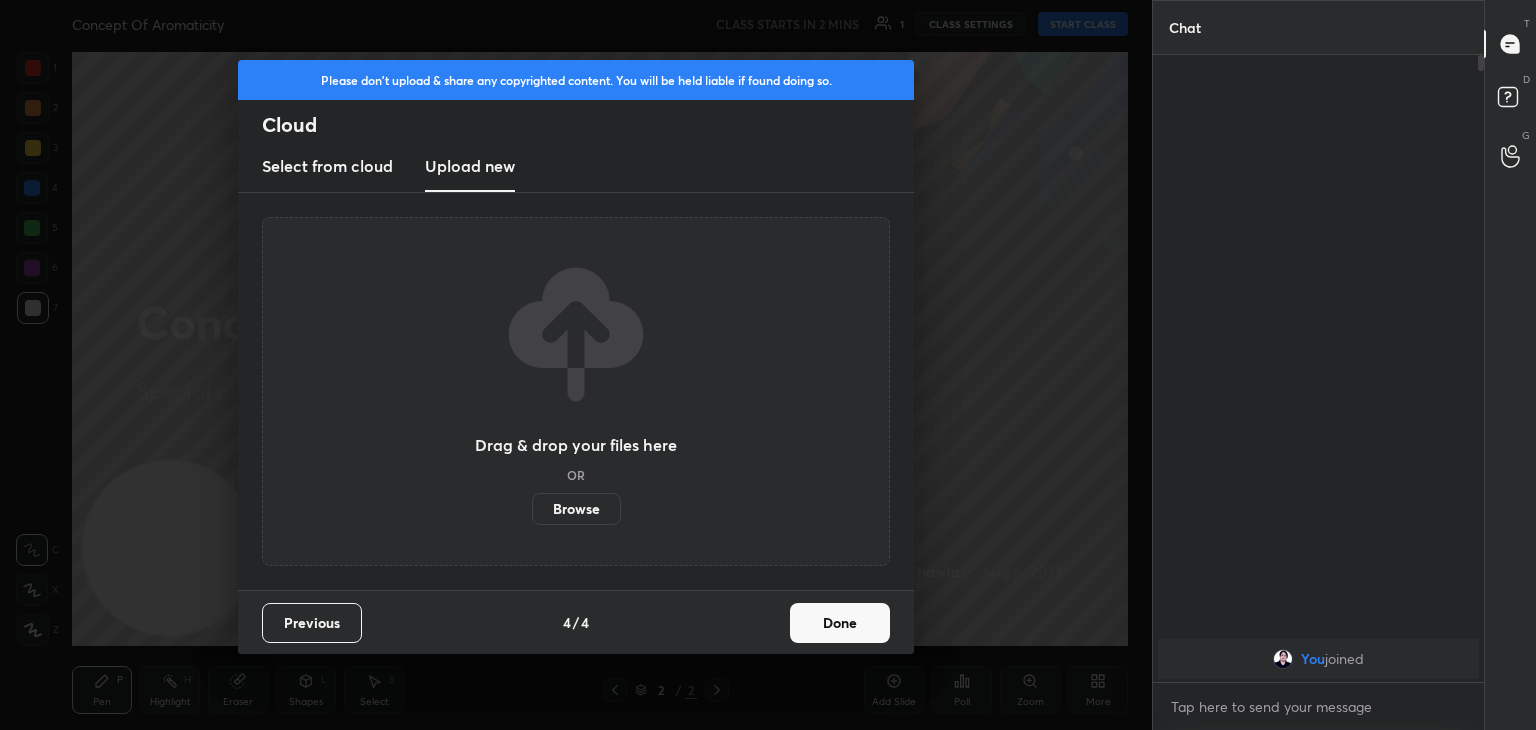 click on "Browse" at bounding box center [576, 509] 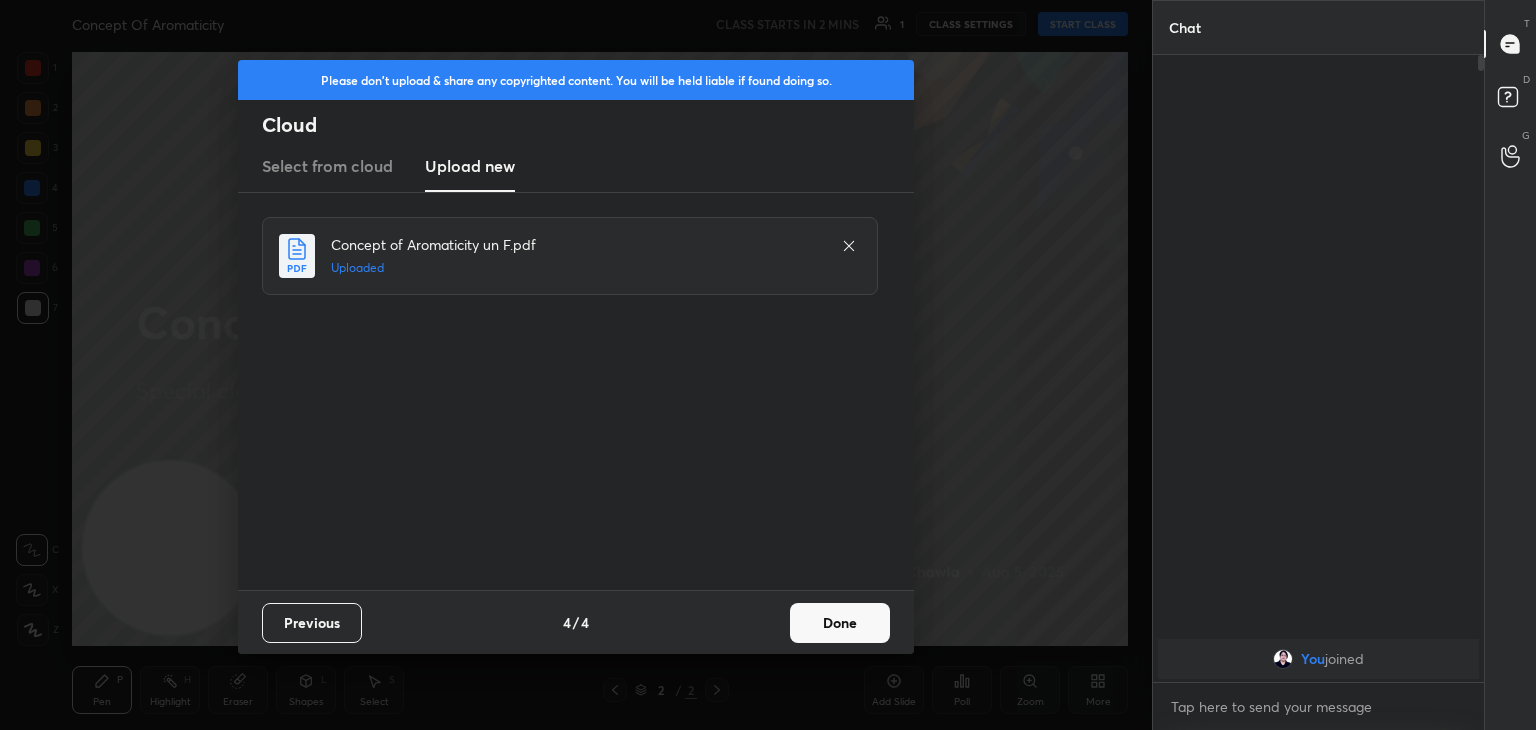 click on "Done" at bounding box center [840, 623] 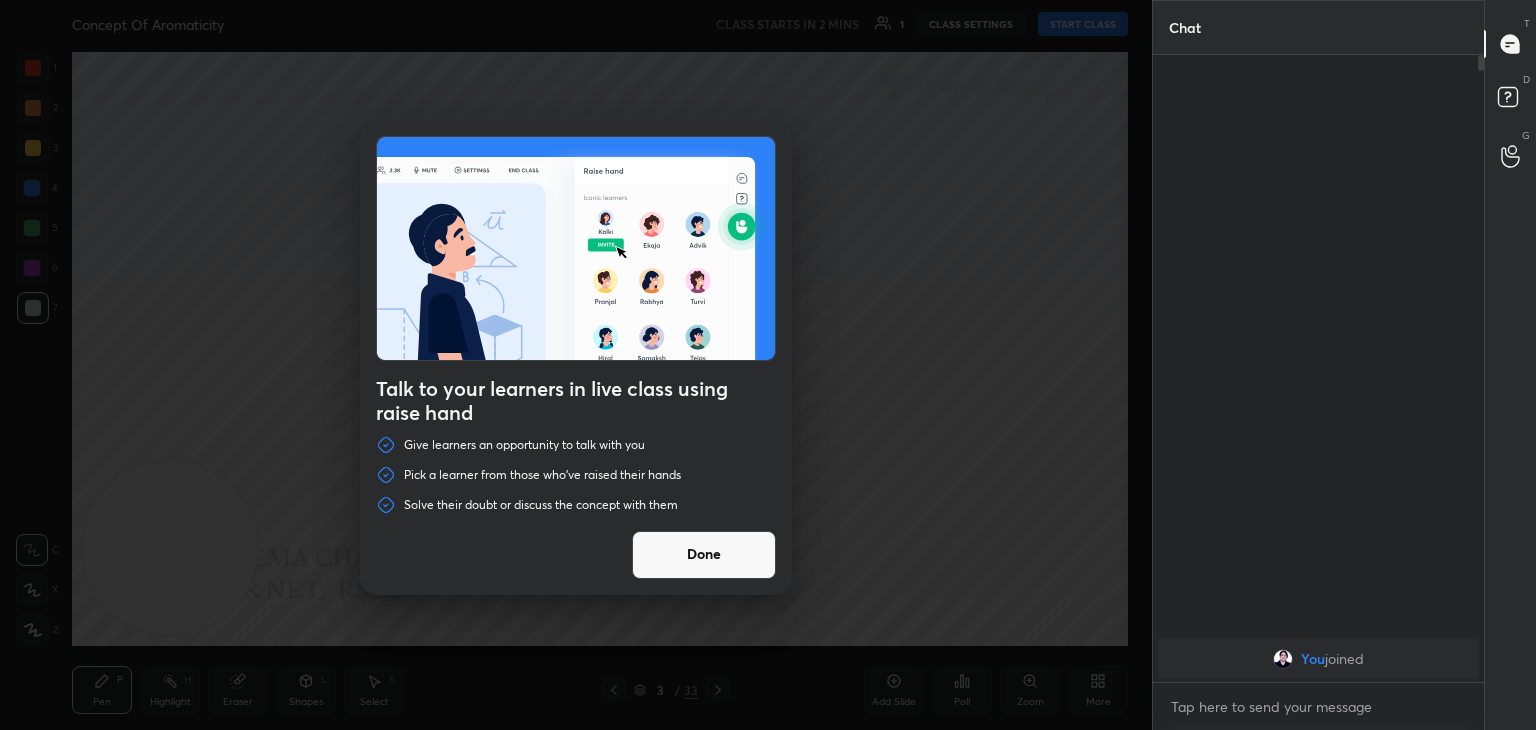 click on "Done" at bounding box center (704, 555) 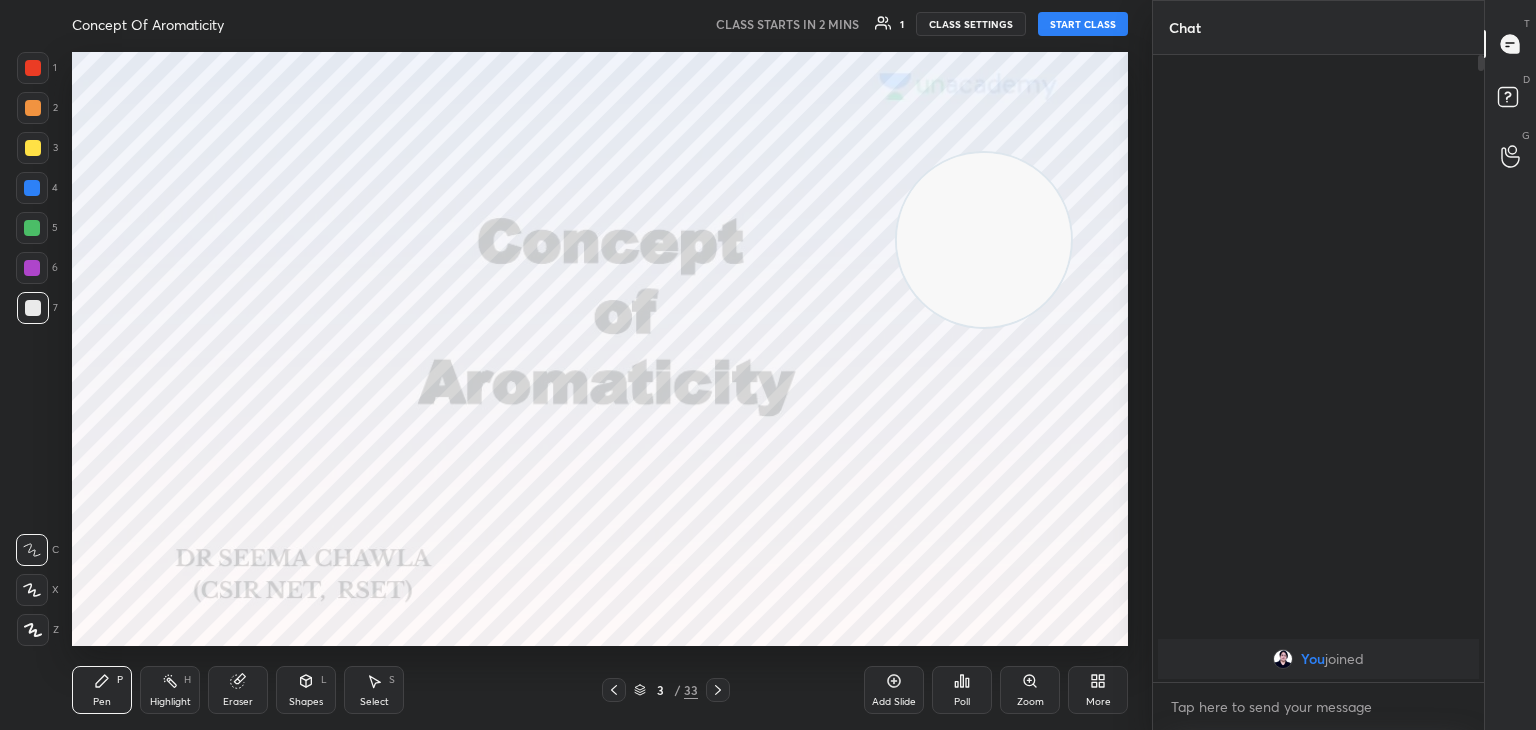 drag, startPoint x: 144, startPoint y: 585, endPoint x: 956, endPoint y: 274, distance: 869.51996 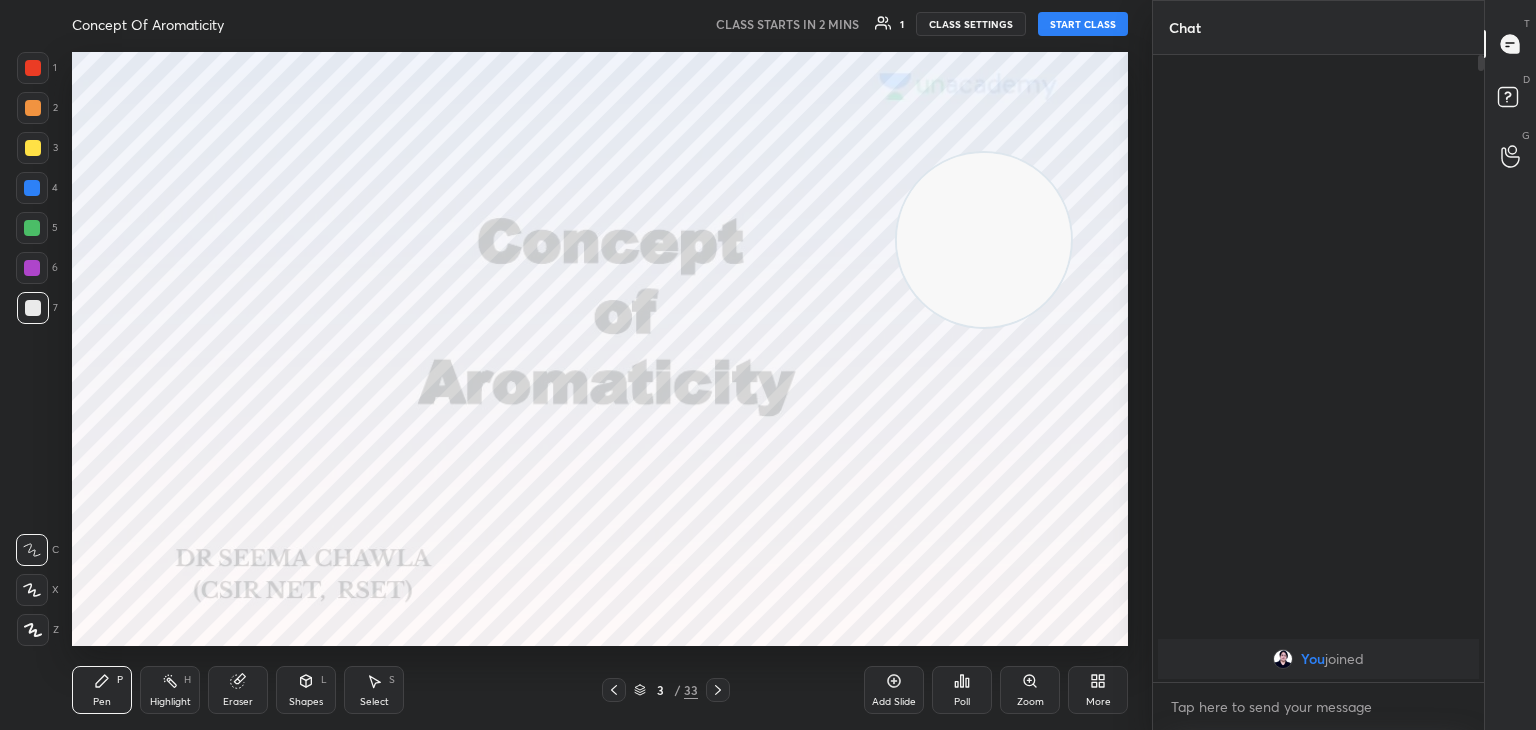 click at bounding box center (984, 240) 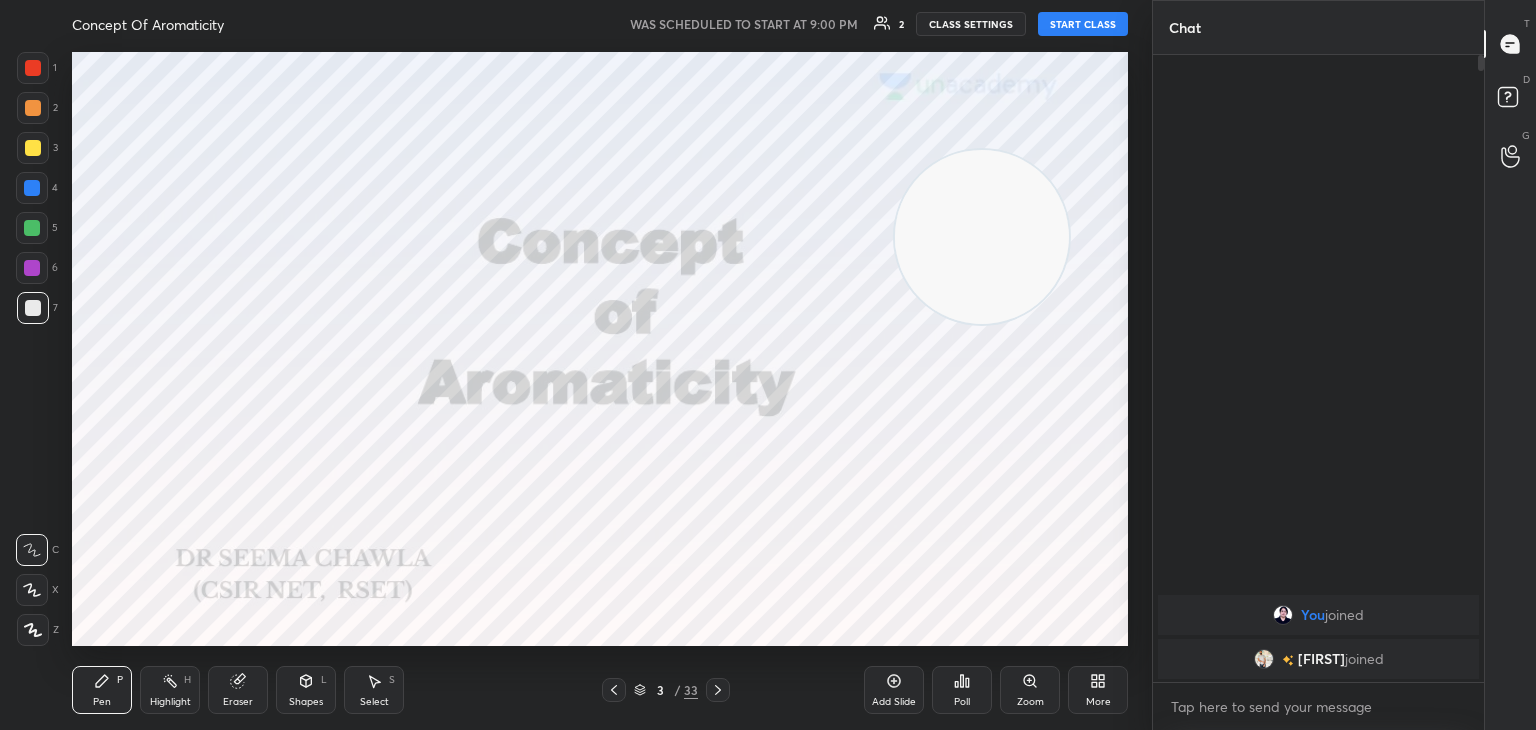 click on "START CLASS" at bounding box center [1083, 24] 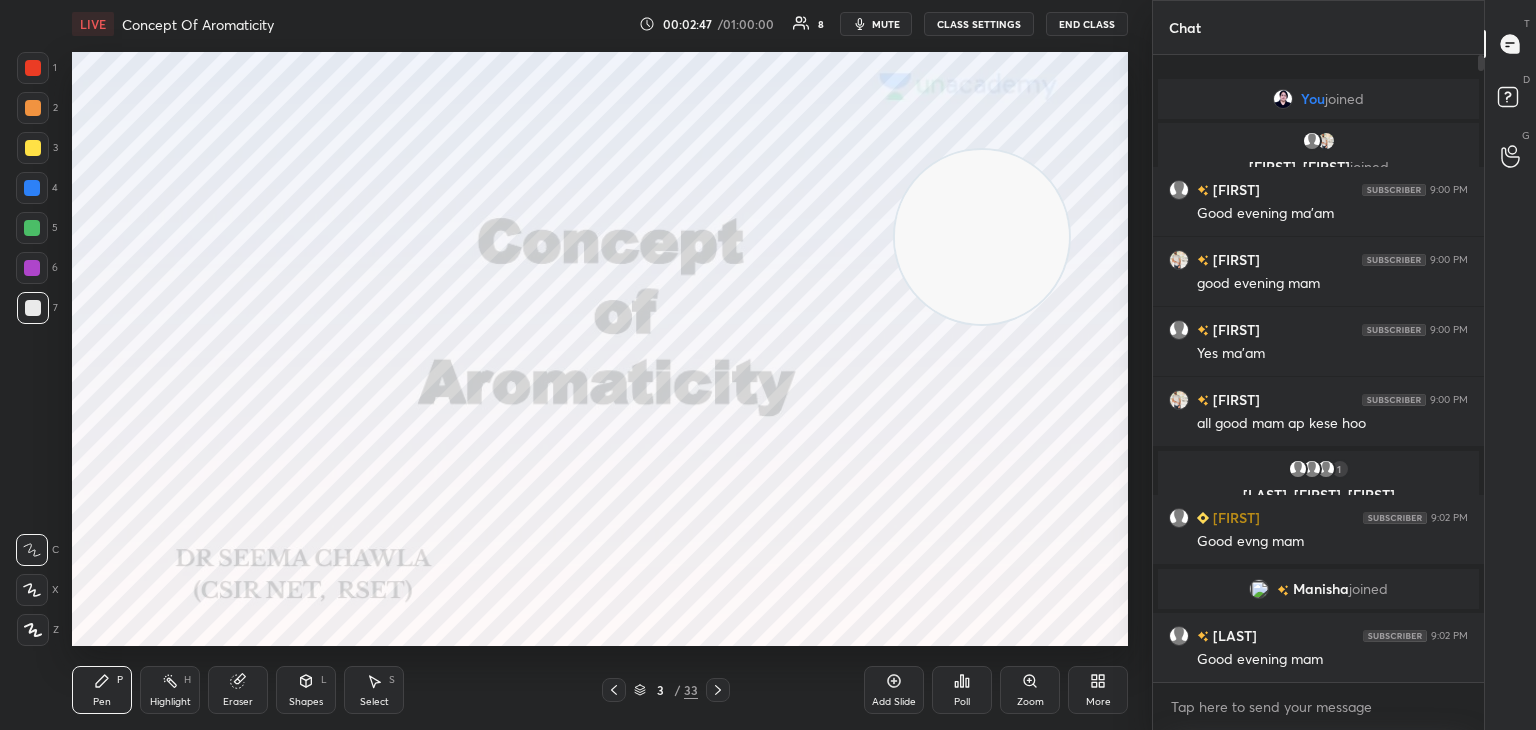 click at bounding box center (33, 68) 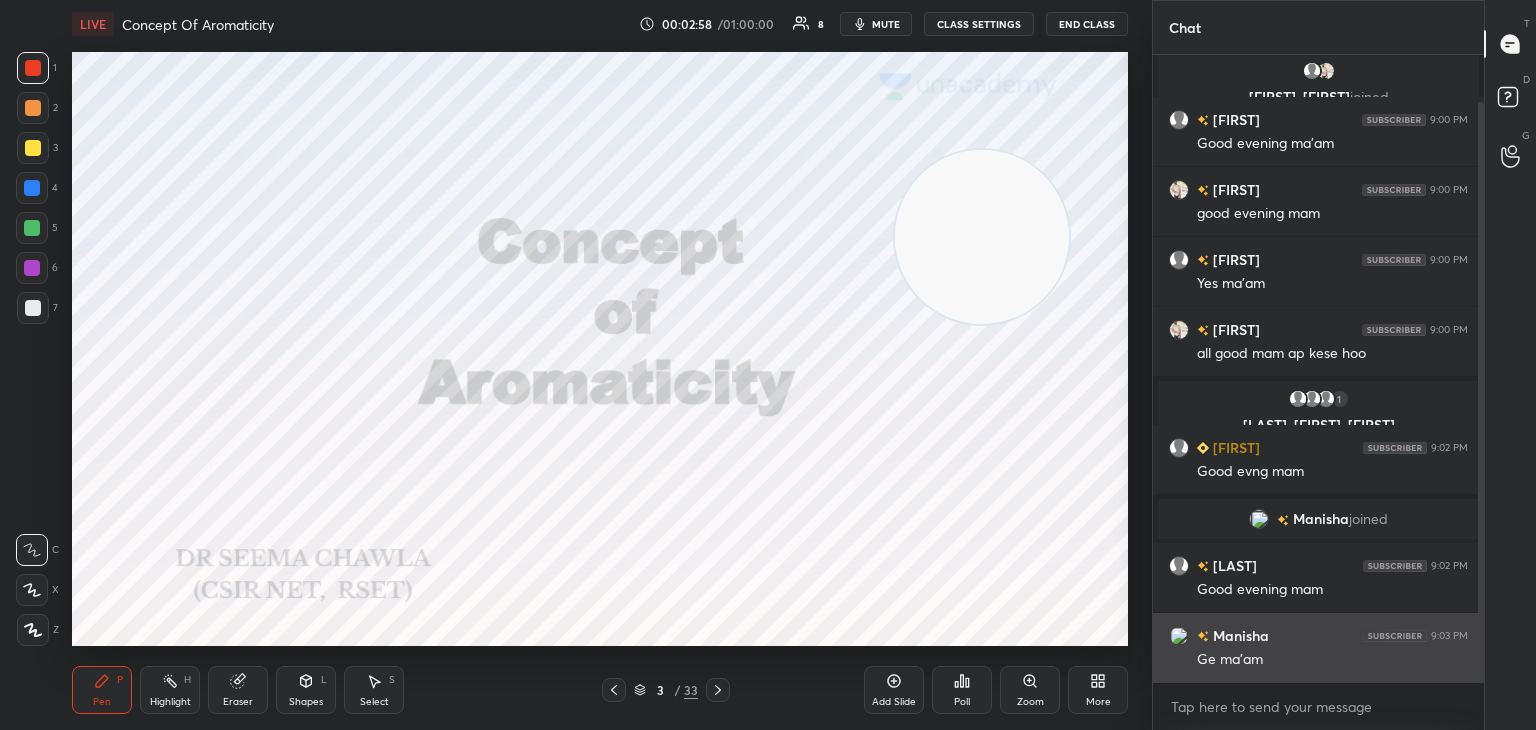 scroll, scrollTop: 162, scrollLeft: 0, axis: vertical 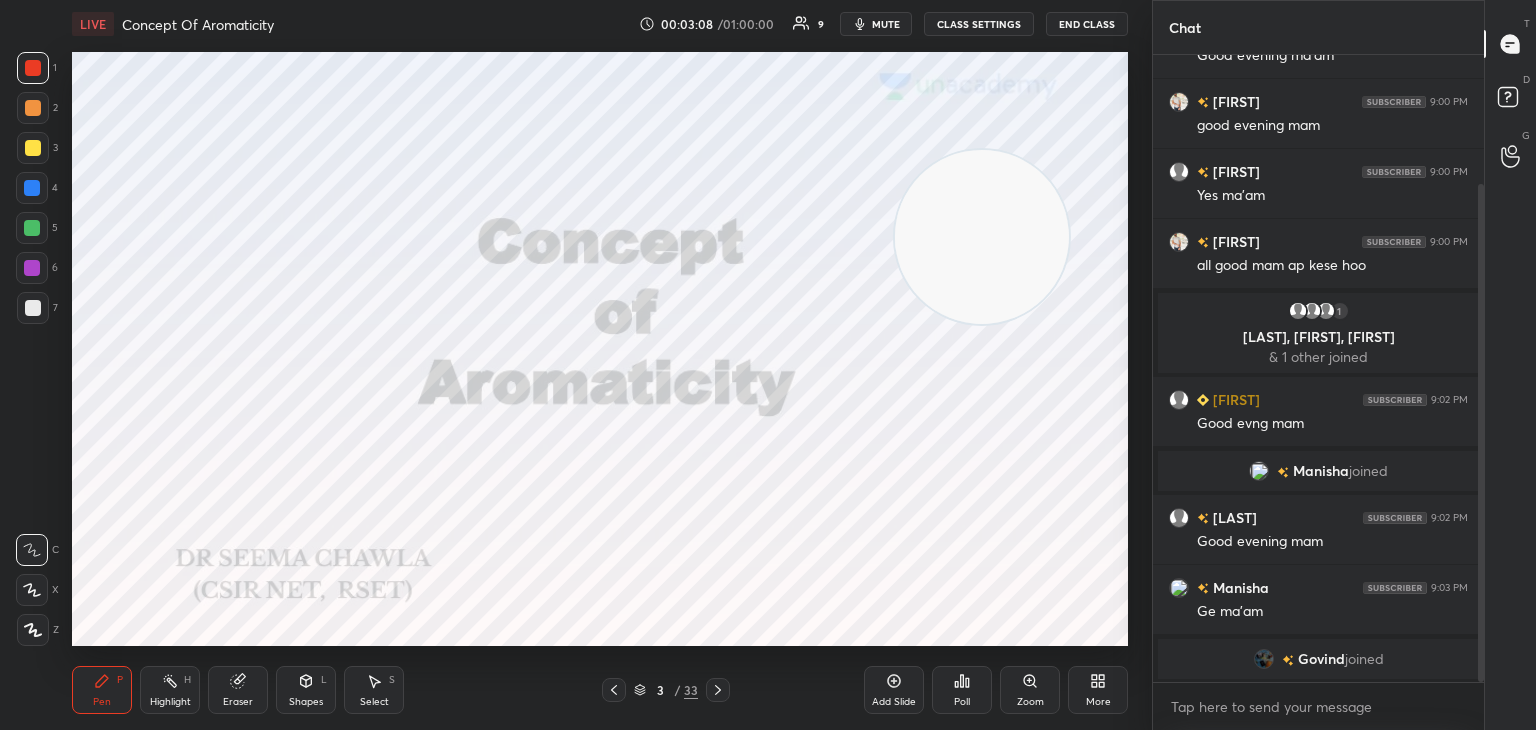 click 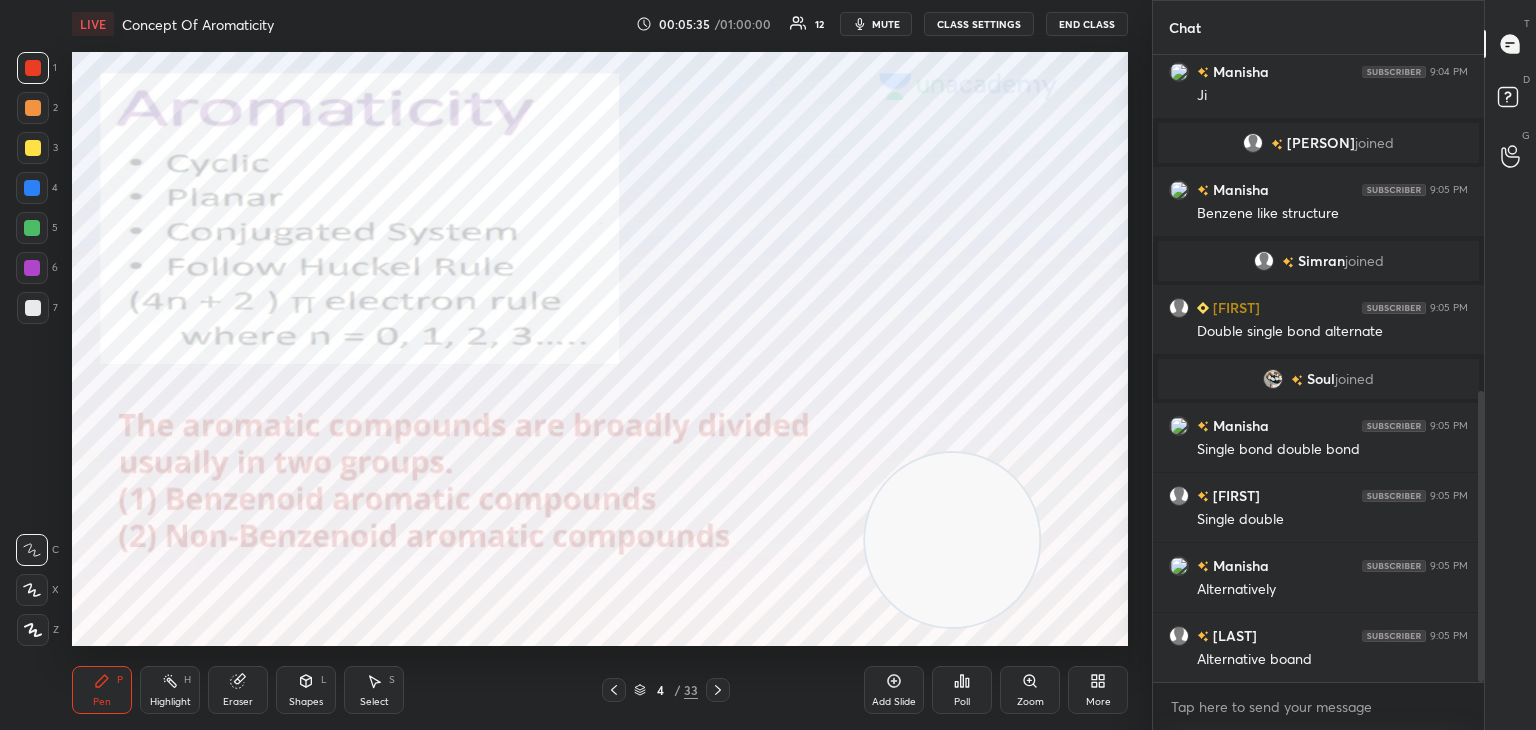 scroll, scrollTop: 772, scrollLeft: 0, axis: vertical 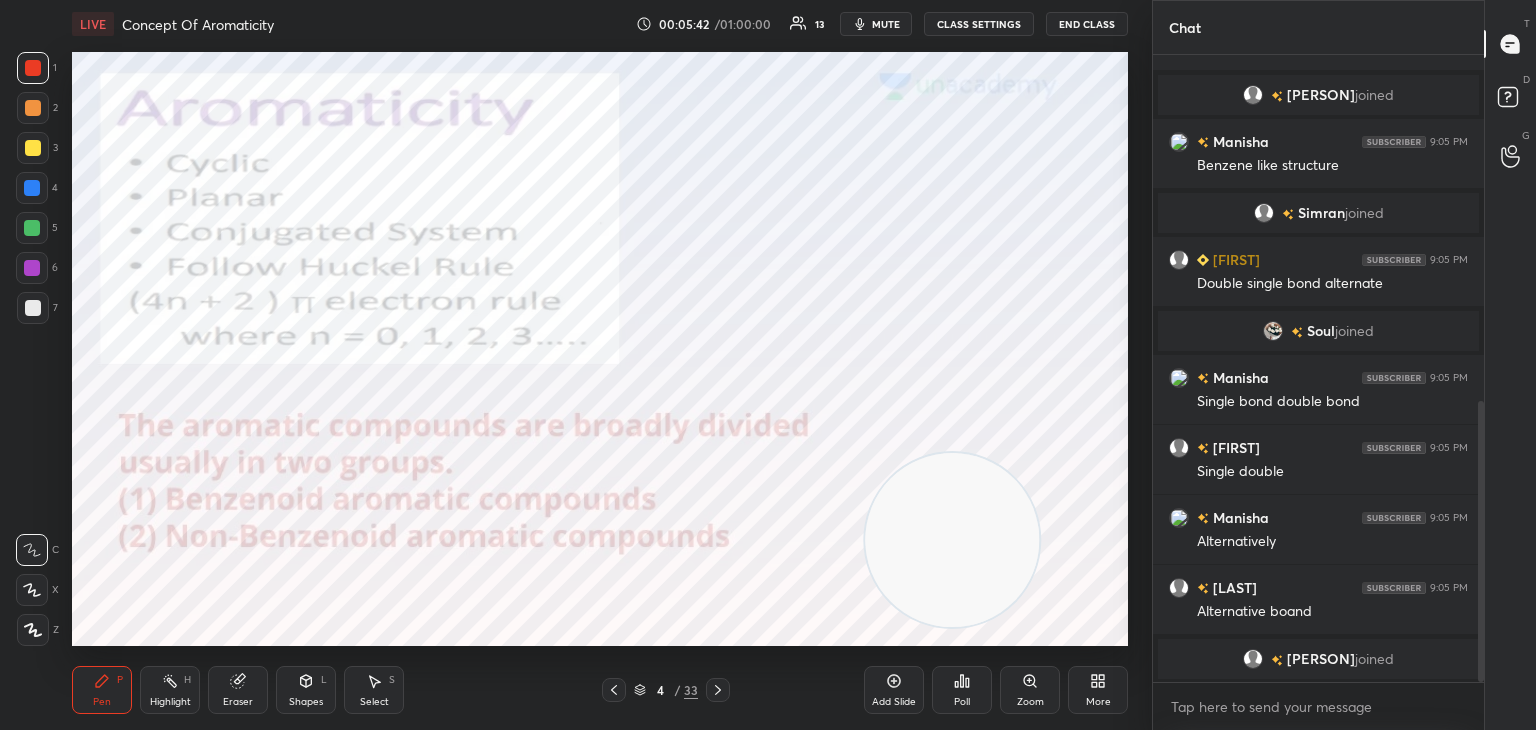 click at bounding box center [32, 188] 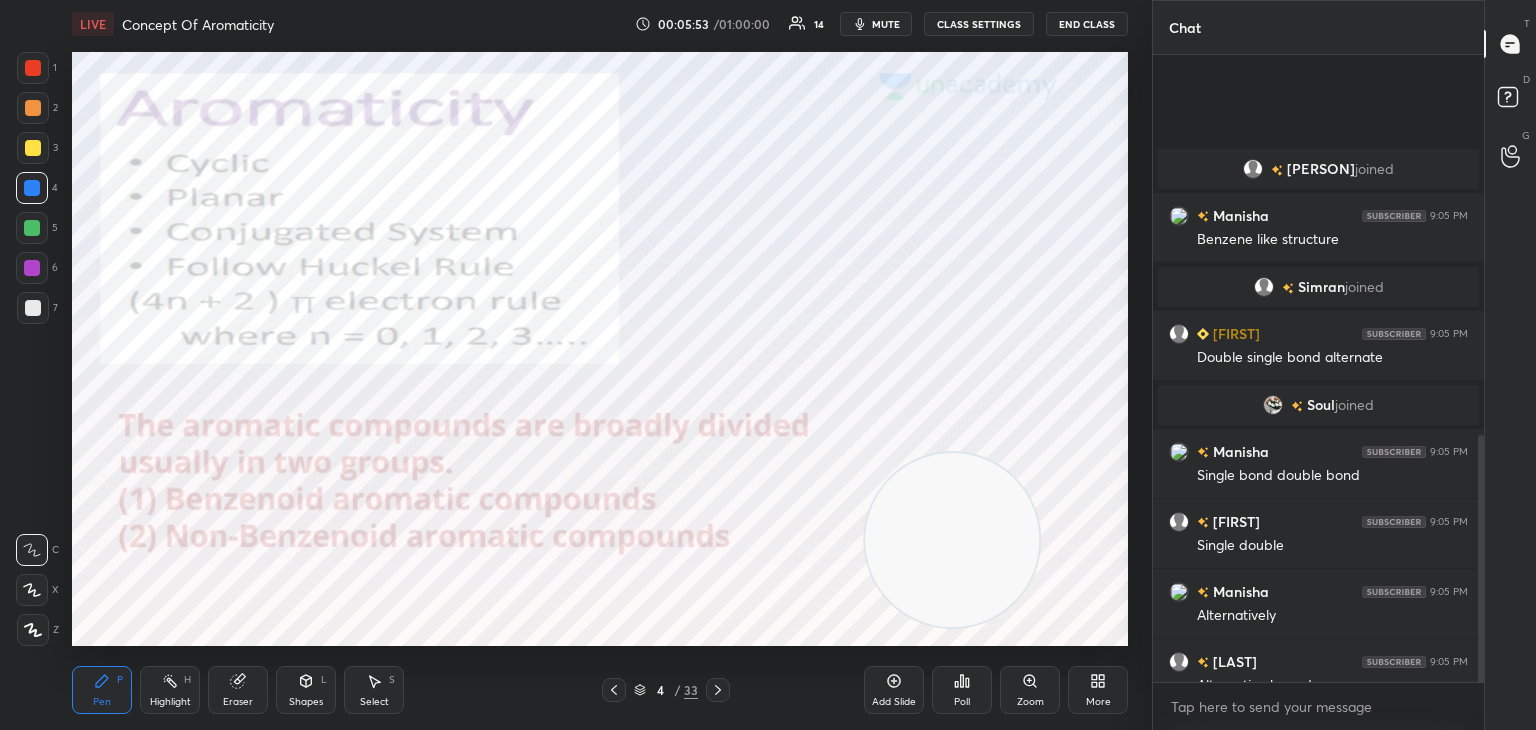 scroll, scrollTop: 964, scrollLeft: 0, axis: vertical 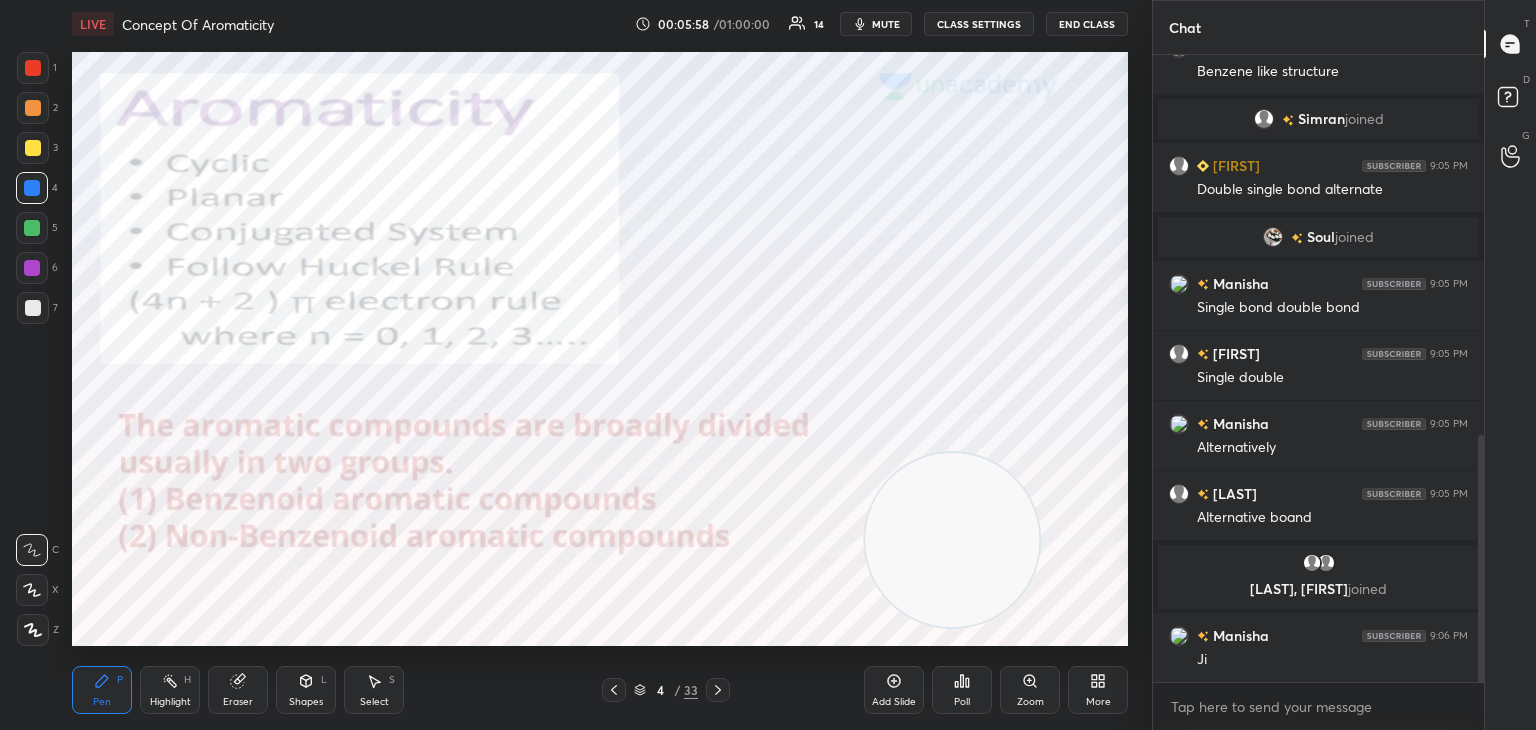click at bounding box center [33, 68] 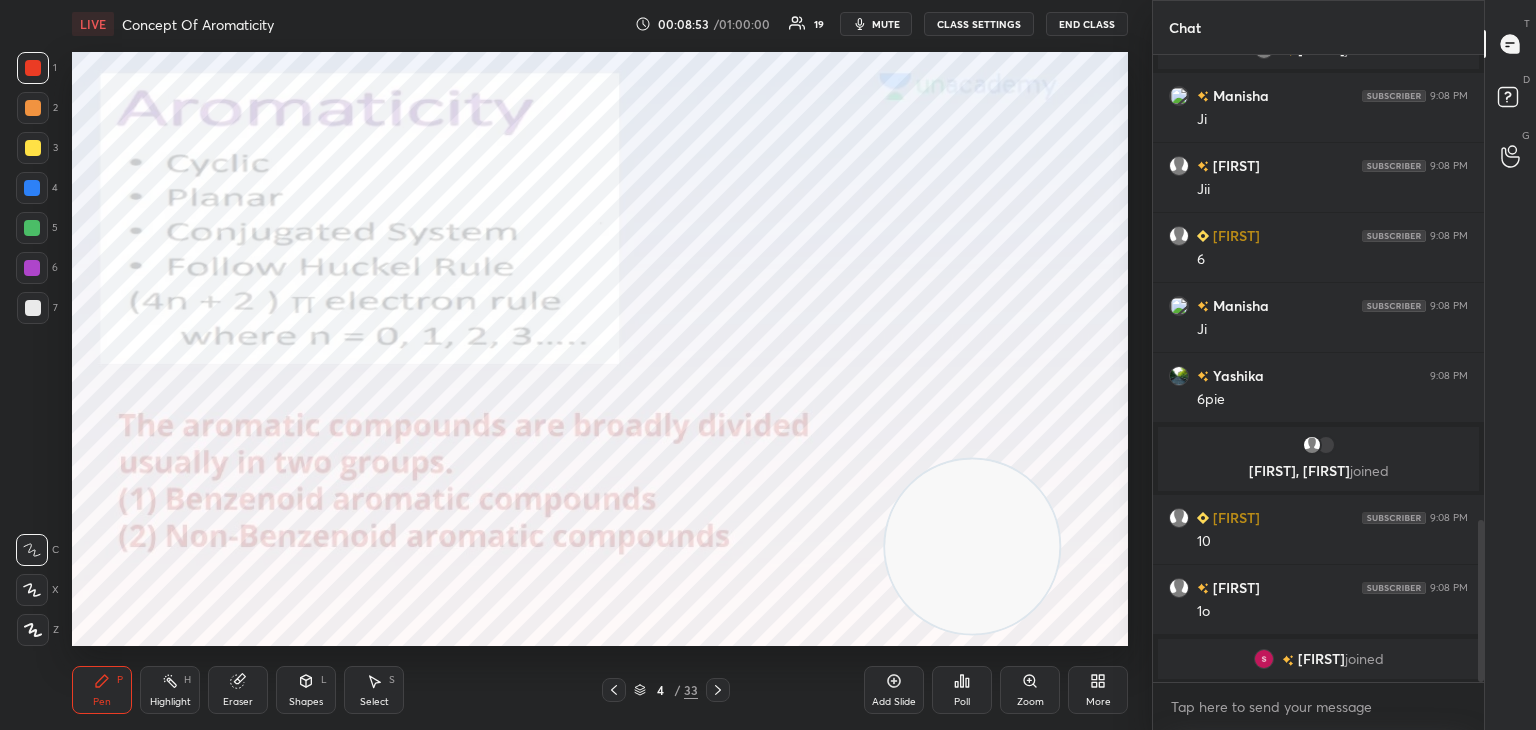 scroll, scrollTop: 1818, scrollLeft: 0, axis: vertical 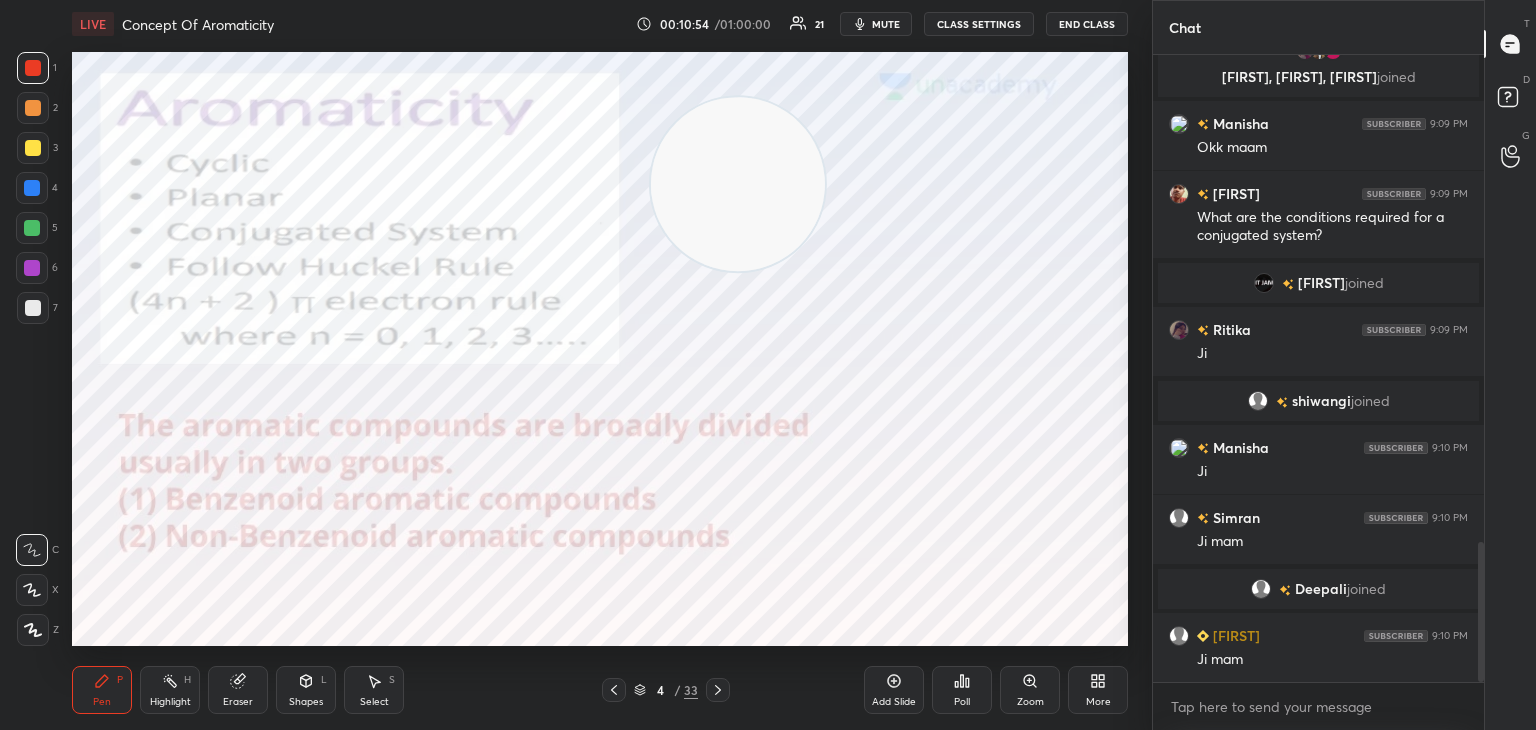 click 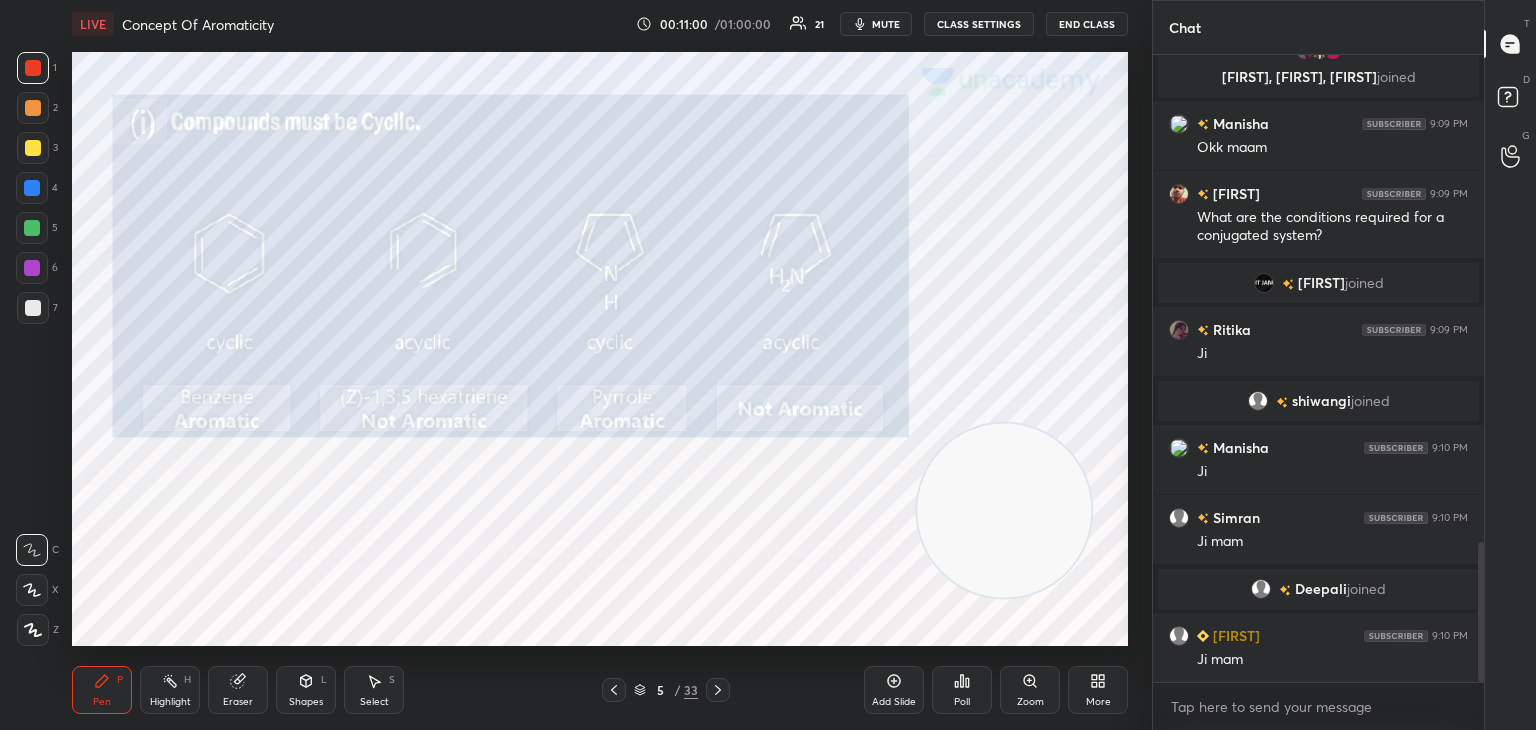 scroll, scrollTop: 2254, scrollLeft: 0, axis: vertical 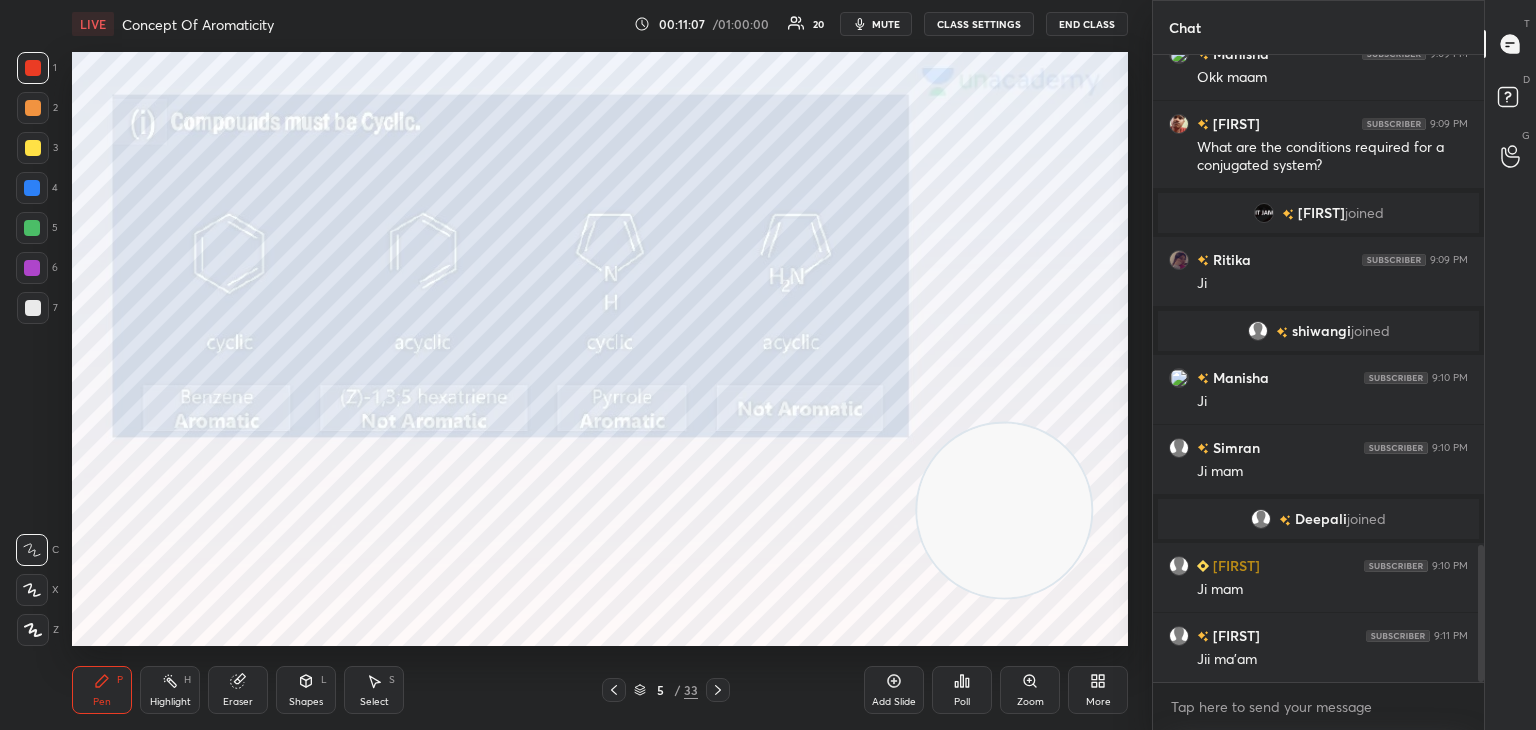 click at bounding box center [33, 308] 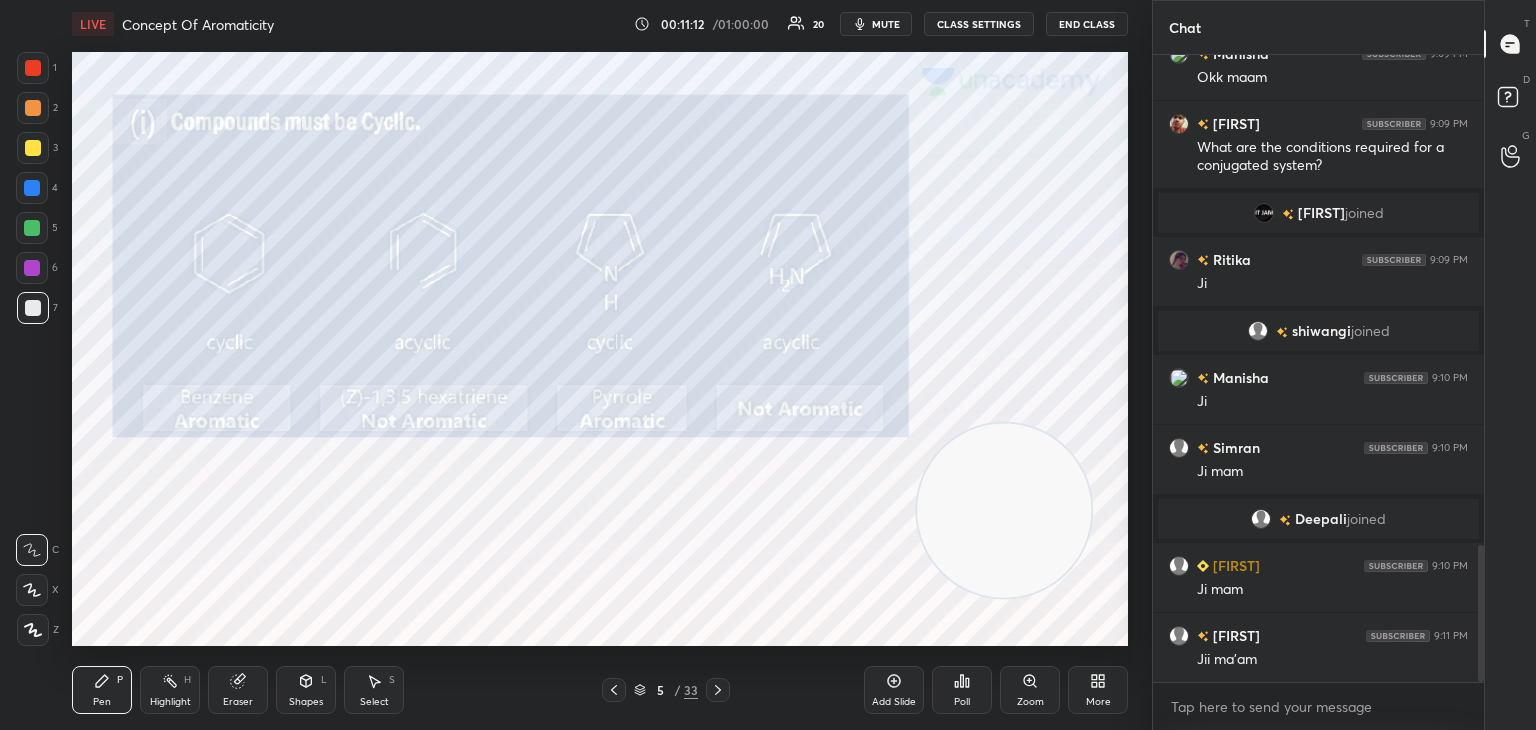 click at bounding box center (33, 148) 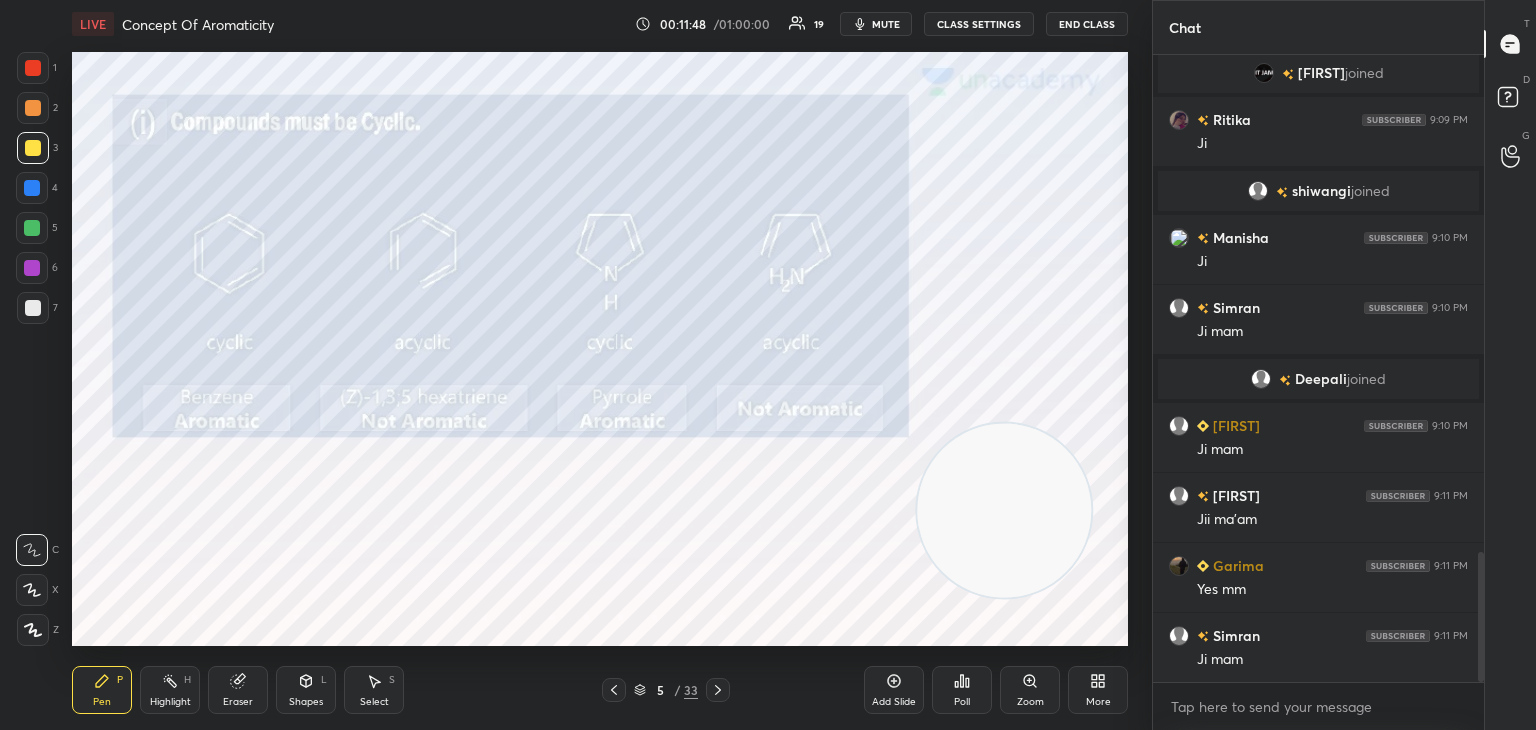 scroll, scrollTop: 2464, scrollLeft: 0, axis: vertical 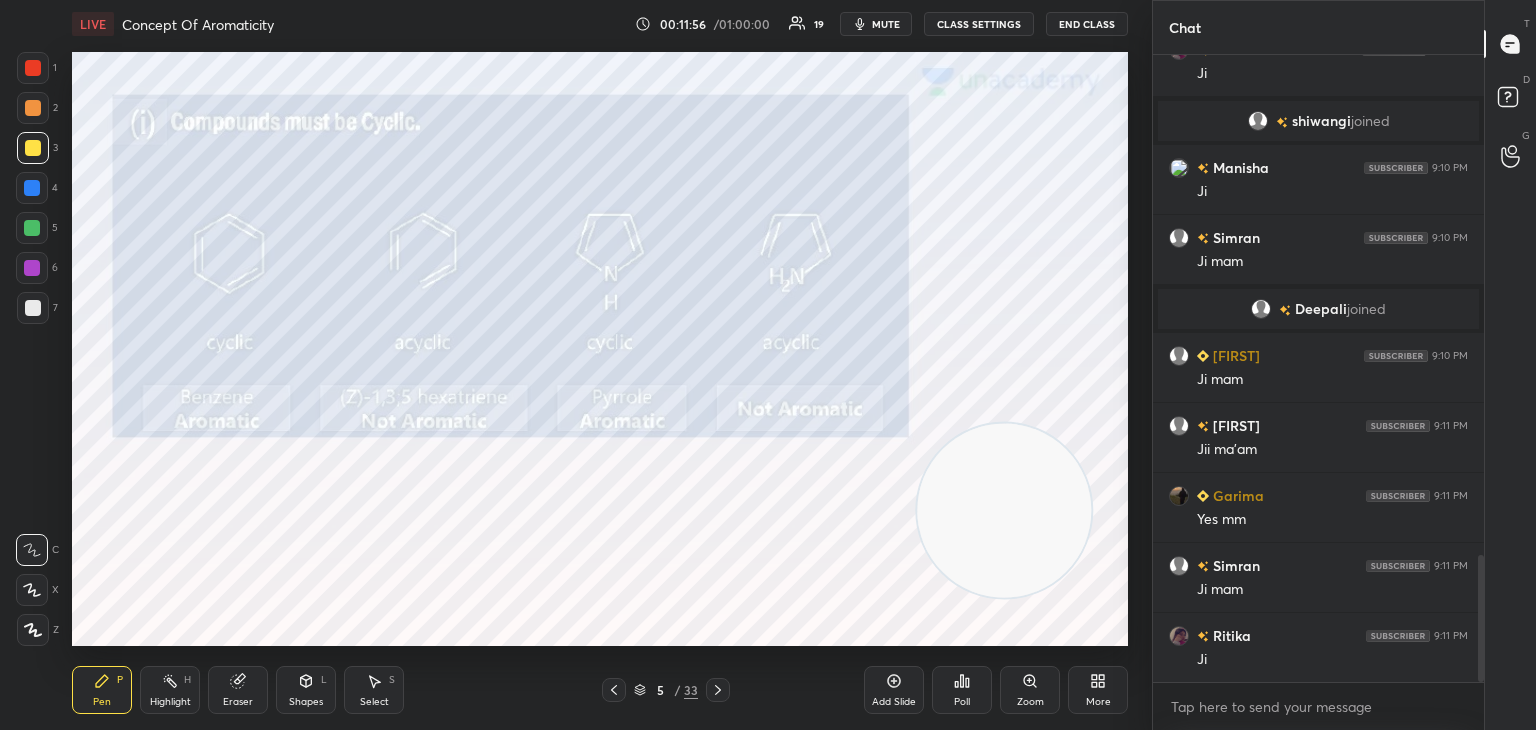 click 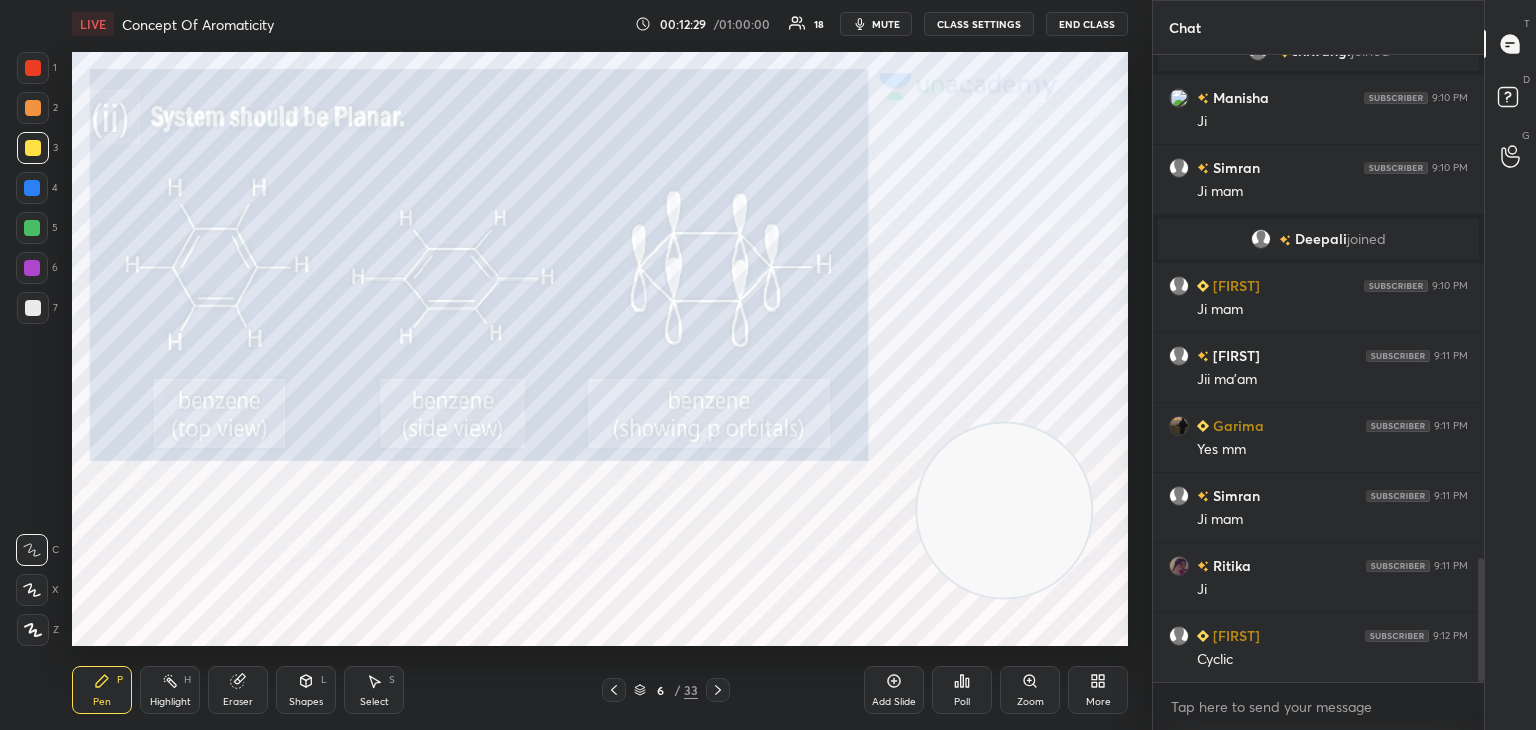 scroll, scrollTop: 2604, scrollLeft: 0, axis: vertical 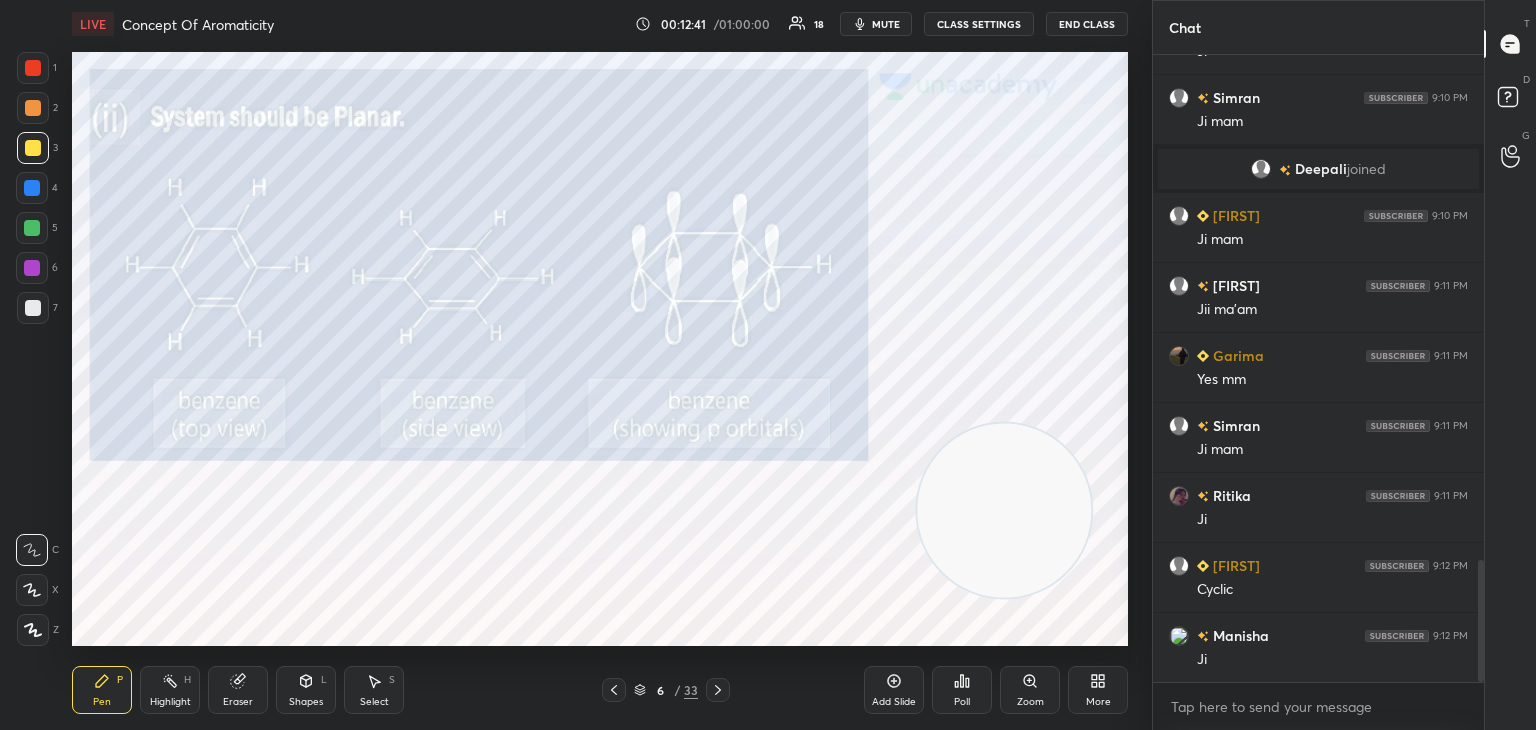 click 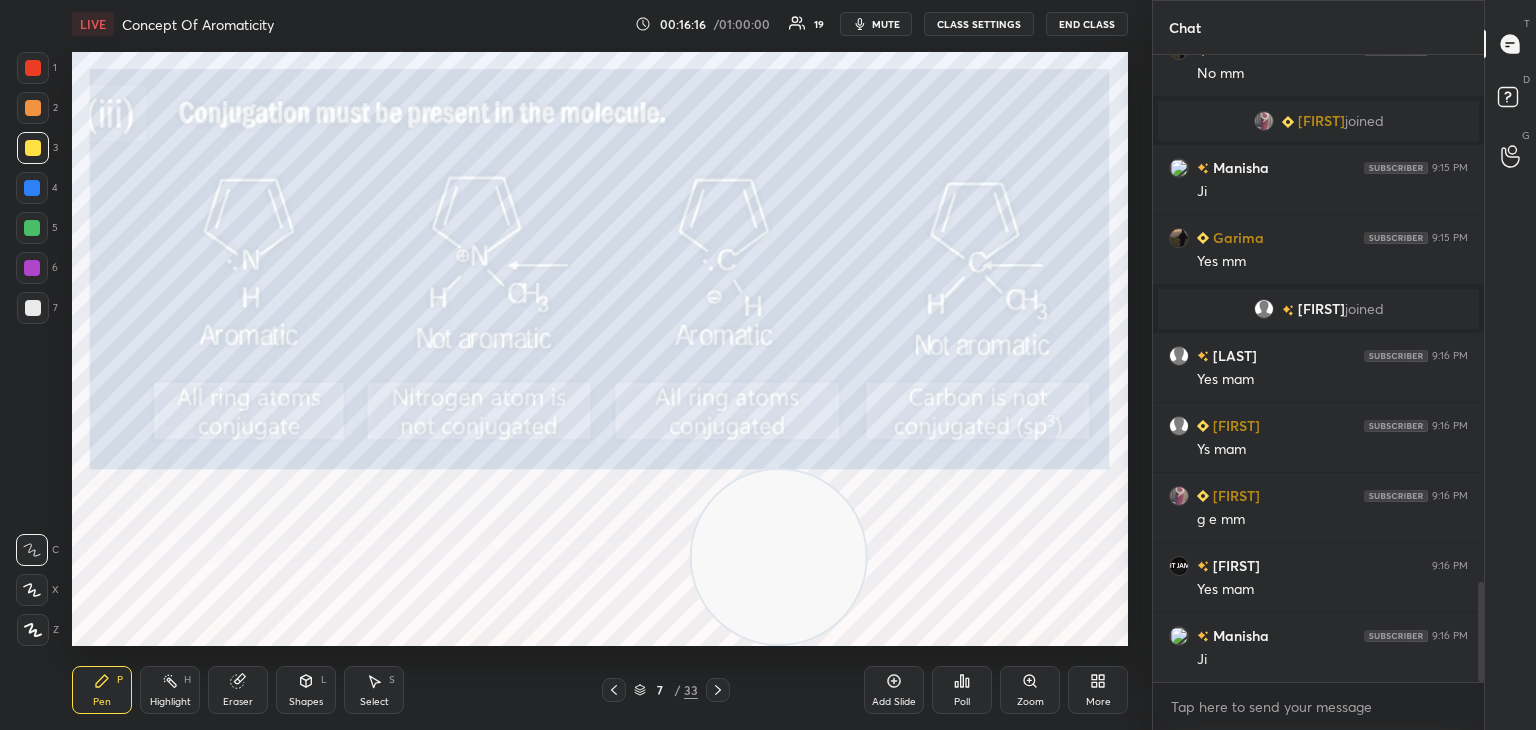 scroll, scrollTop: 3374, scrollLeft: 0, axis: vertical 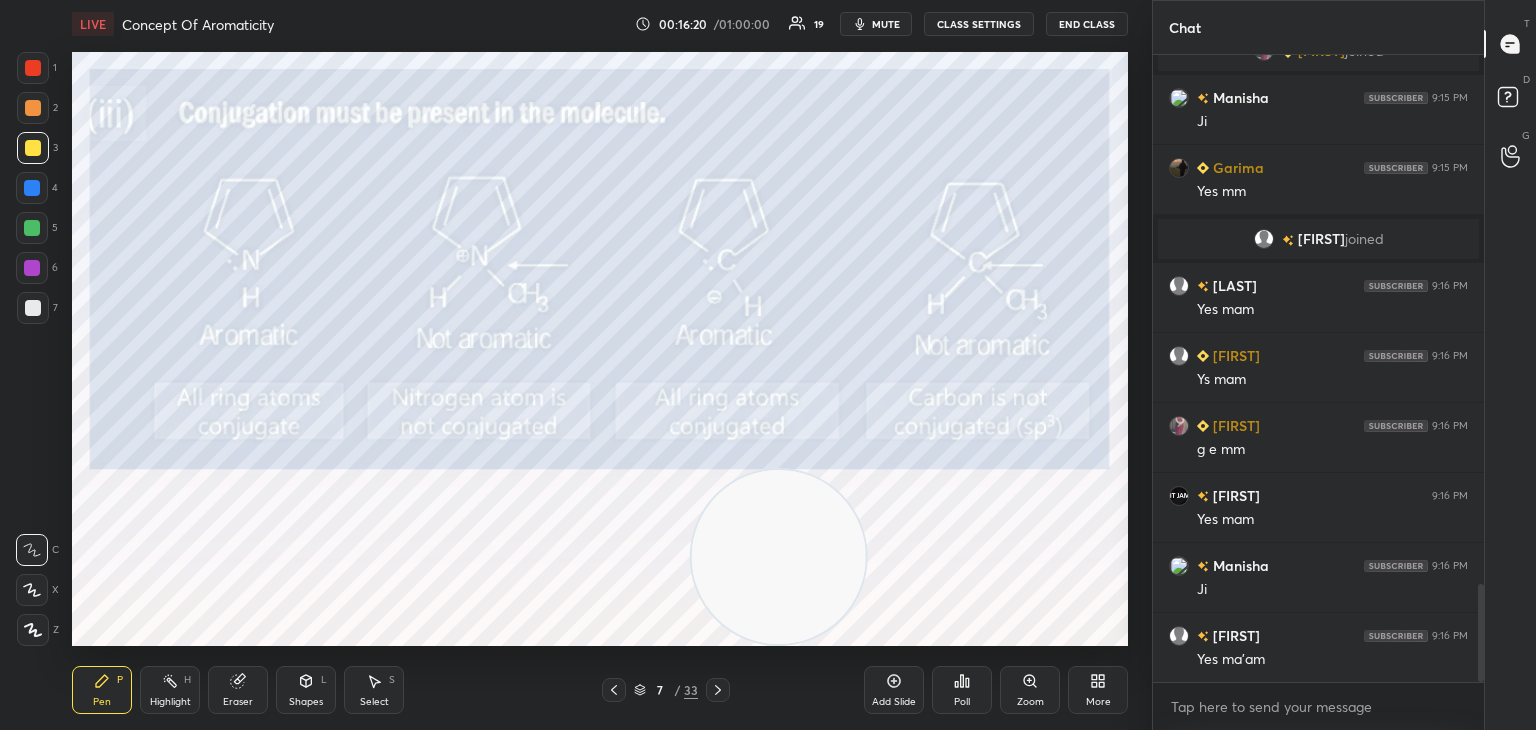 click 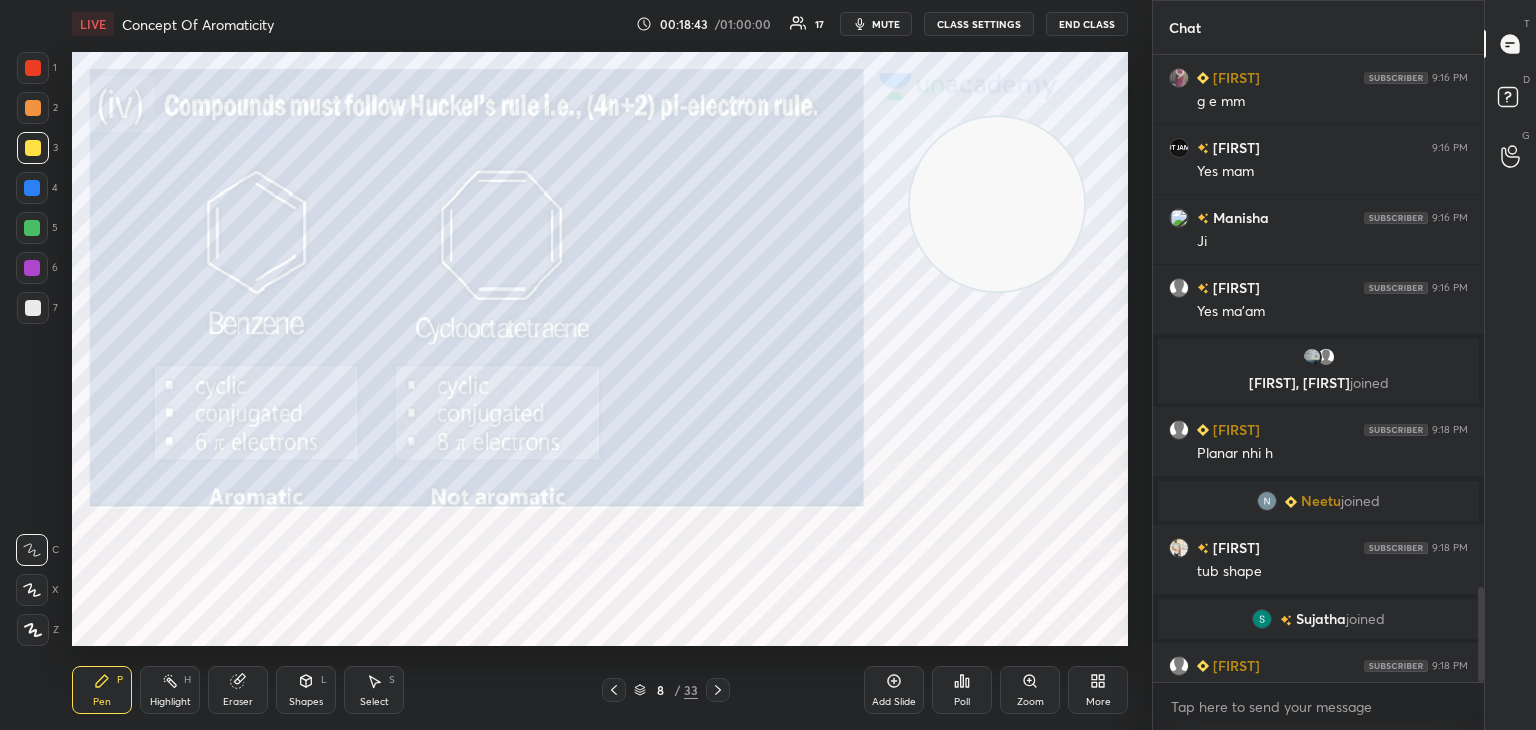 scroll, scrollTop: 3556, scrollLeft: 0, axis: vertical 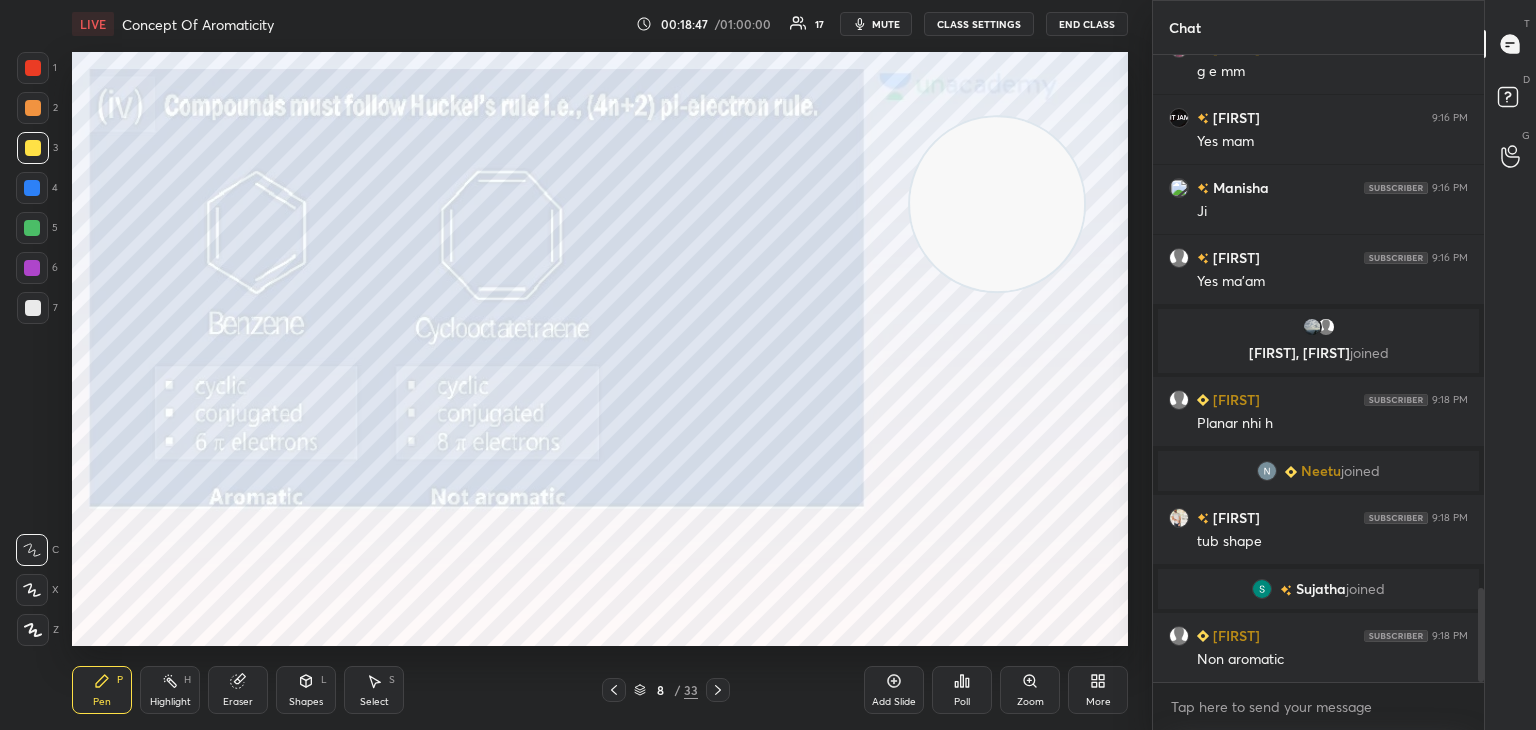 click 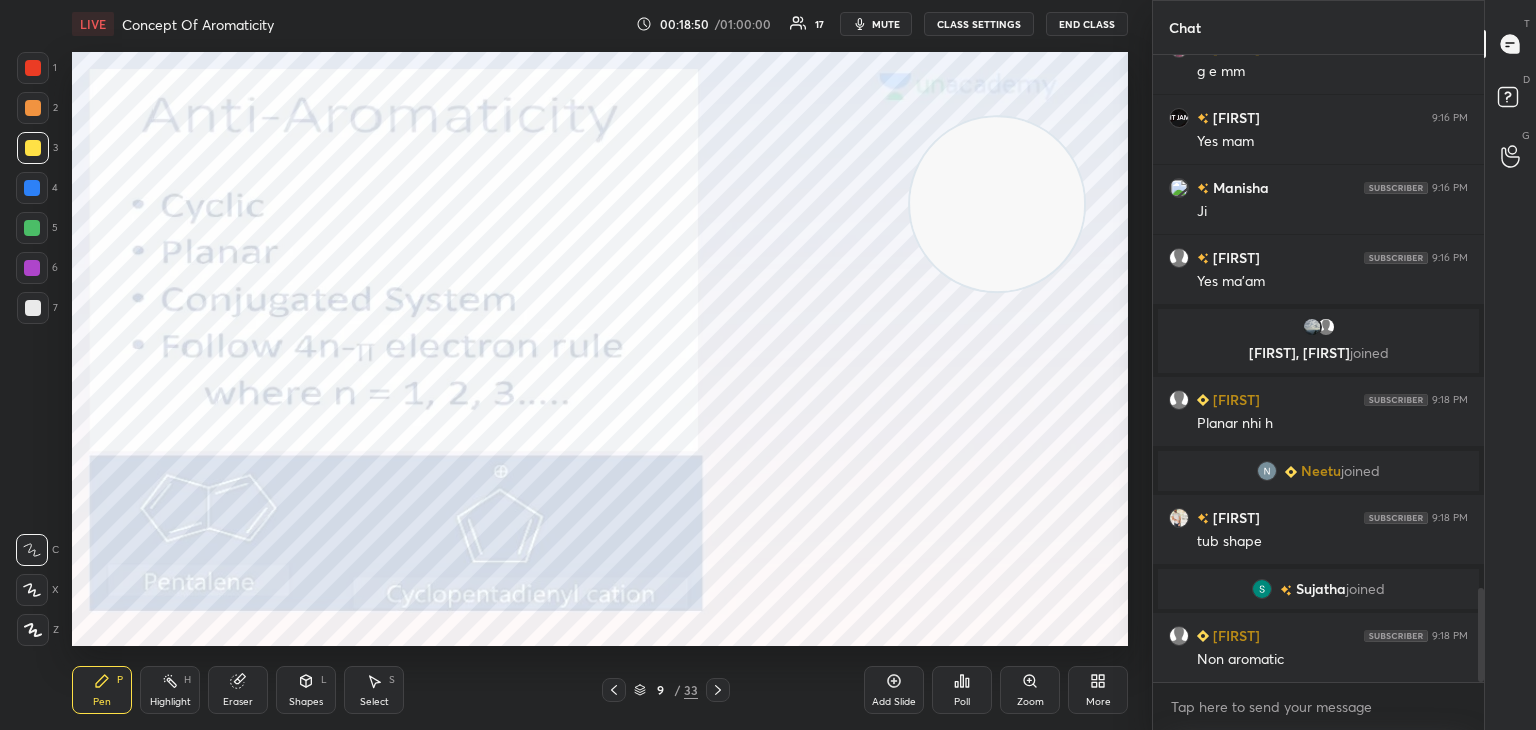 click at bounding box center [33, 68] 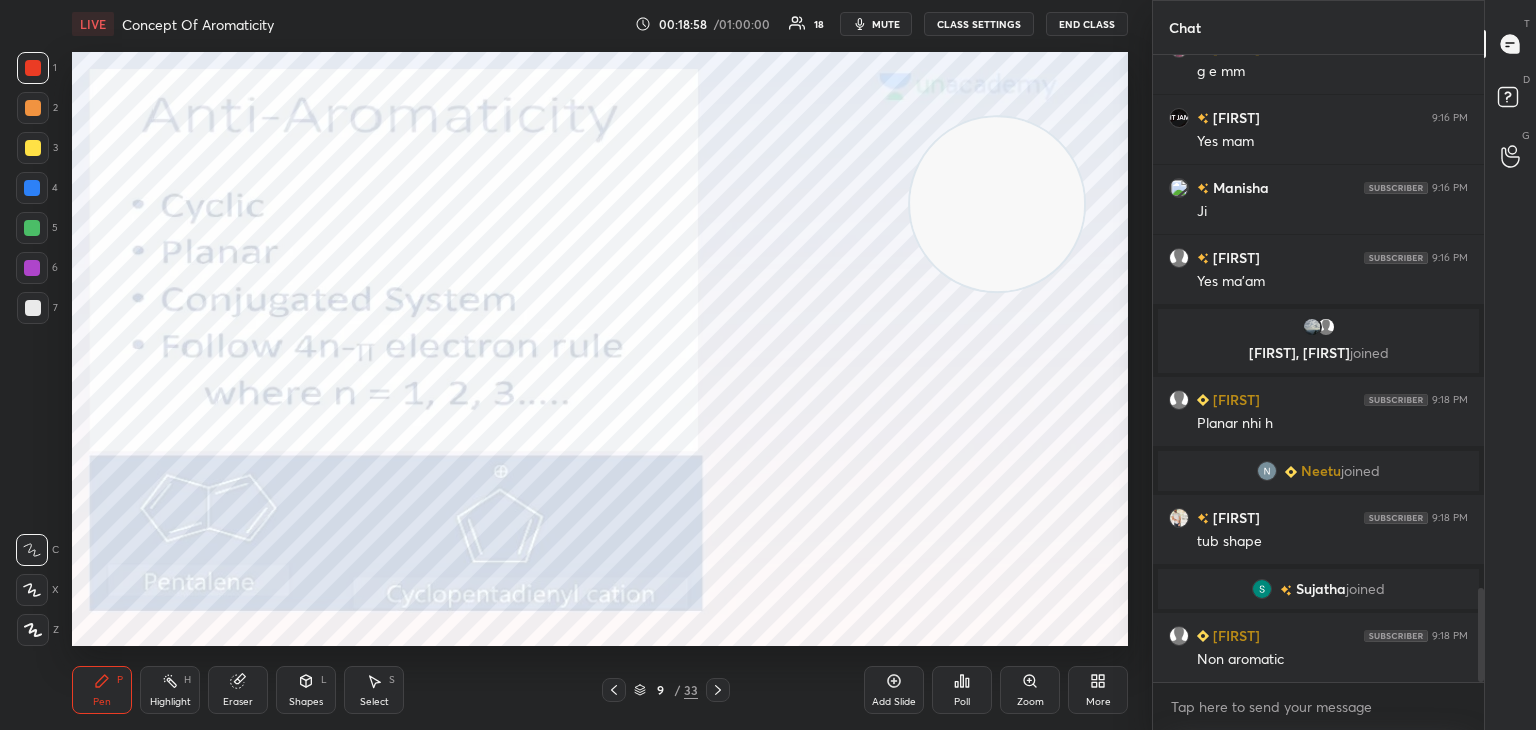 scroll, scrollTop: 586, scrollLeft: 325, axis: both 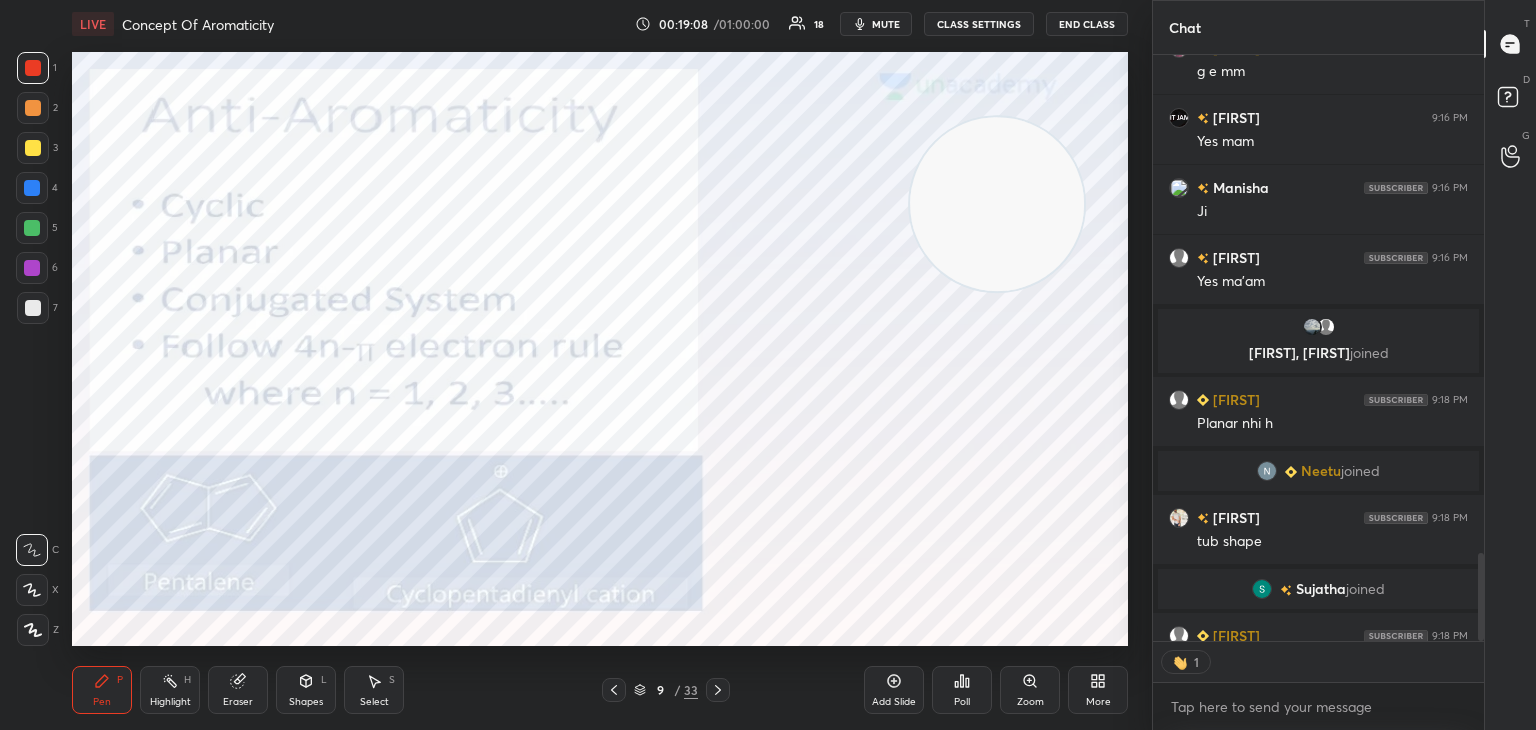 type on "x" 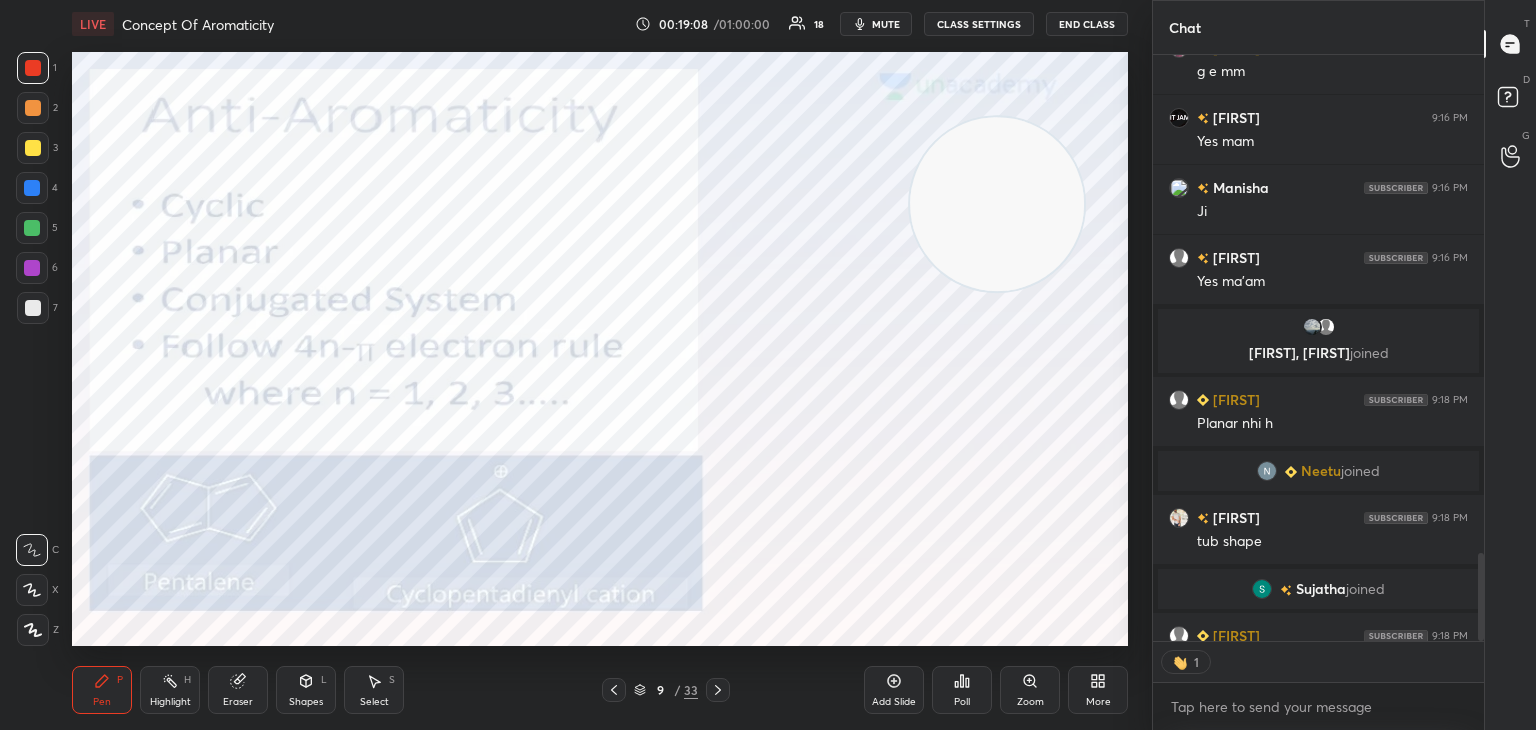 scroll, scrollTop: 6, scrollLeft: 6, axis: both 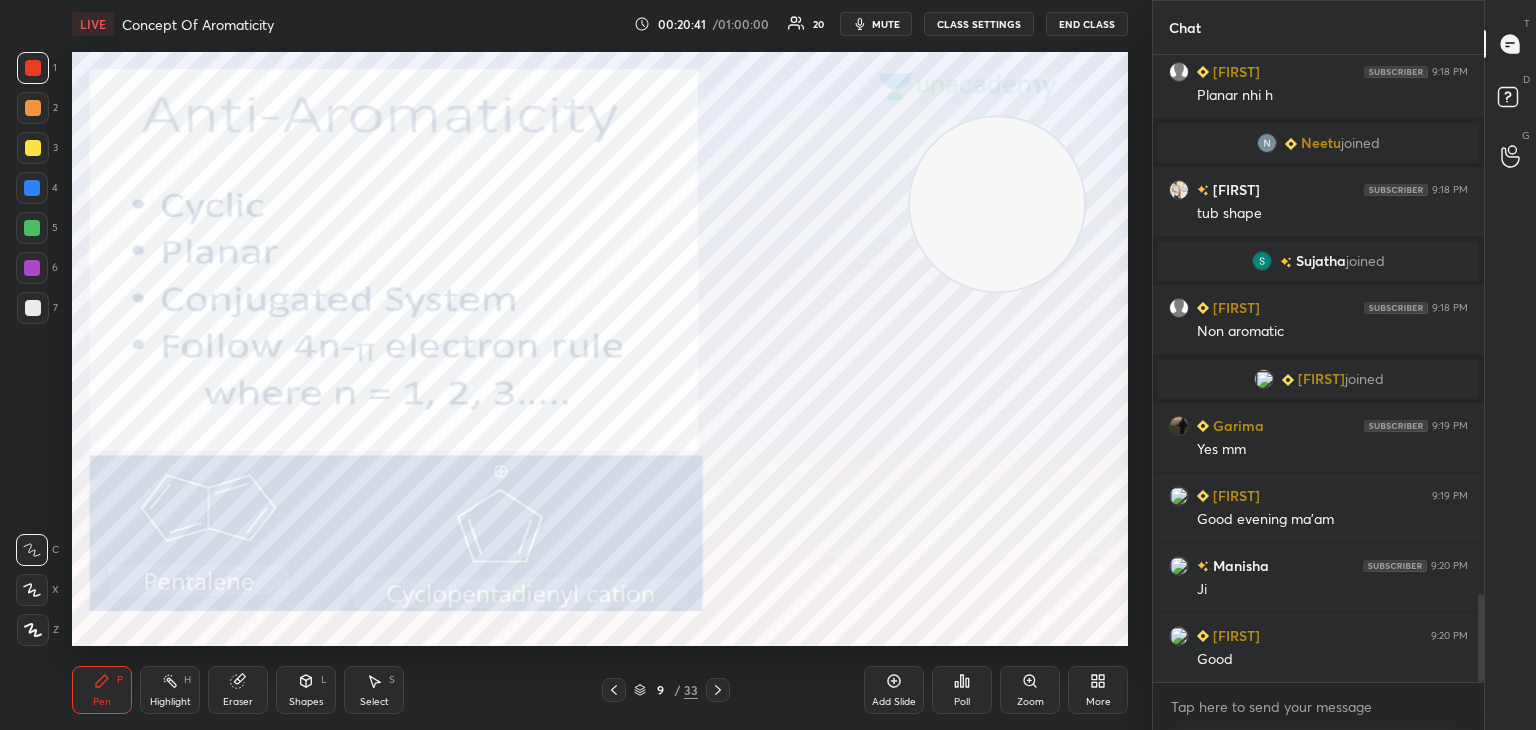 click at bounding box center [33, 148] 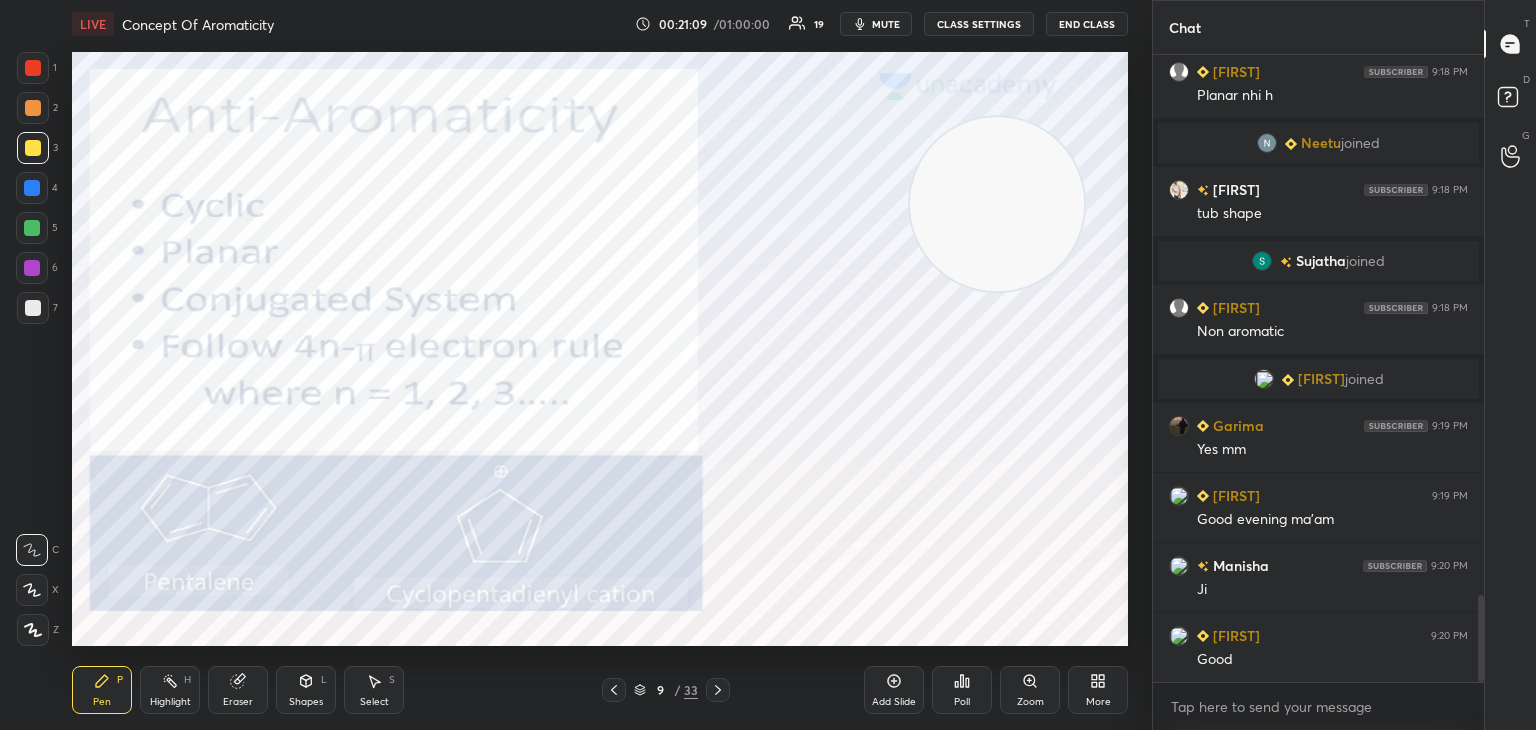 scroll, scrollTop: 3890, scrollLeft: 0, axis: vertical 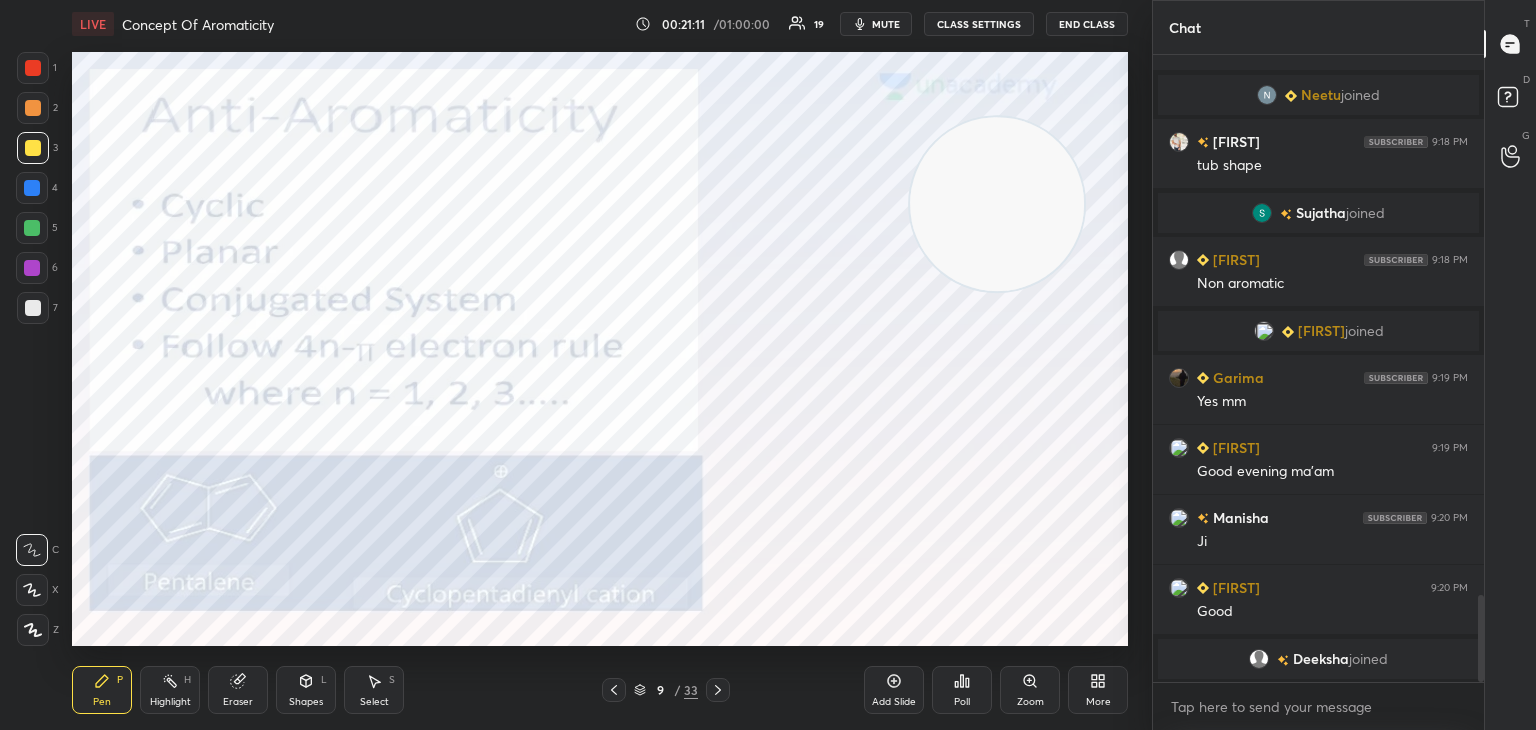 click 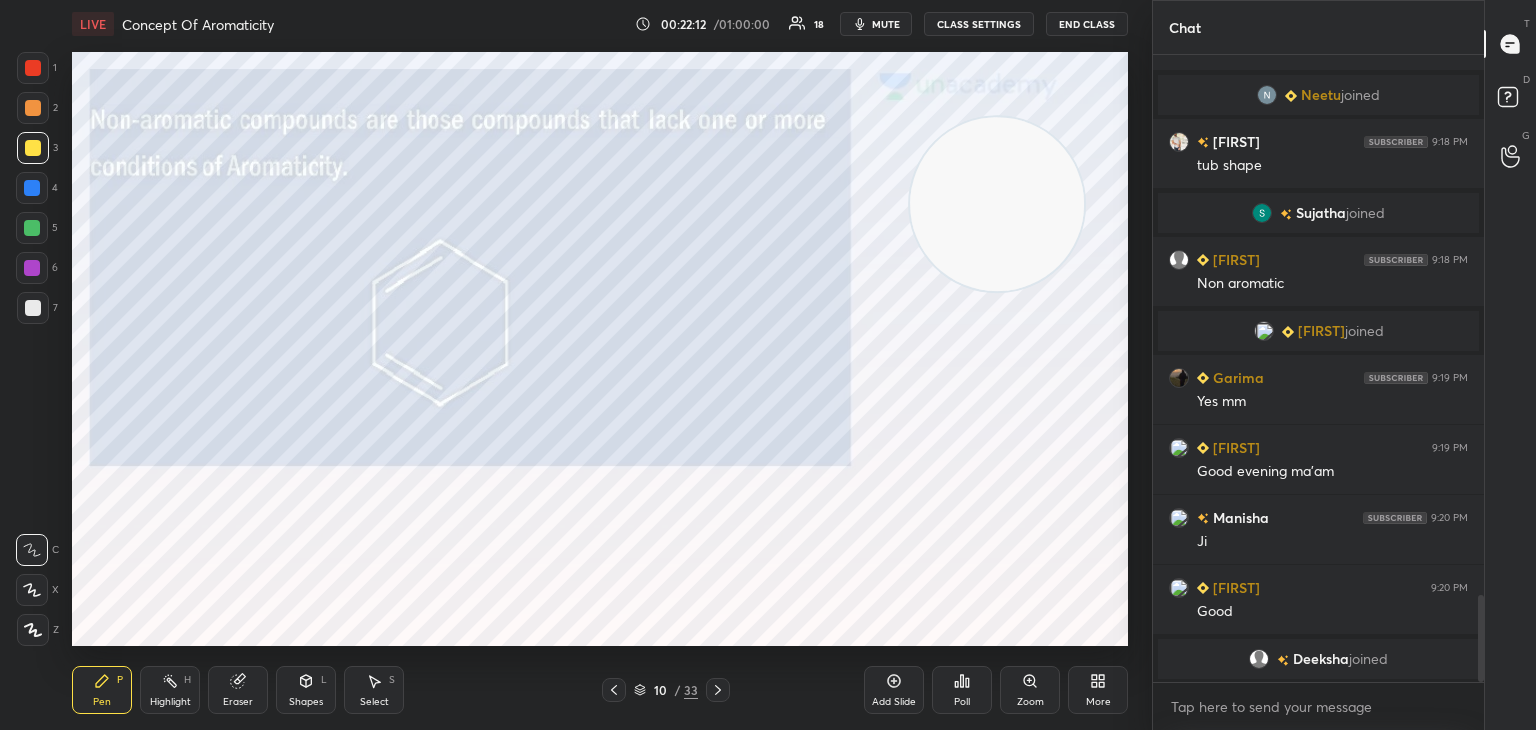 click 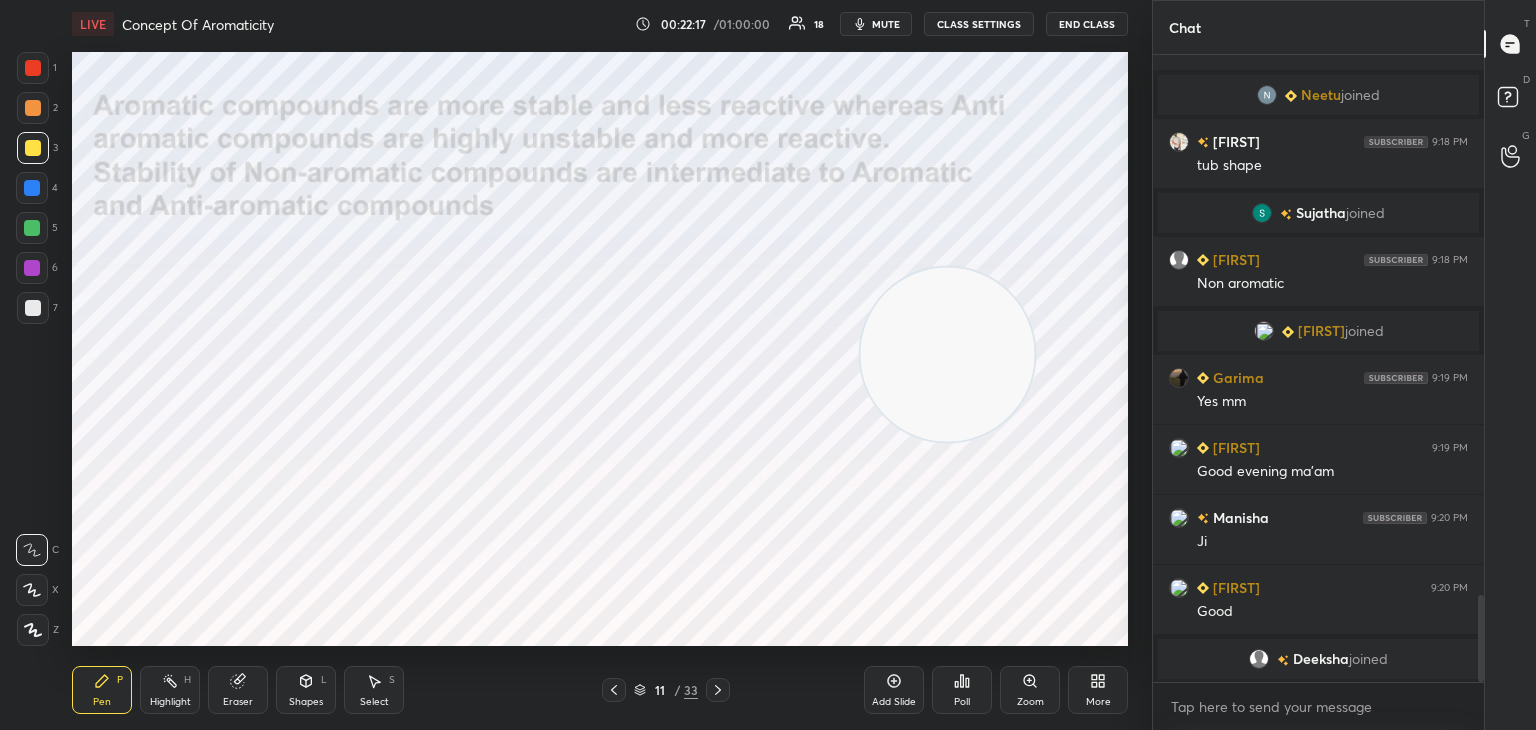 click at bounding box center (33, 68) 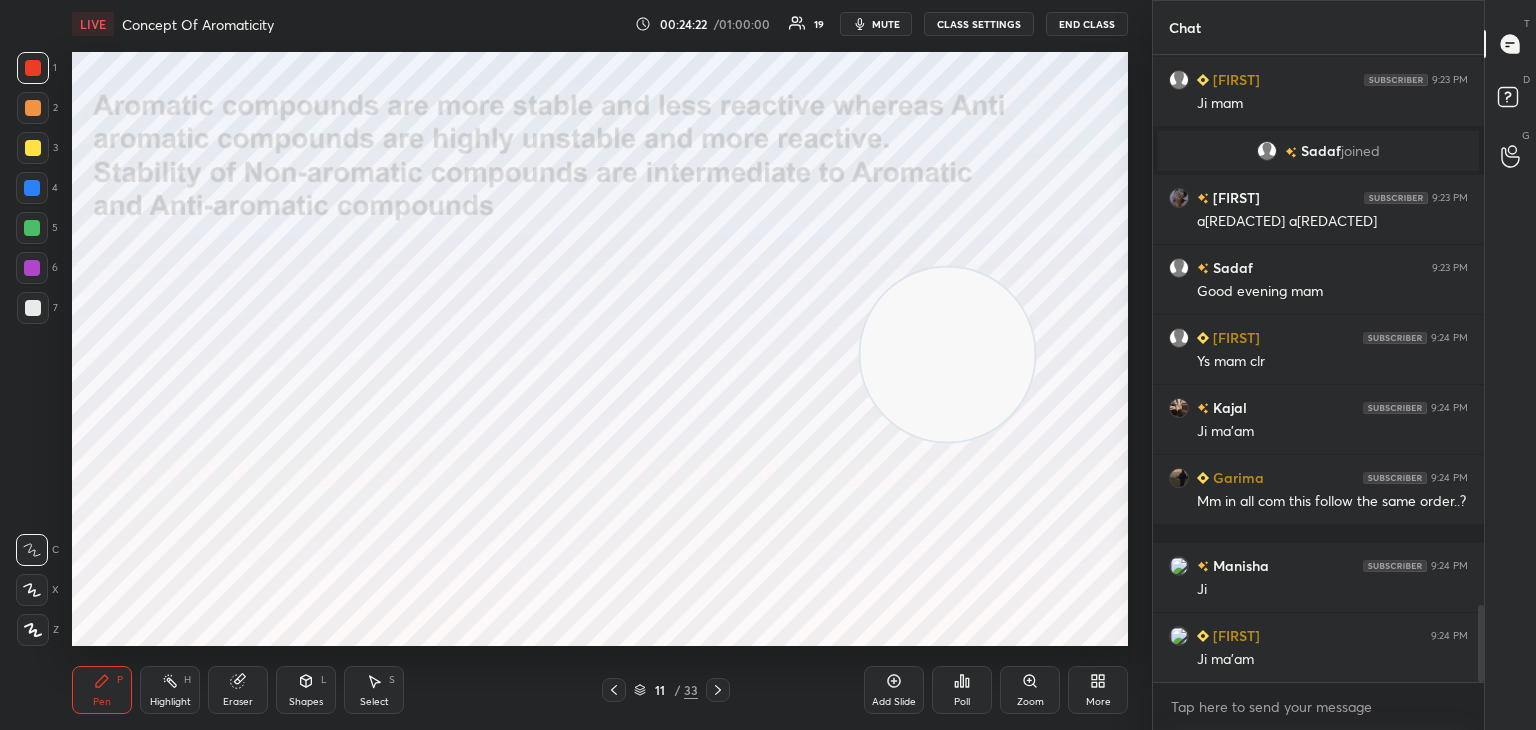 scroll, scrollTop: 4560, scrollLeft: 0, axis: vertical 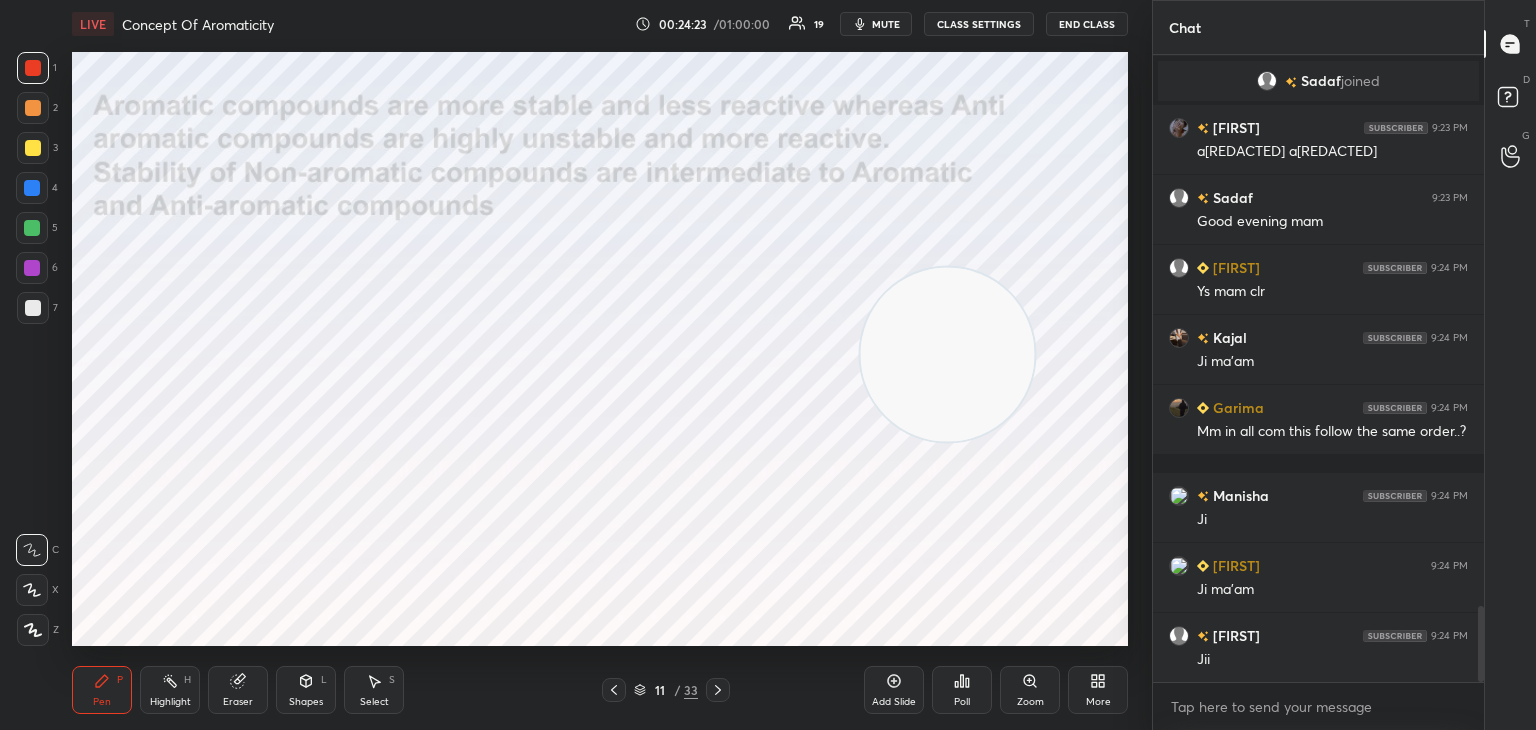 click 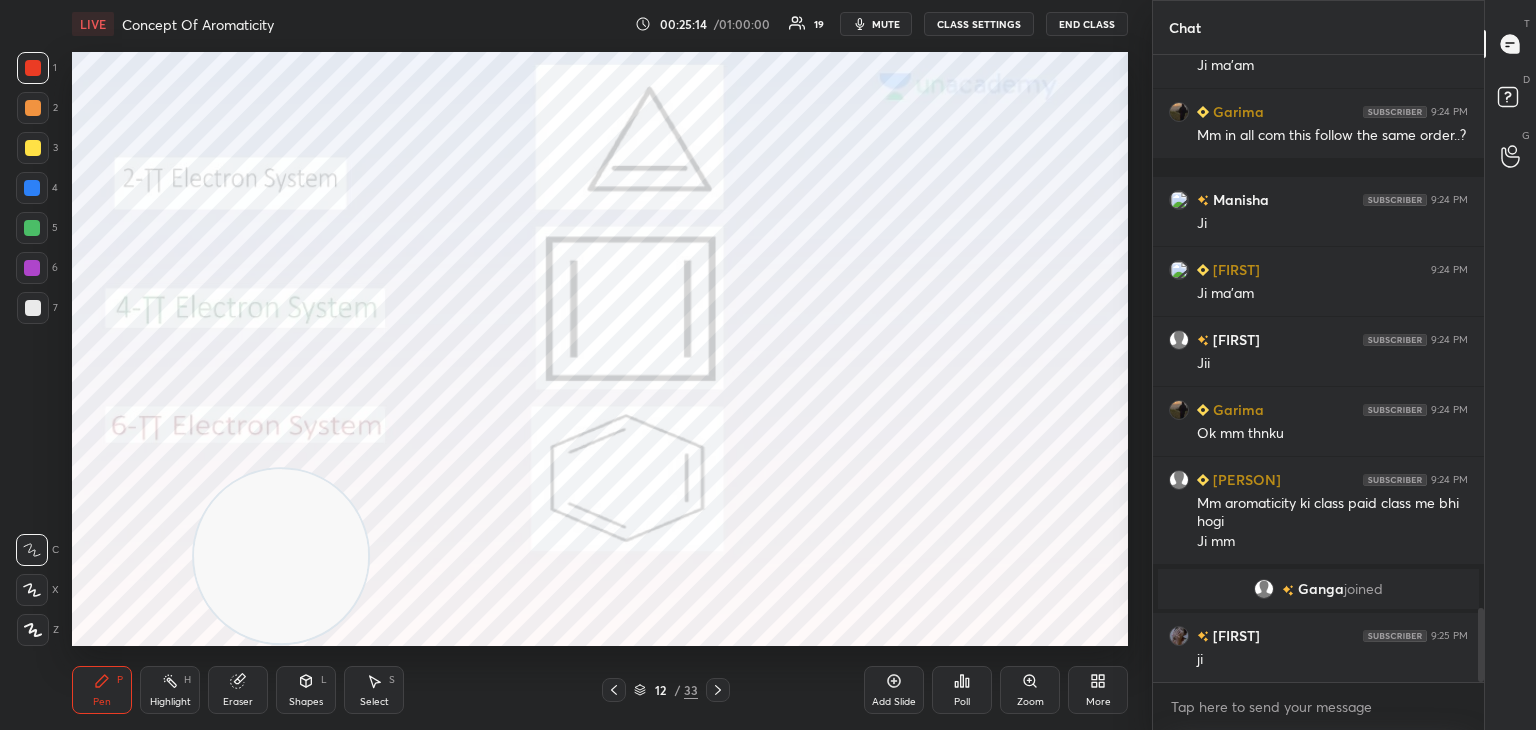 scroll, scrollTop: 4680, scrollLeft: 0, axis: vertical 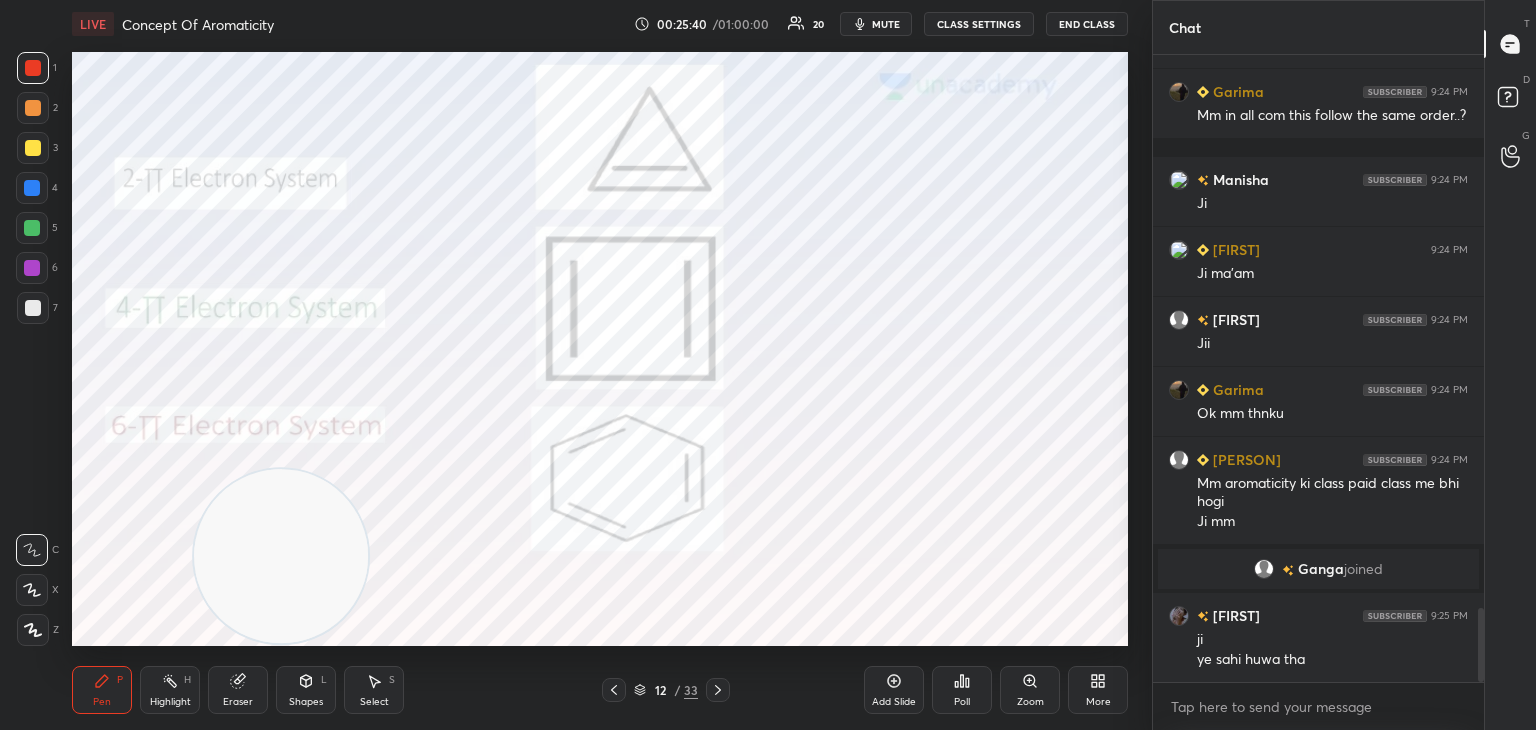 click at bounding box center (32, 188) 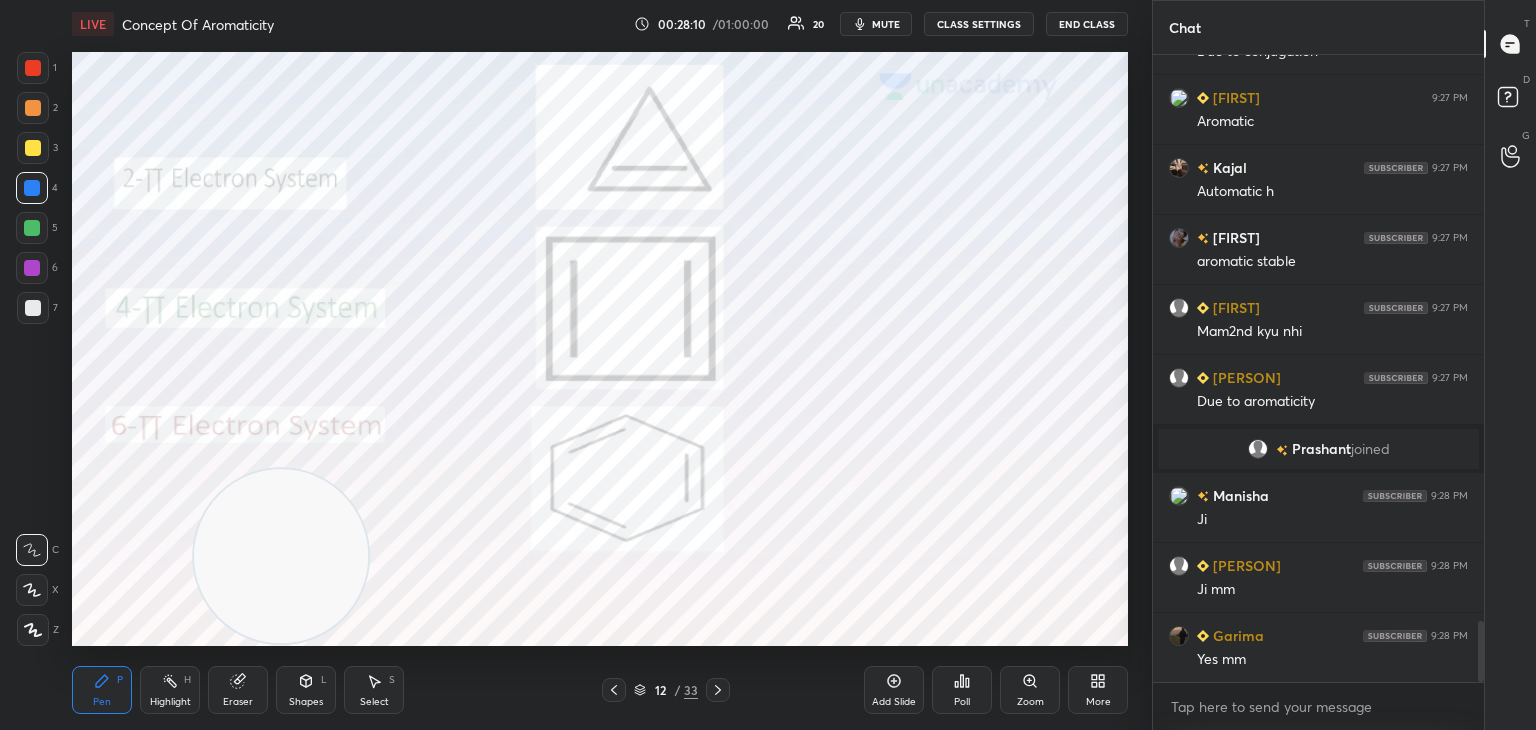 scroll, scrollTop: 5822, scrollLeft: 0, axis: vertical 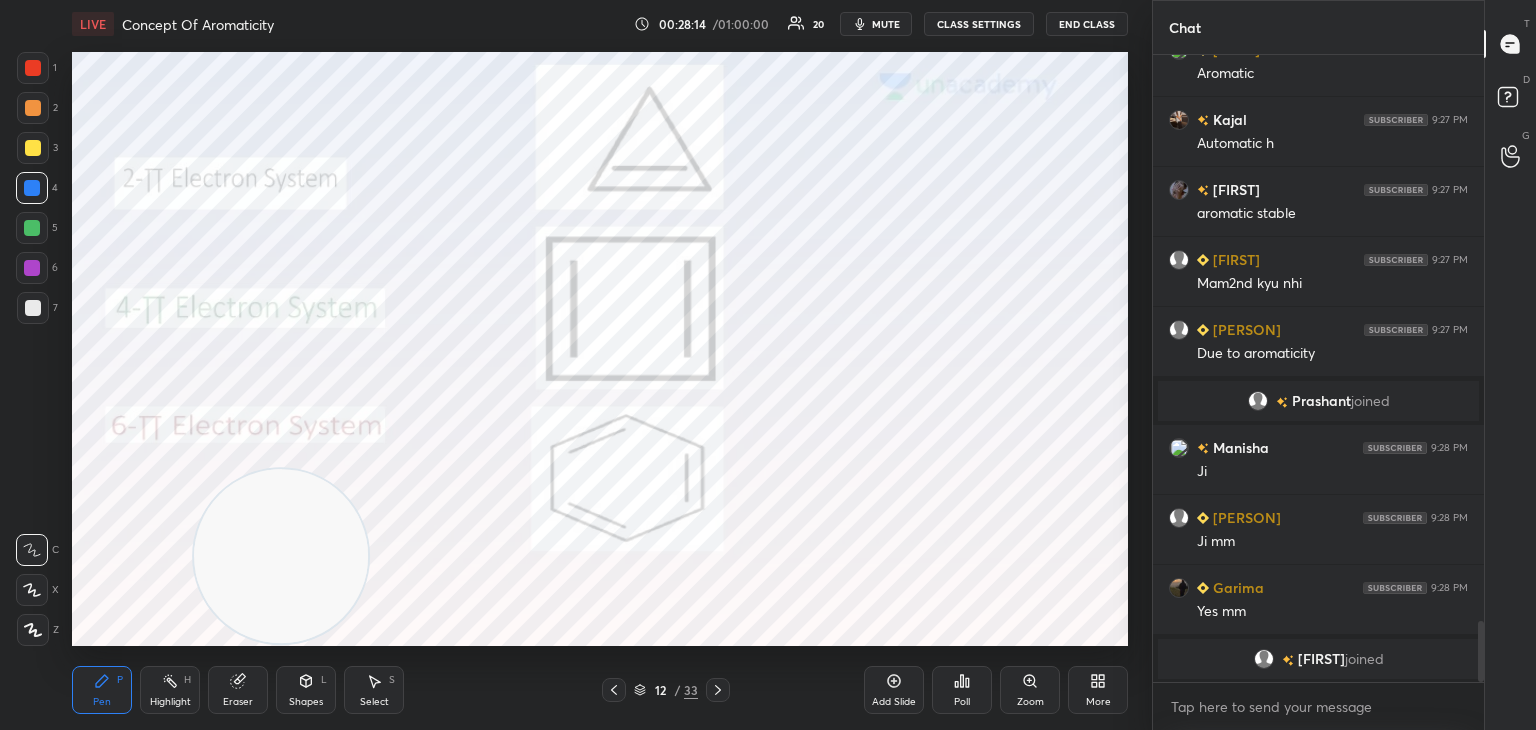 click 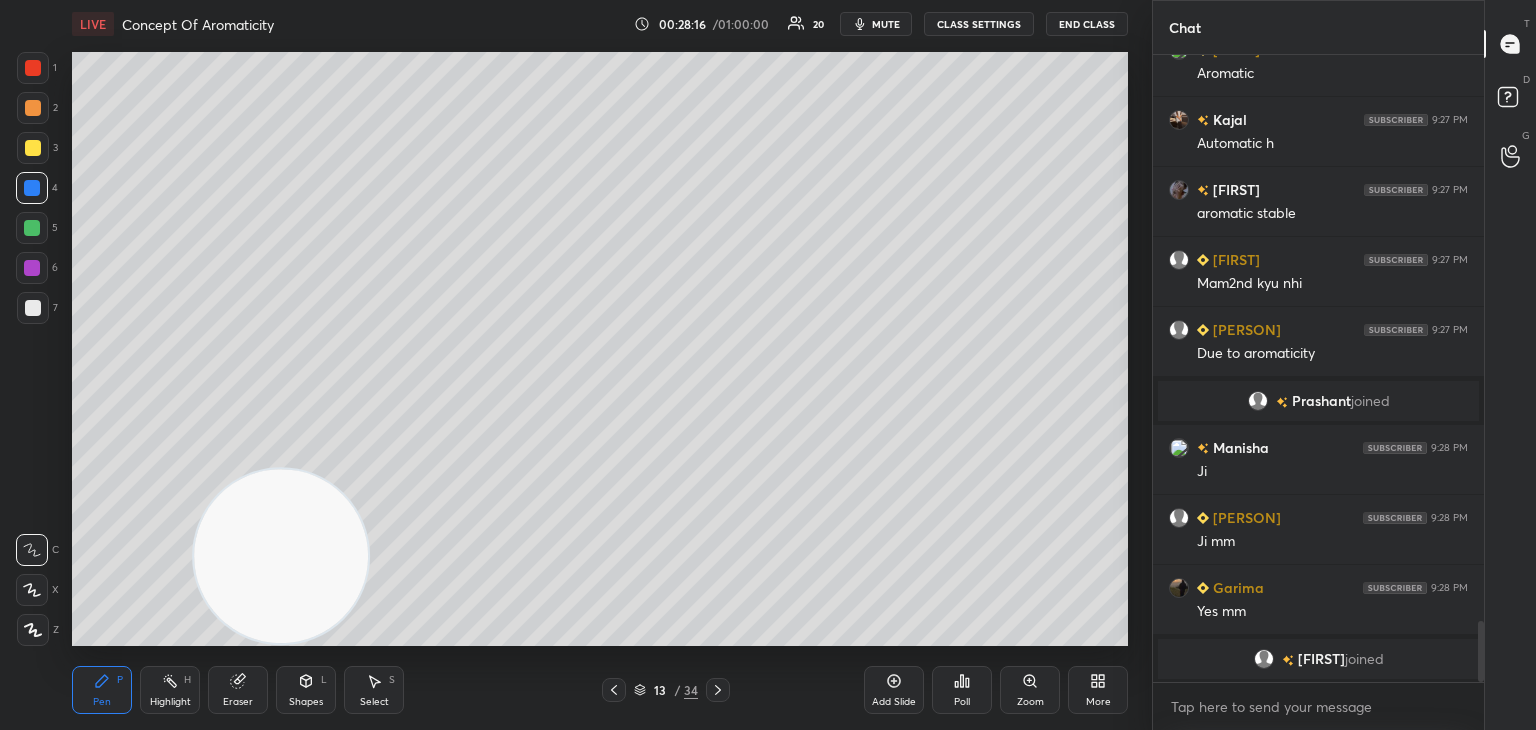 click at bounding box center [33, 308] 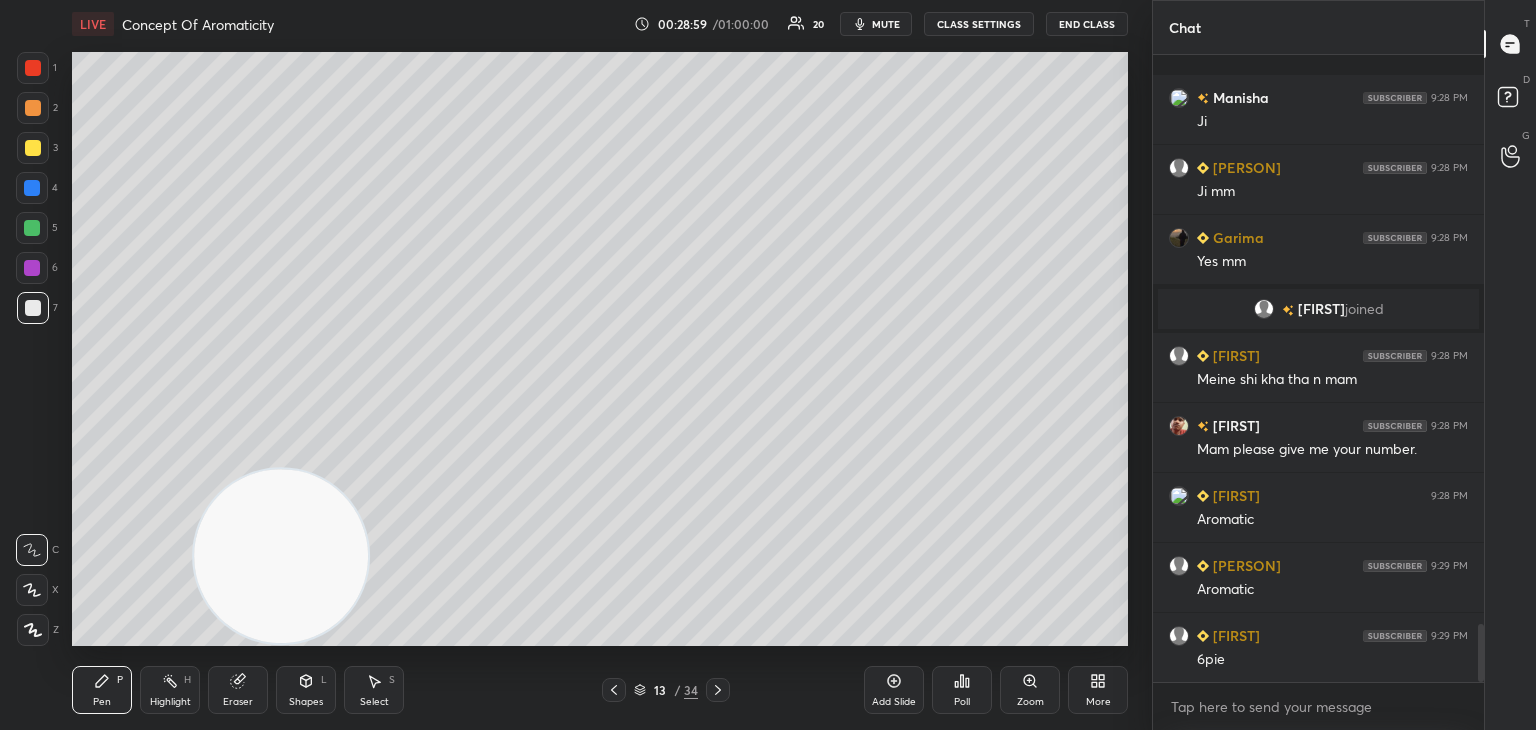 scroll, scrollTop: 6174, scrollLeft: 0, axis: vertical 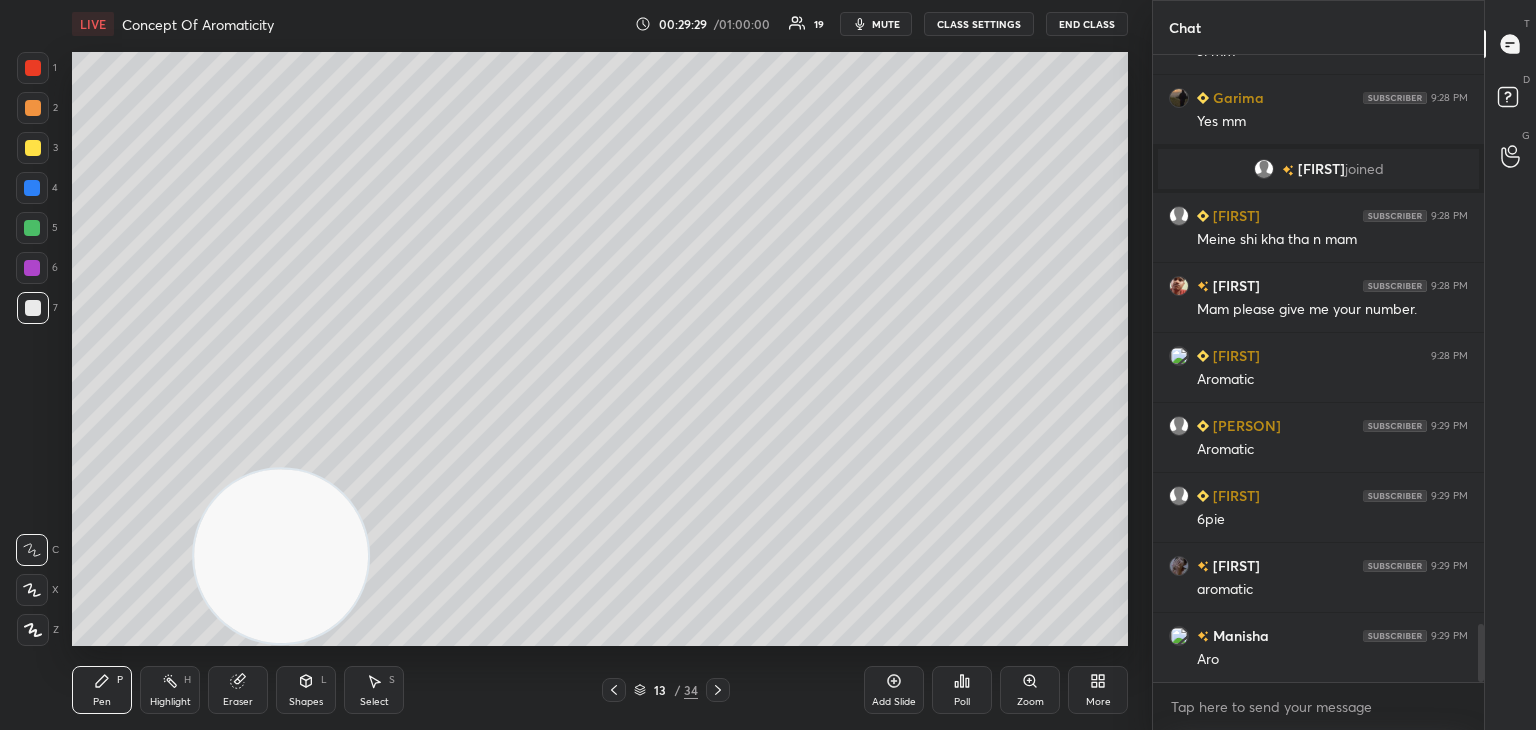 click 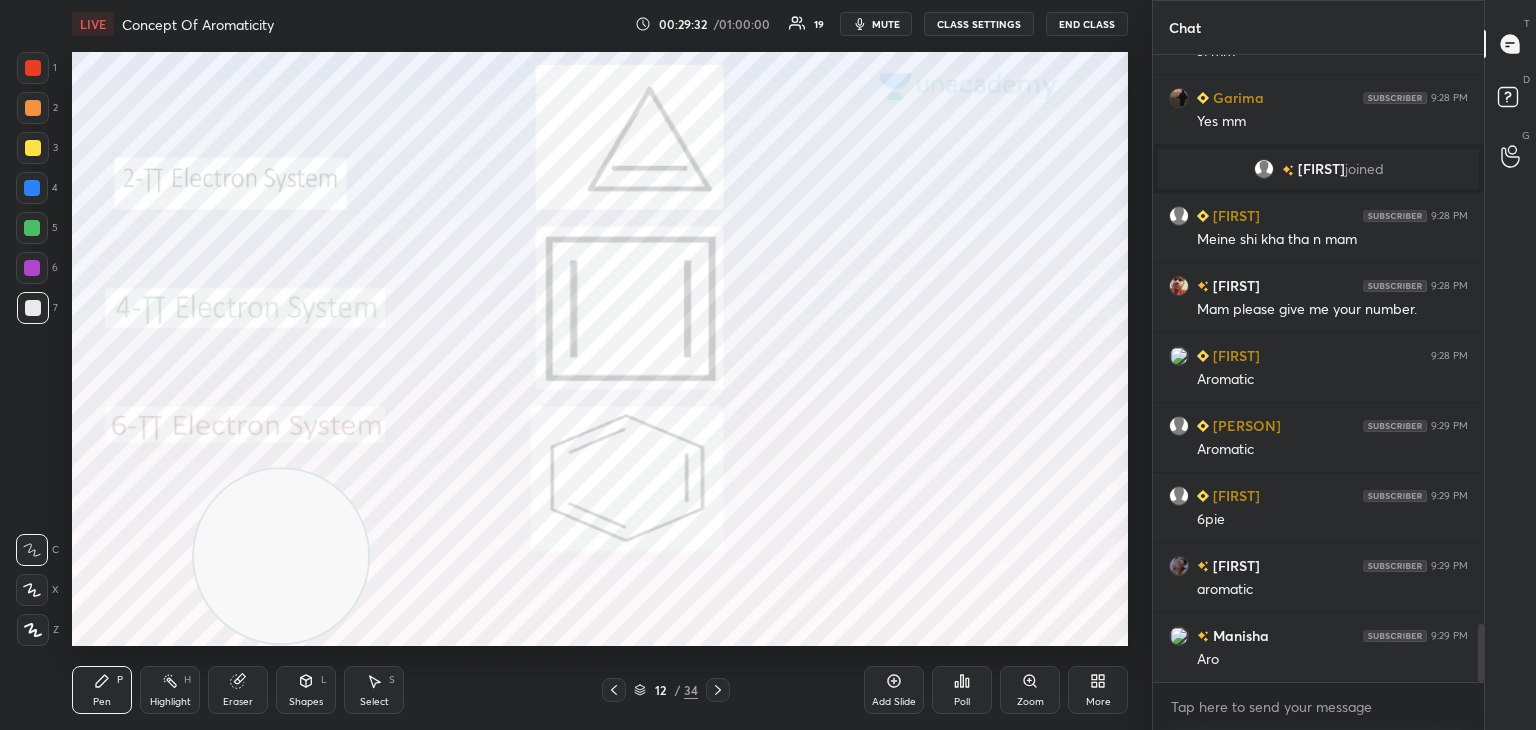 click 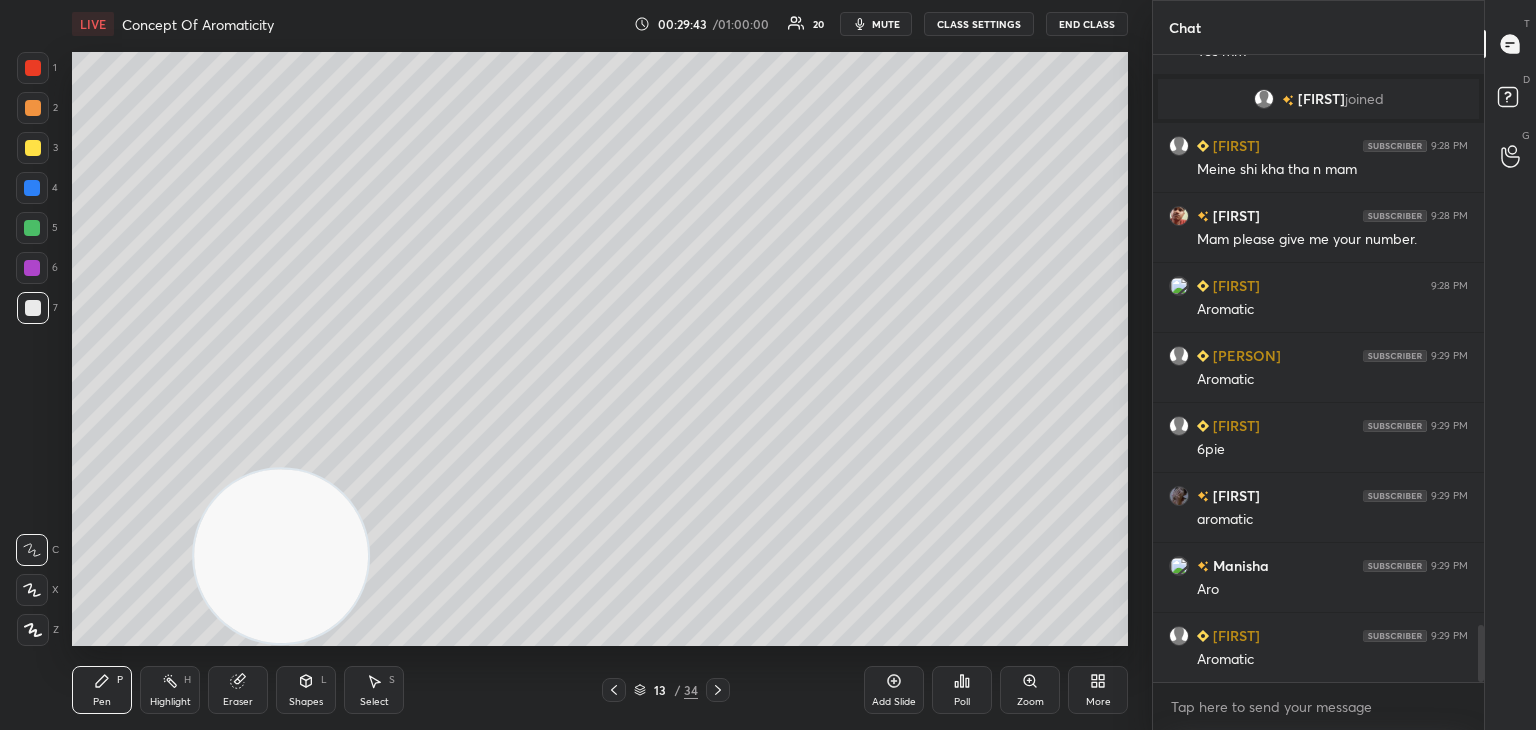 scroll, scrollTop: 6314, scrollLeft: 0, axis: vertical 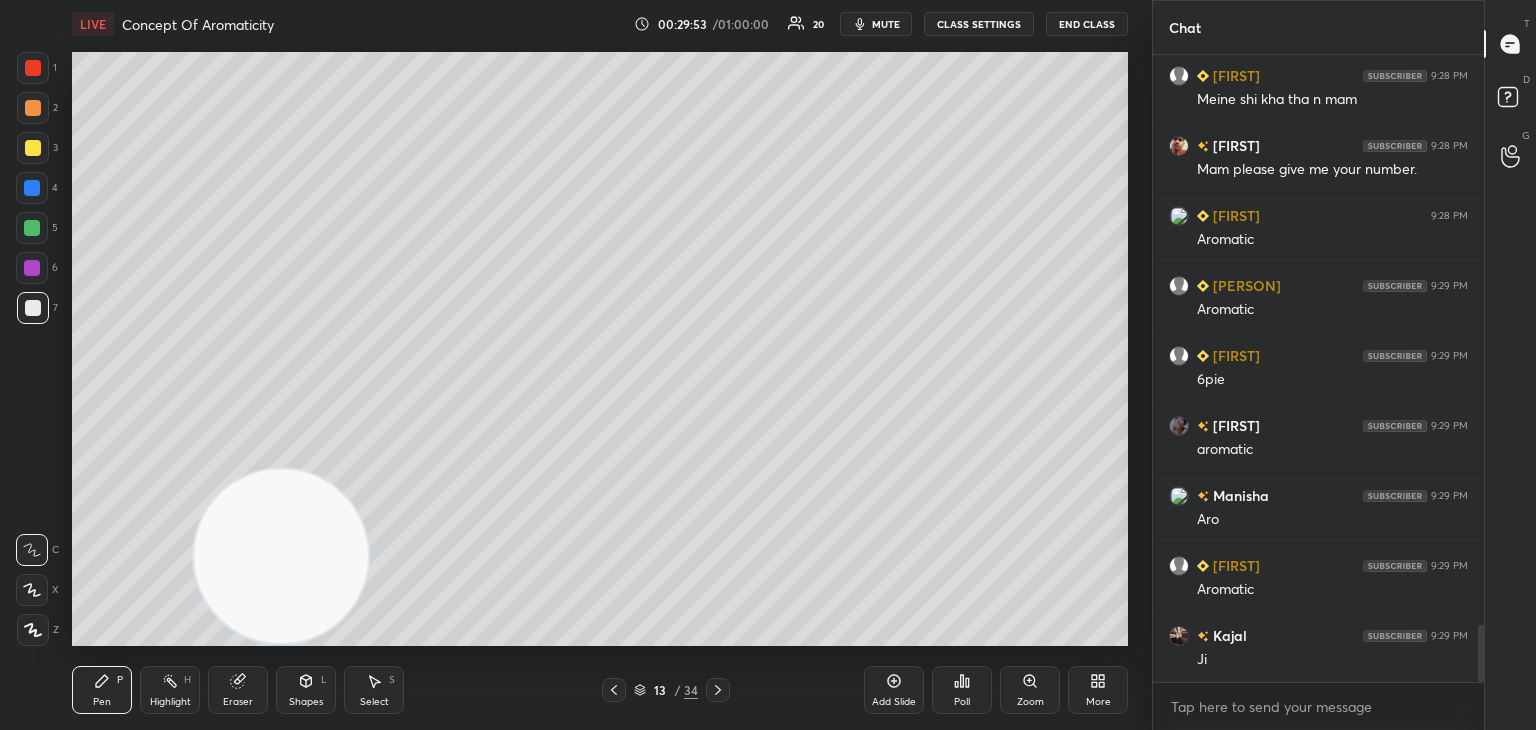 click 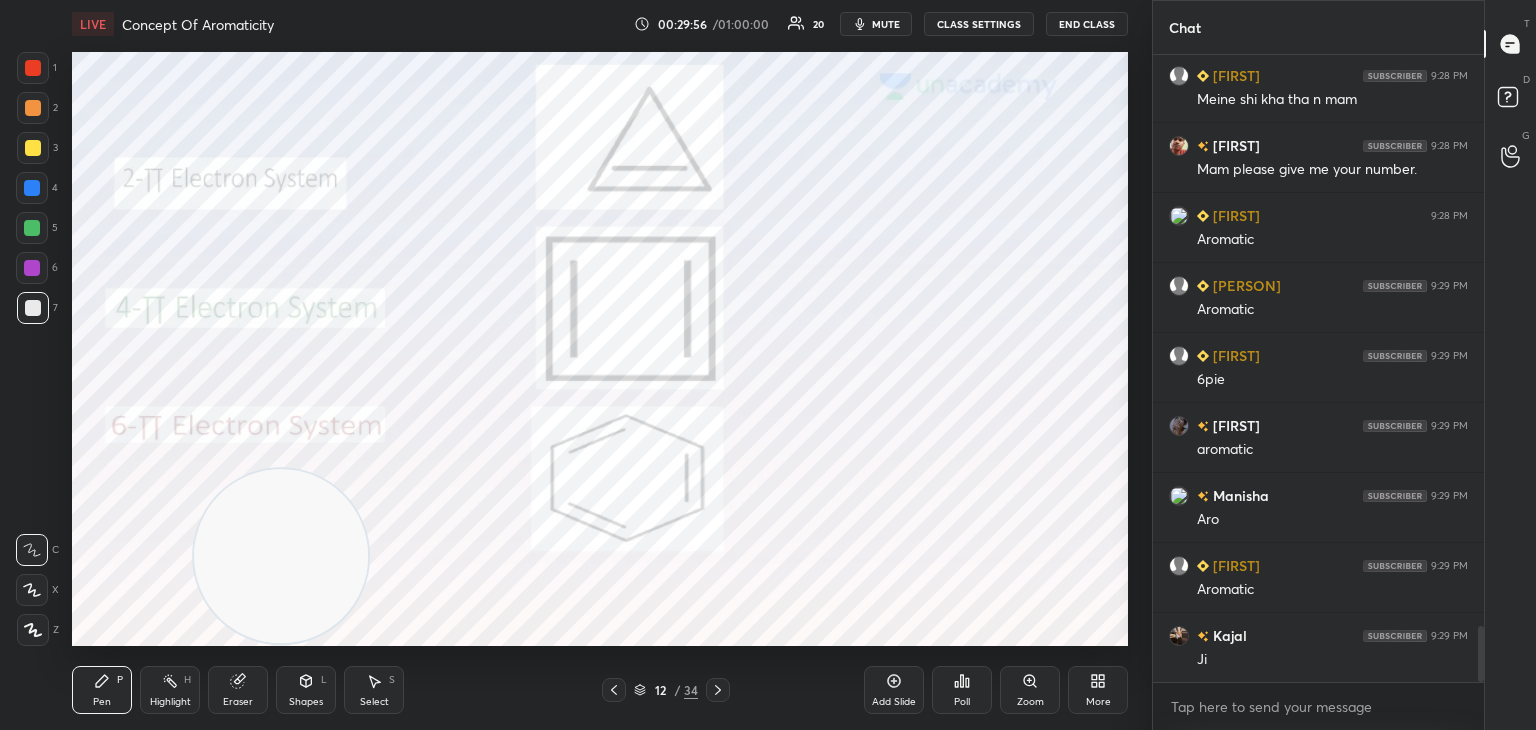 scroll, scrollTop: 6402, scrollLeft: 0, axis: vertical 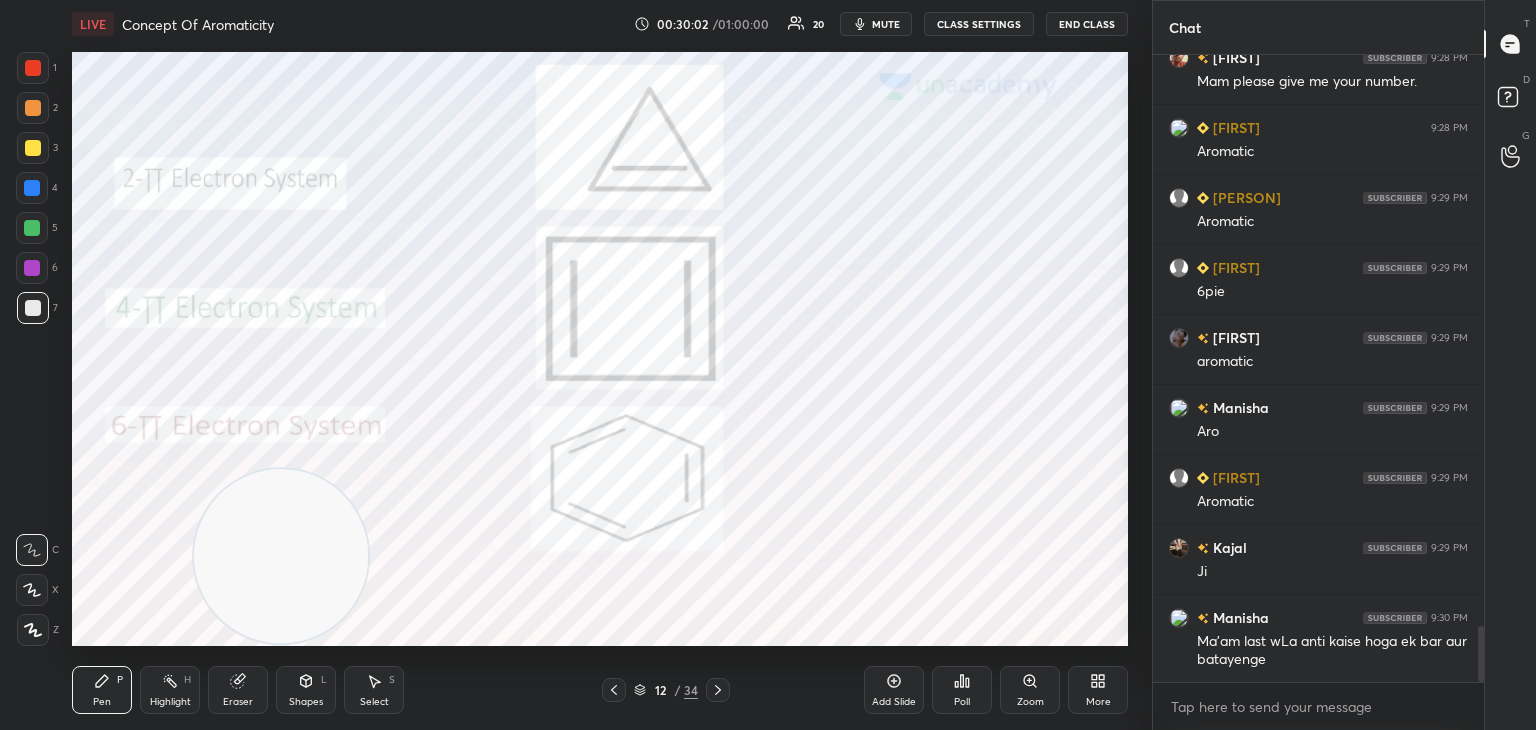 click 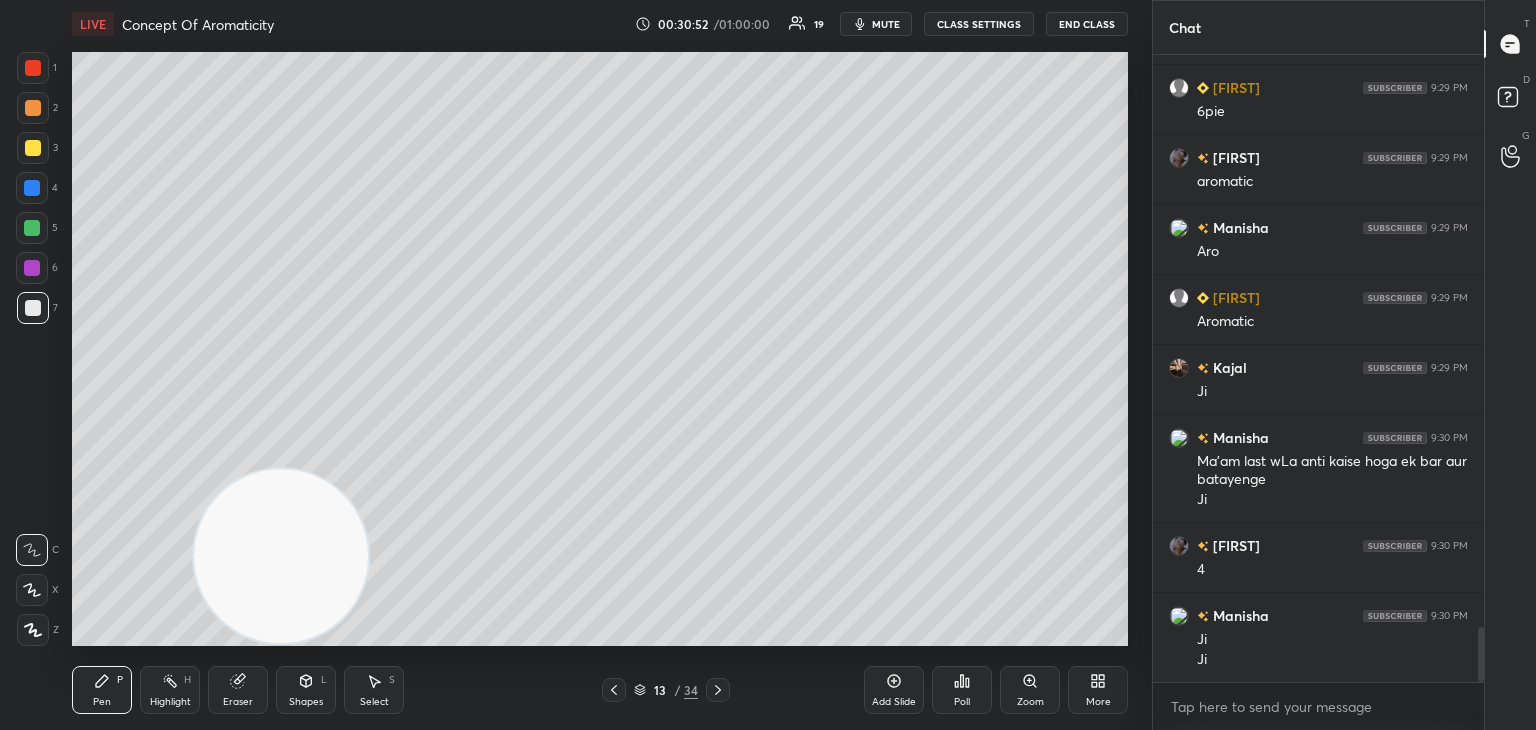 scroll, scrollTop: 6652, scrollLeft: 0, axis: vertical 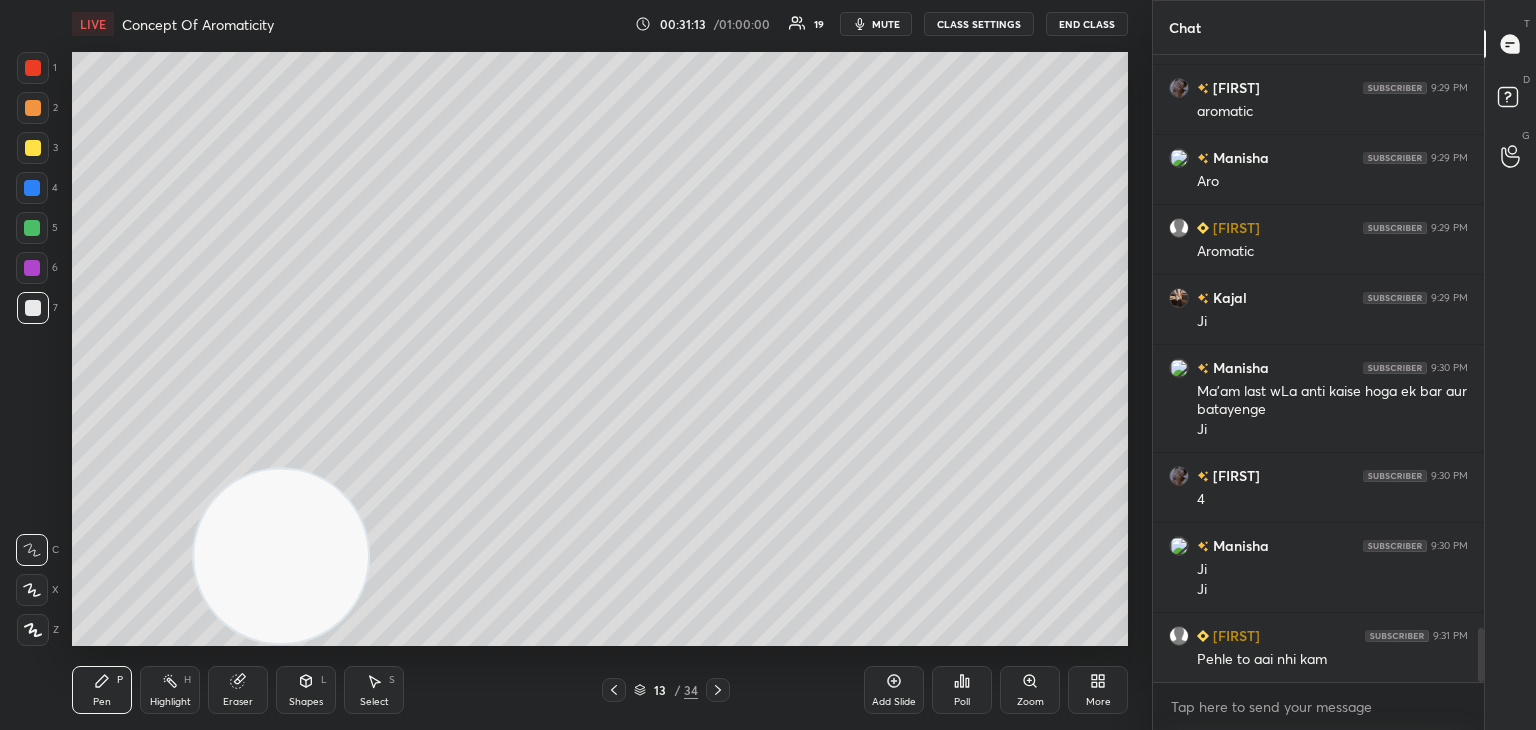 click 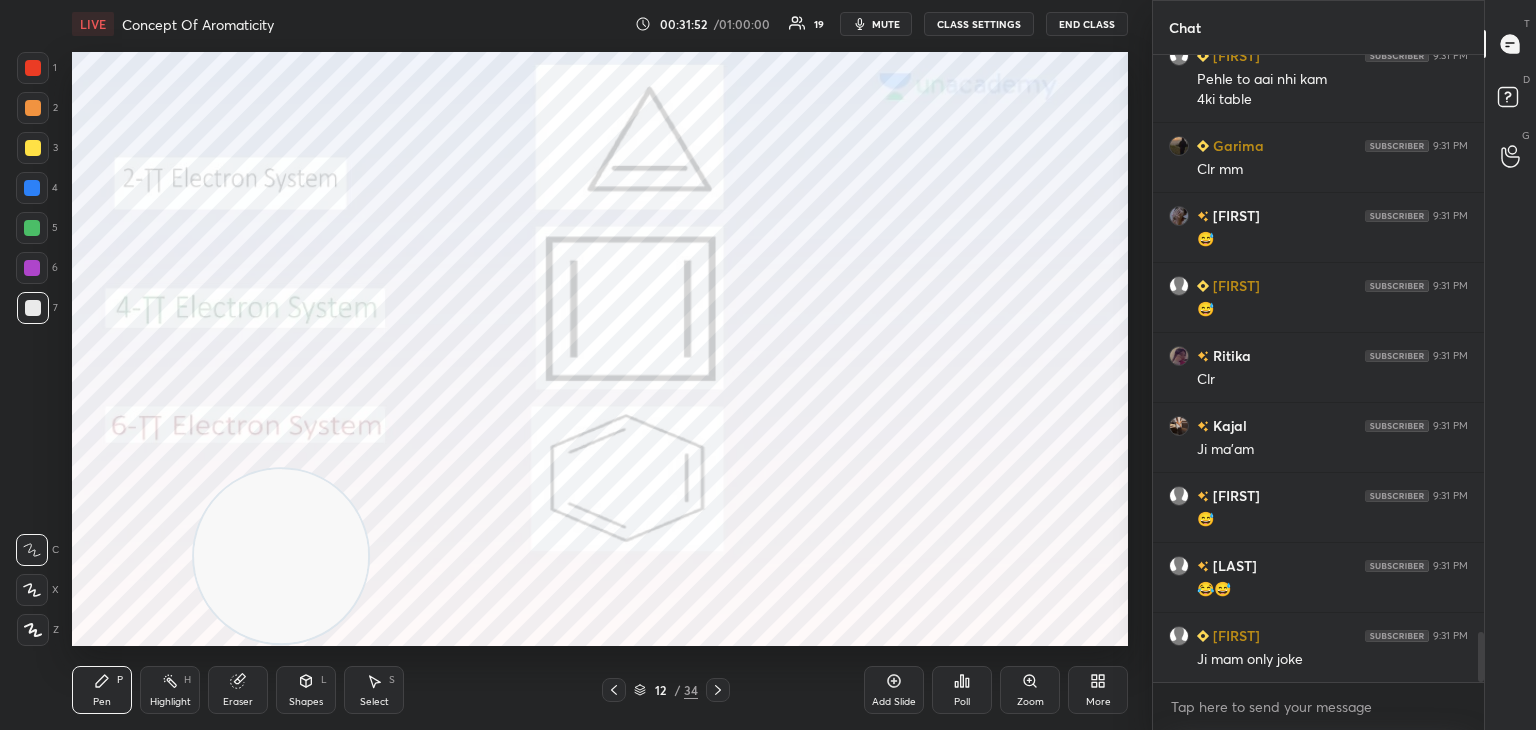 scroll, scrollTop: 7302, scrollLeft: 0, axis: vertical 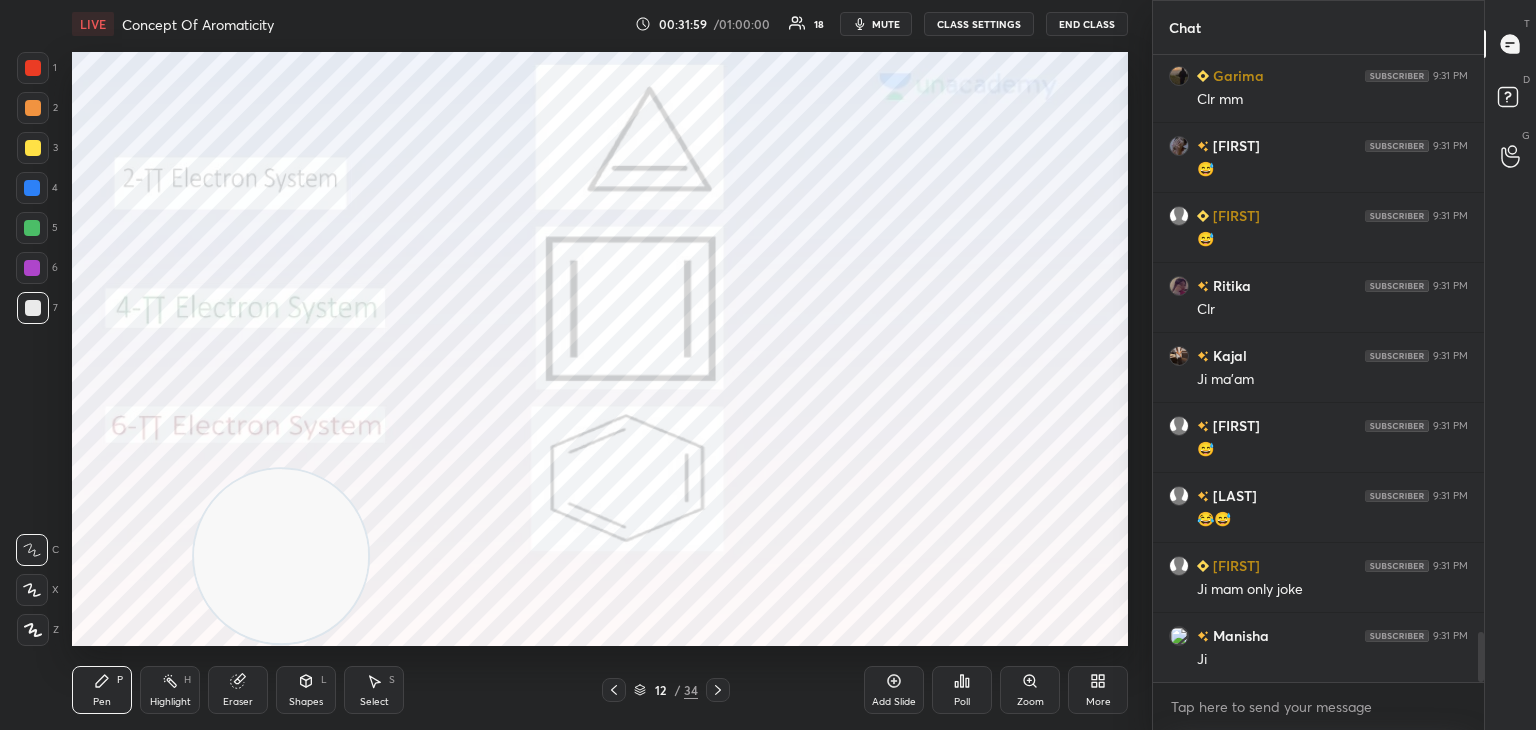 click at bounding box center [33, 68] 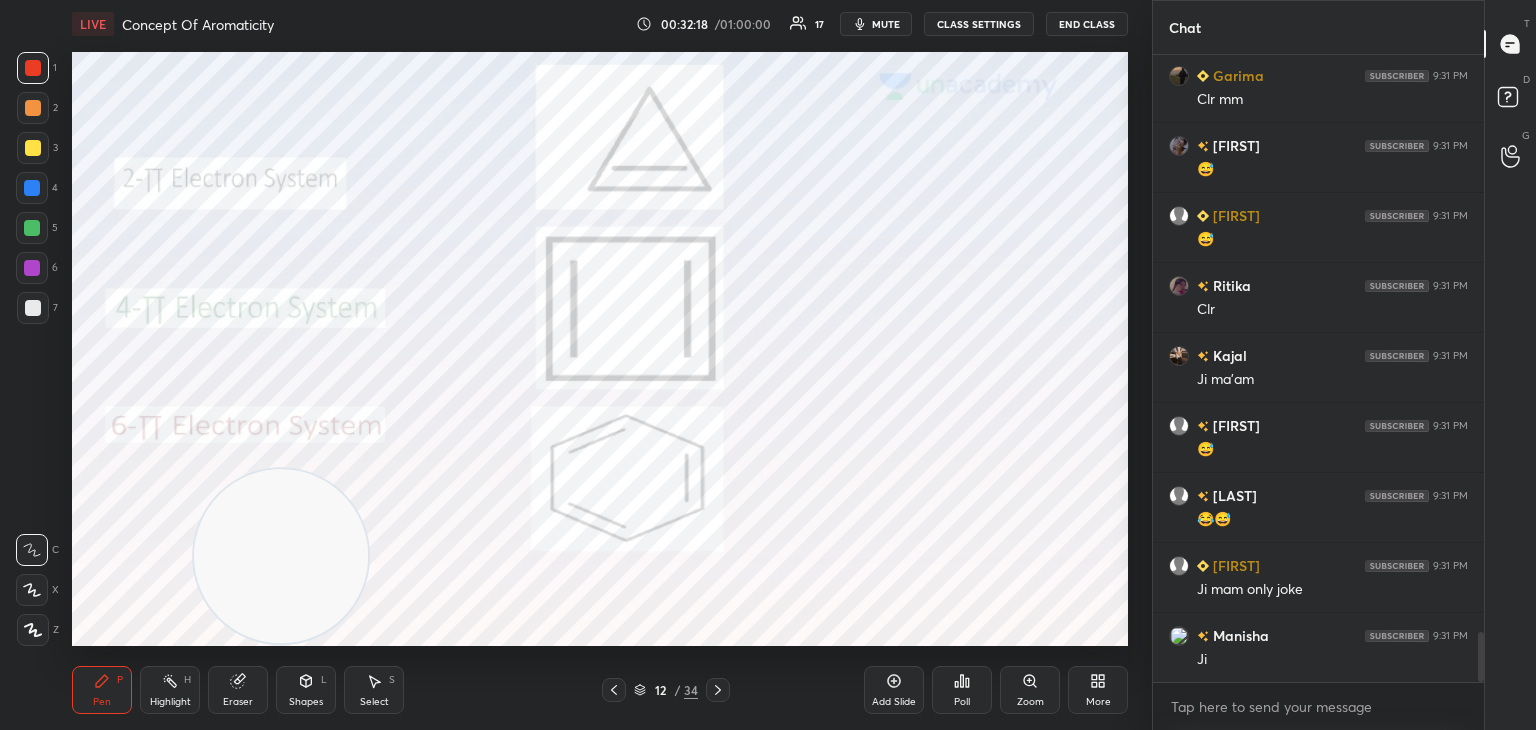 click 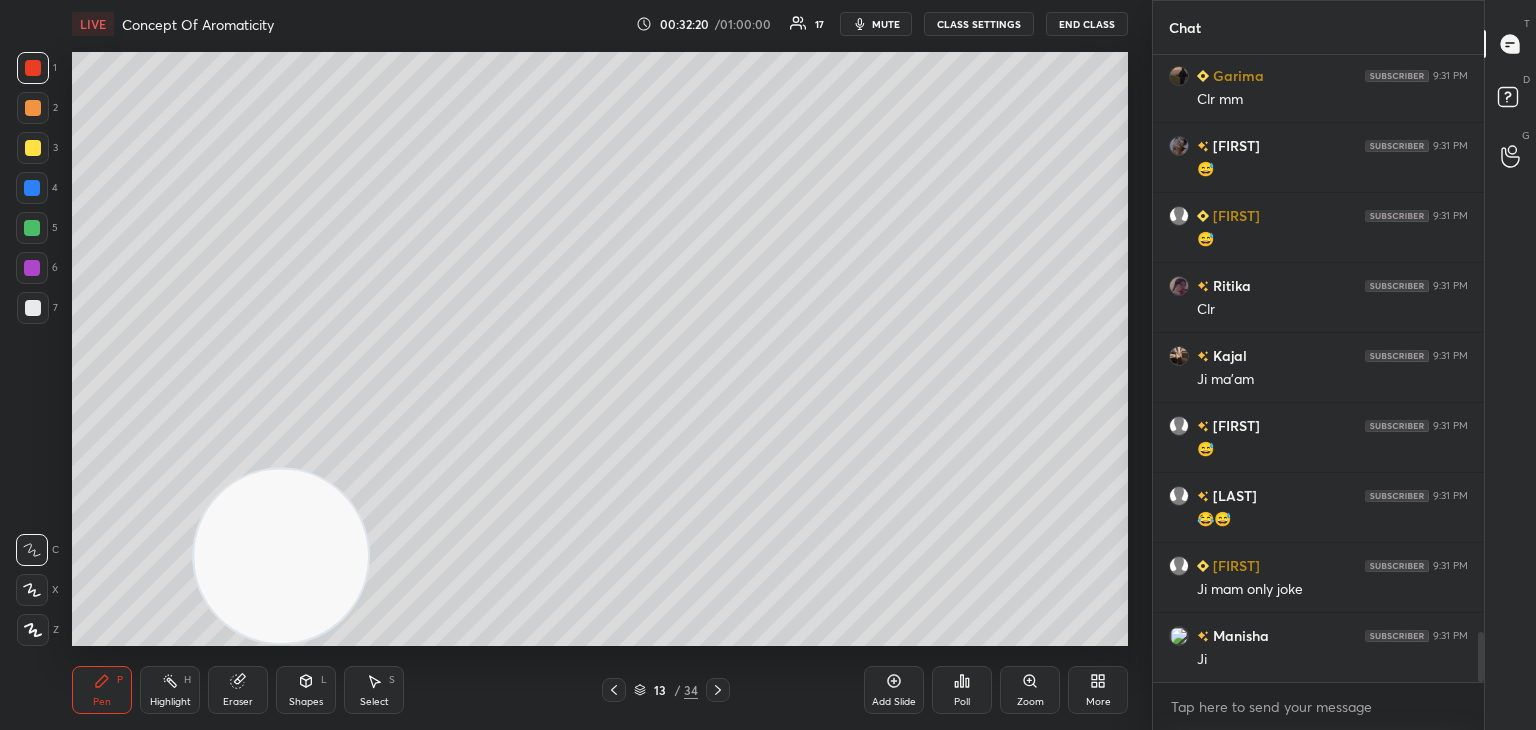 click 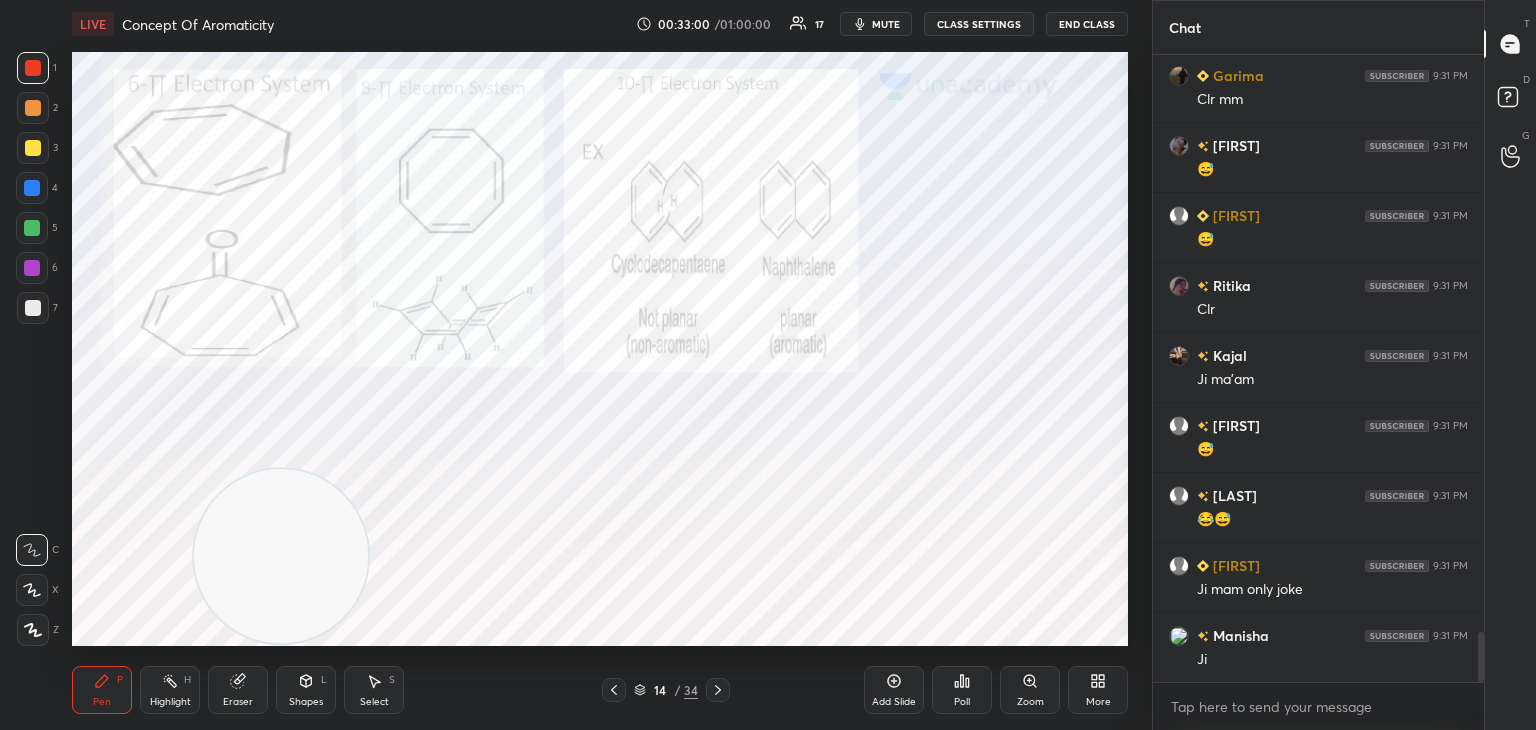 click on "mute" at bounding box center (886, 24) 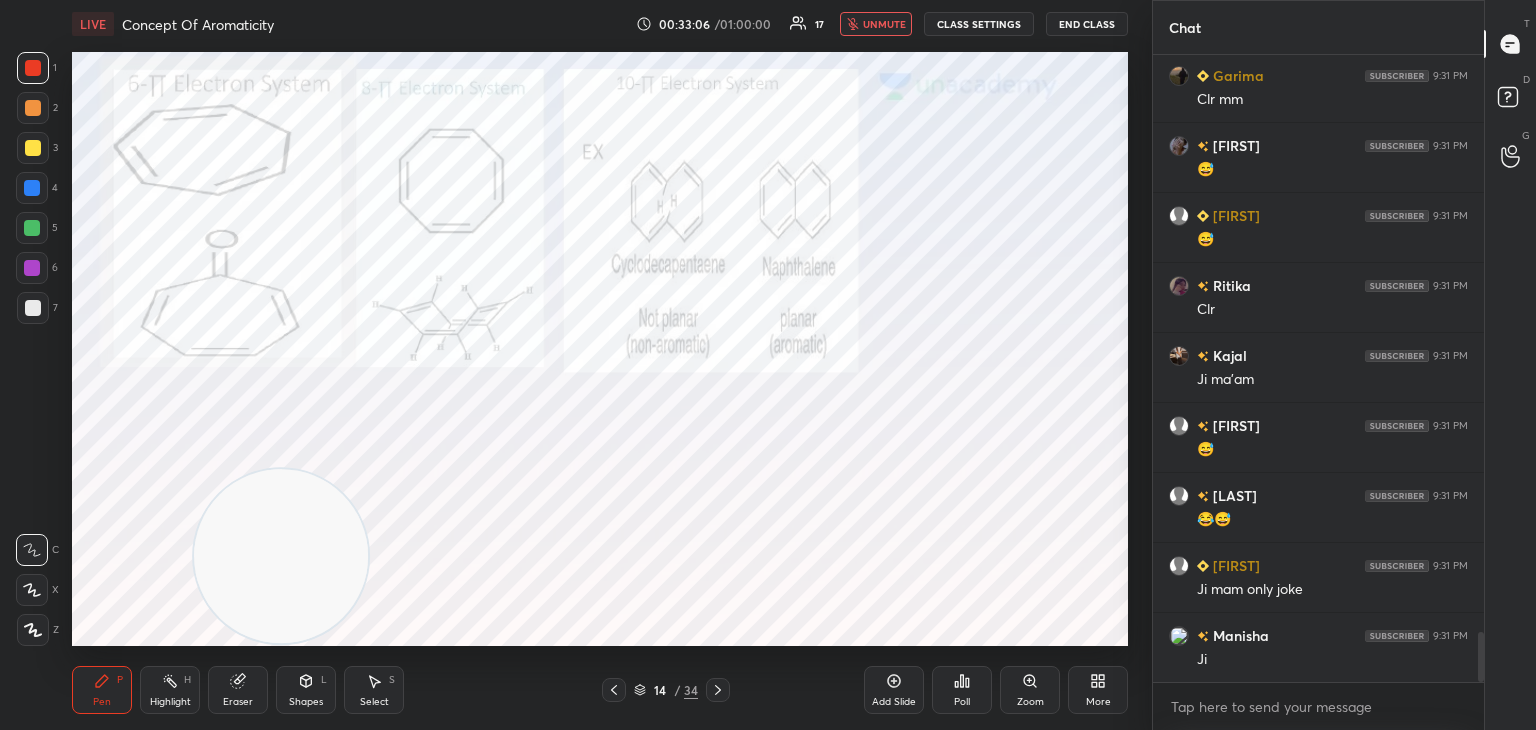 click on "unmute" at bounding box center (884, 24) 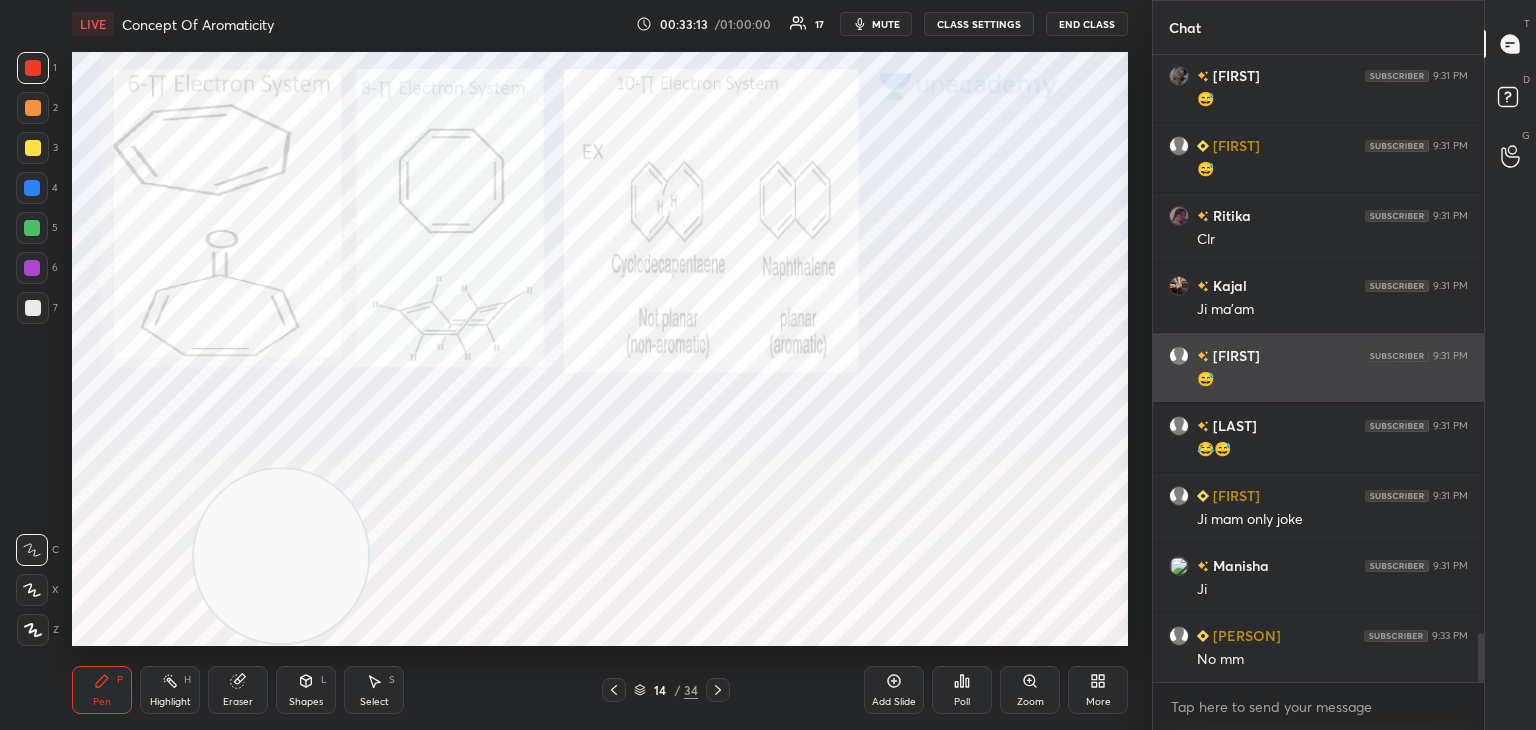 scroll, scrollTop: 7442, scrollLeft: 0, axis: vertical 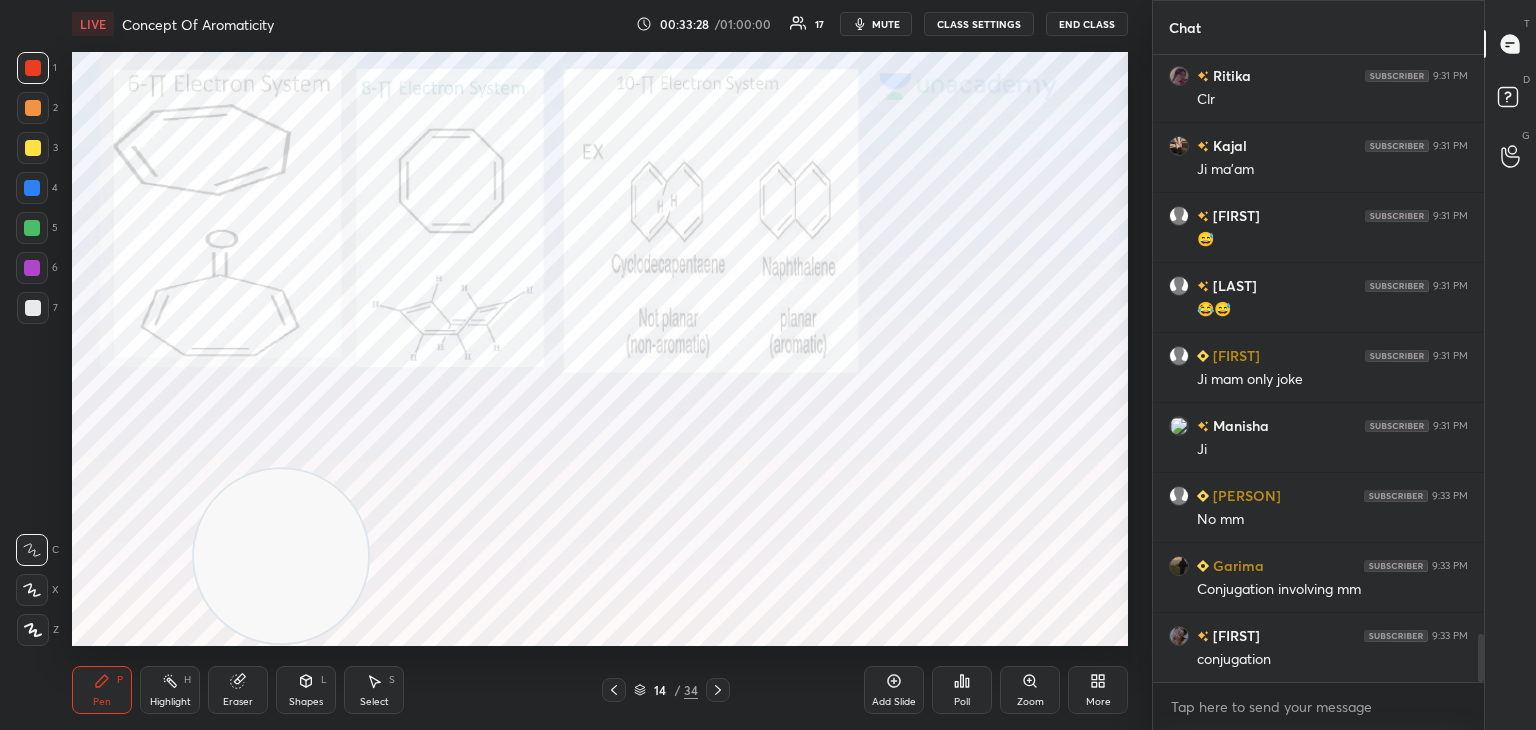 click 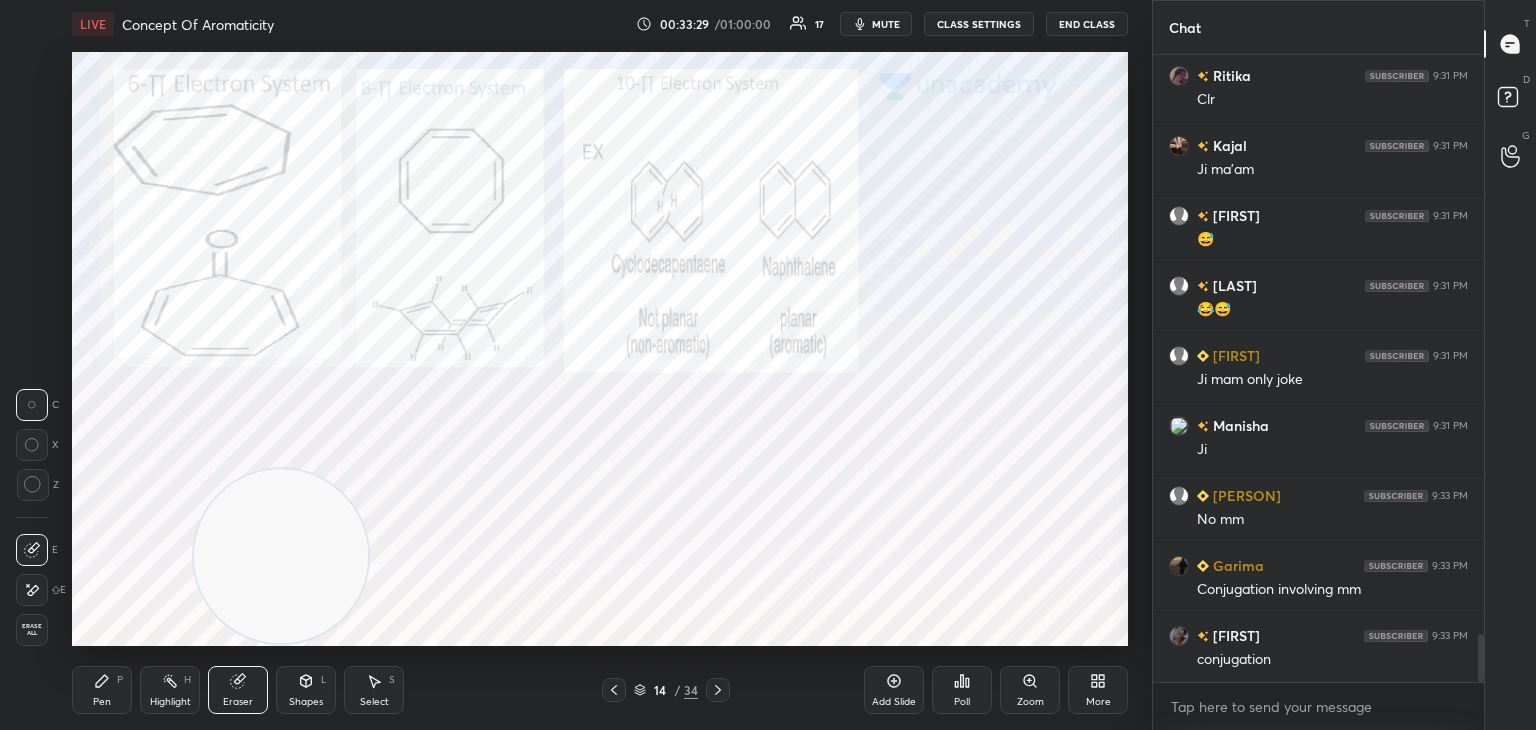 click on "Erase all" at bounding box center (32, 630) 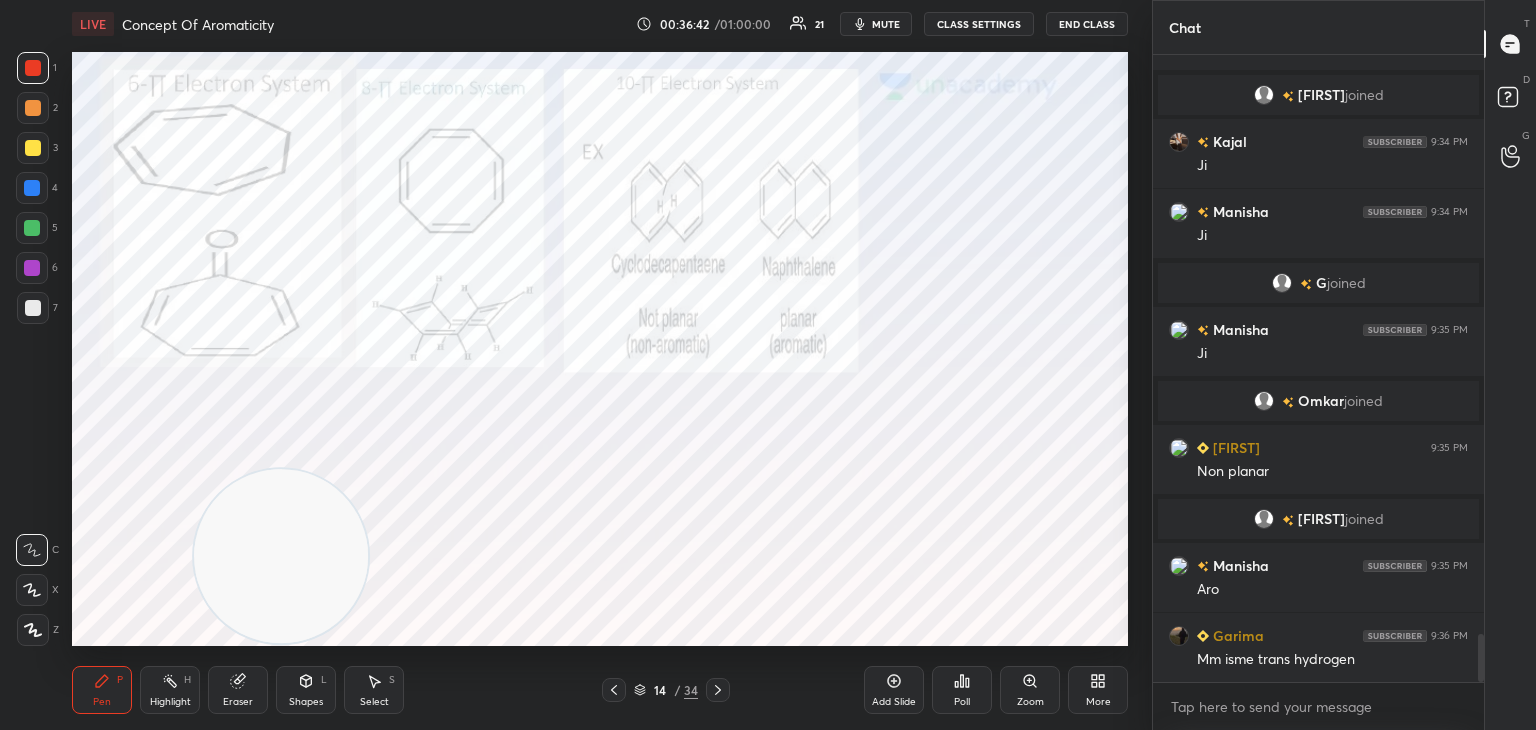 scroll, scrollTop: 7604, scrollLeft: 0, axis: vertical 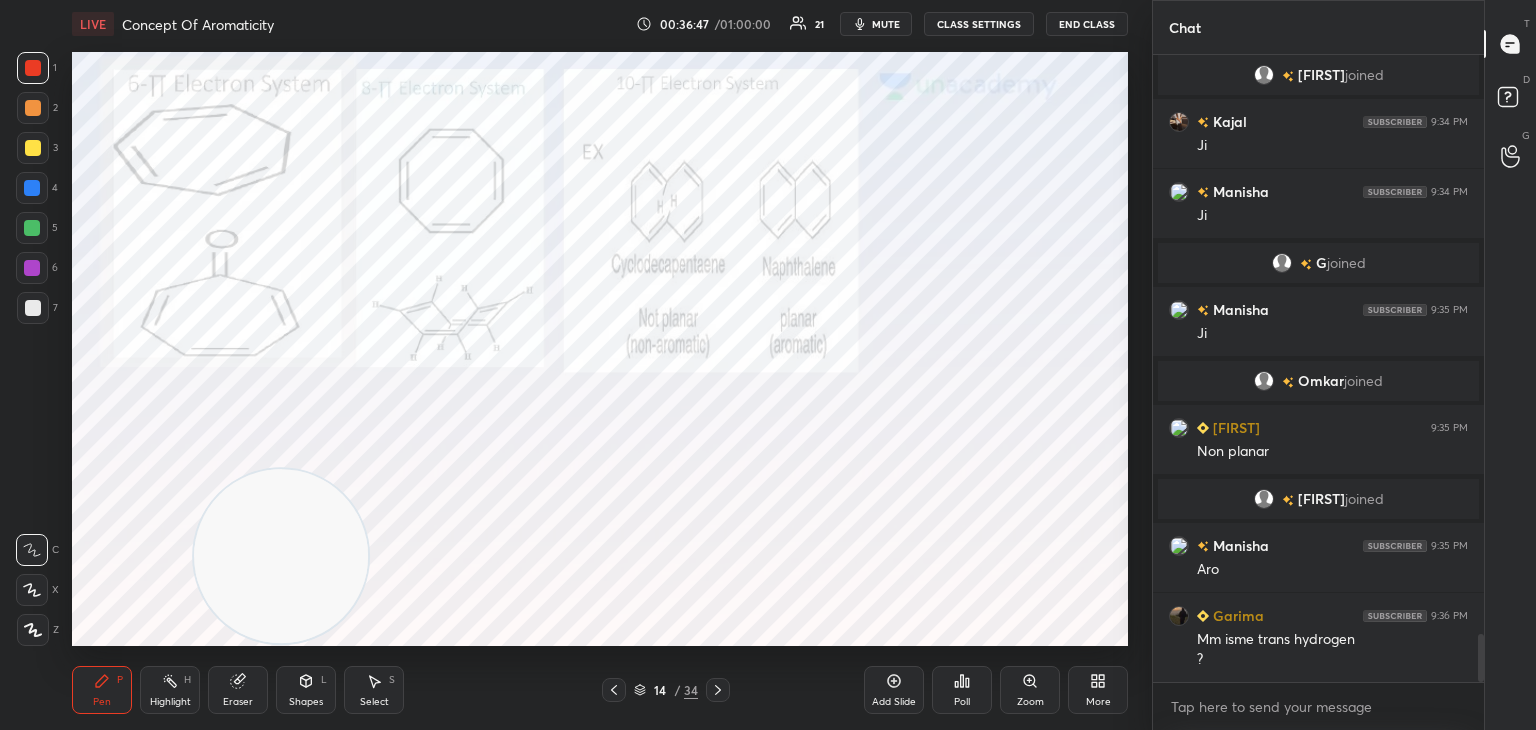 click 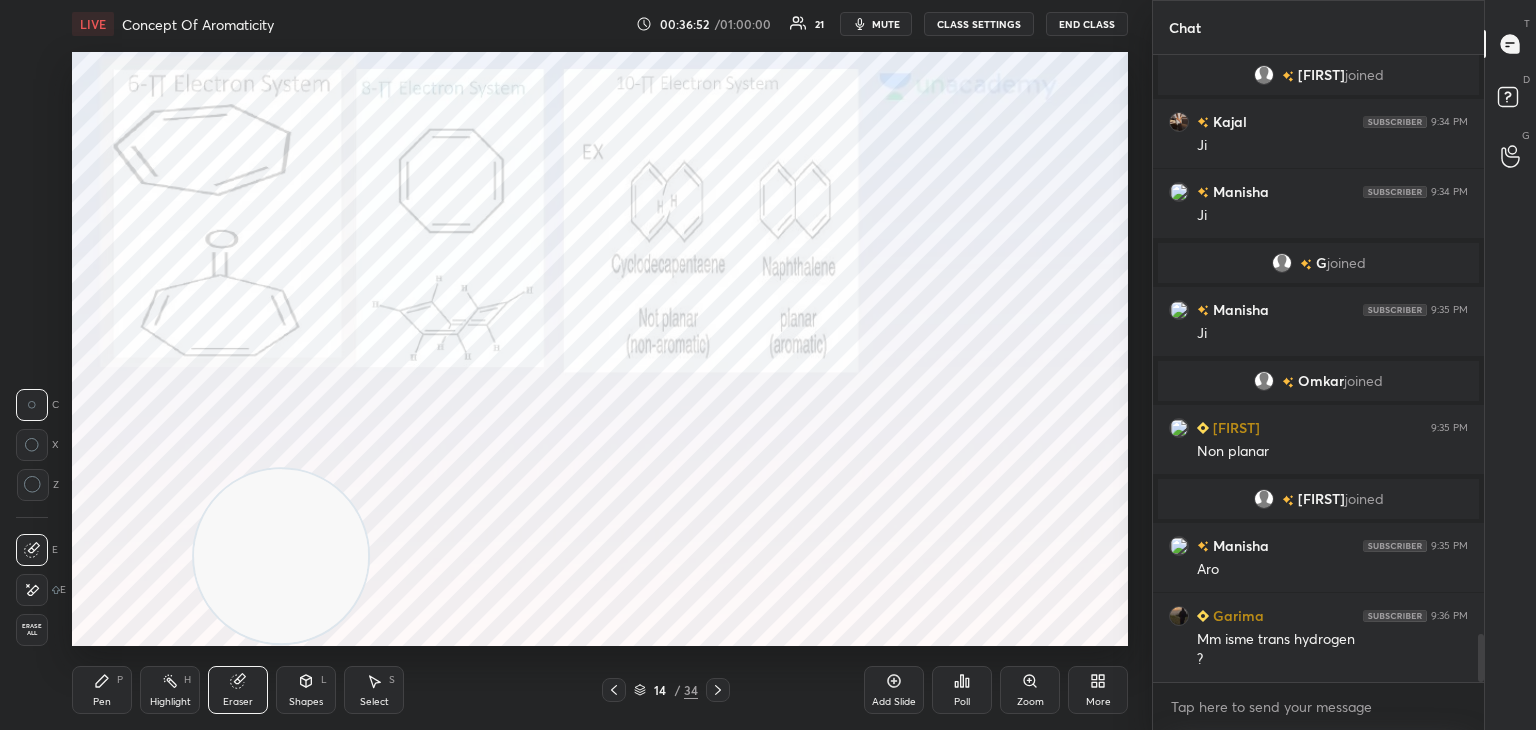 click 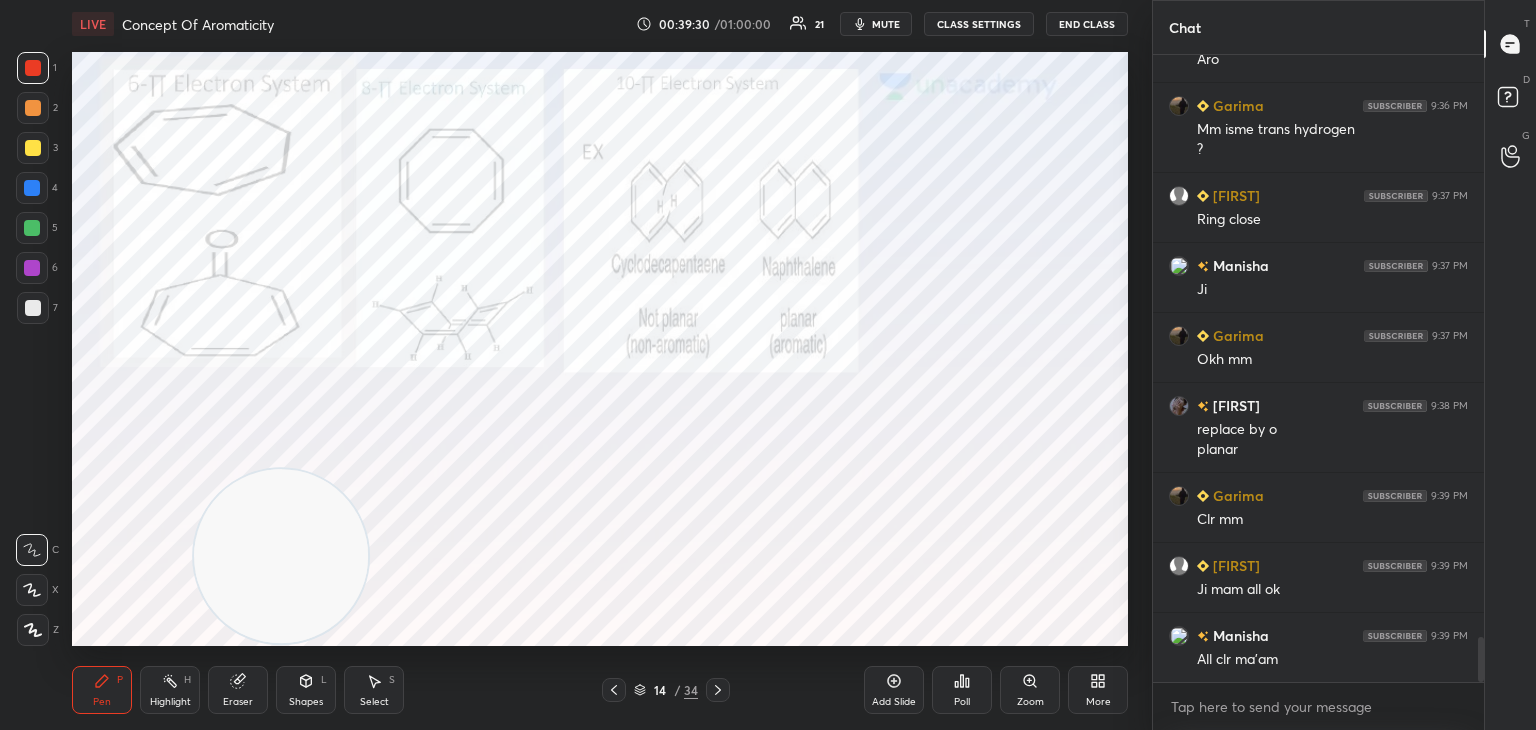 scroll, scrollTop: 8184, scrollLeft: 0, axis: vertical 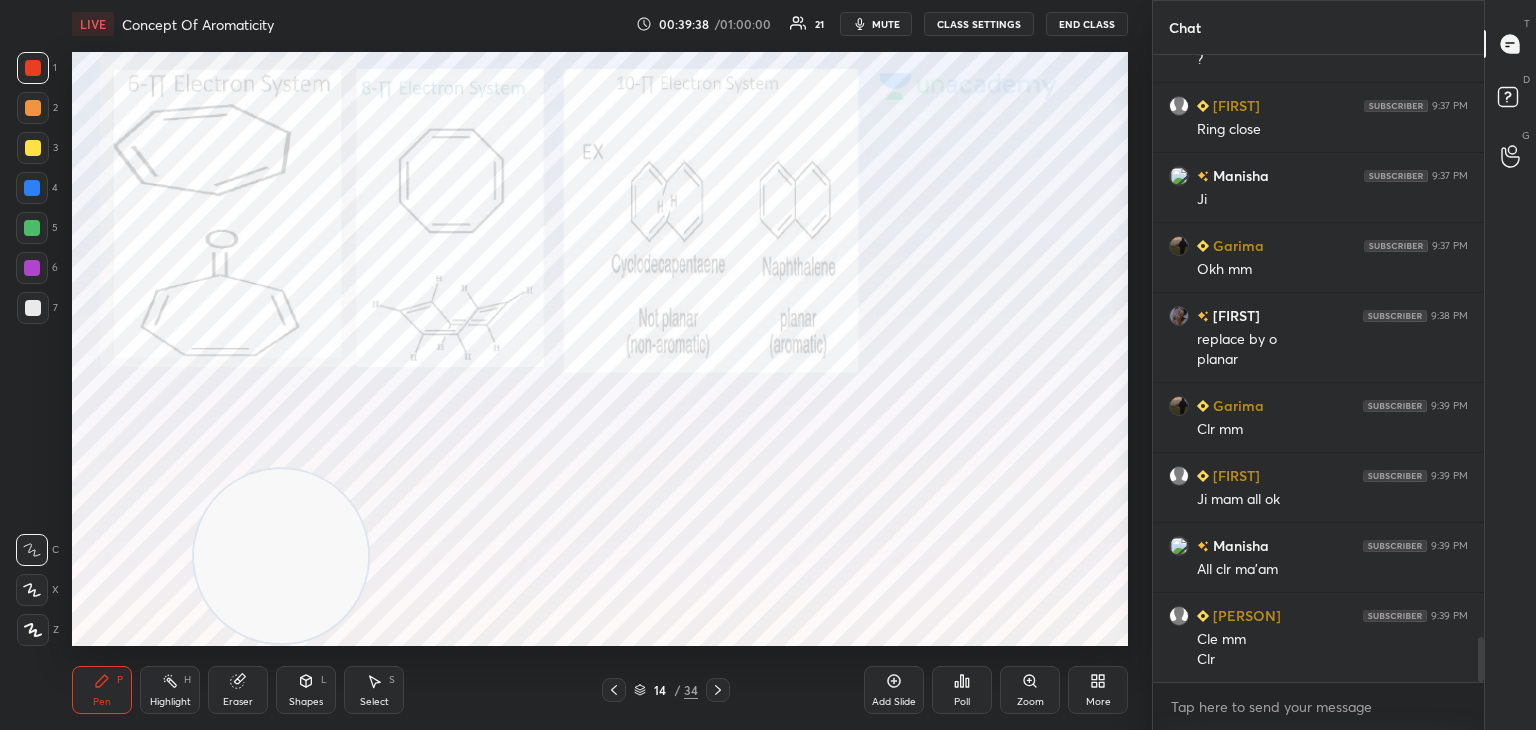 click 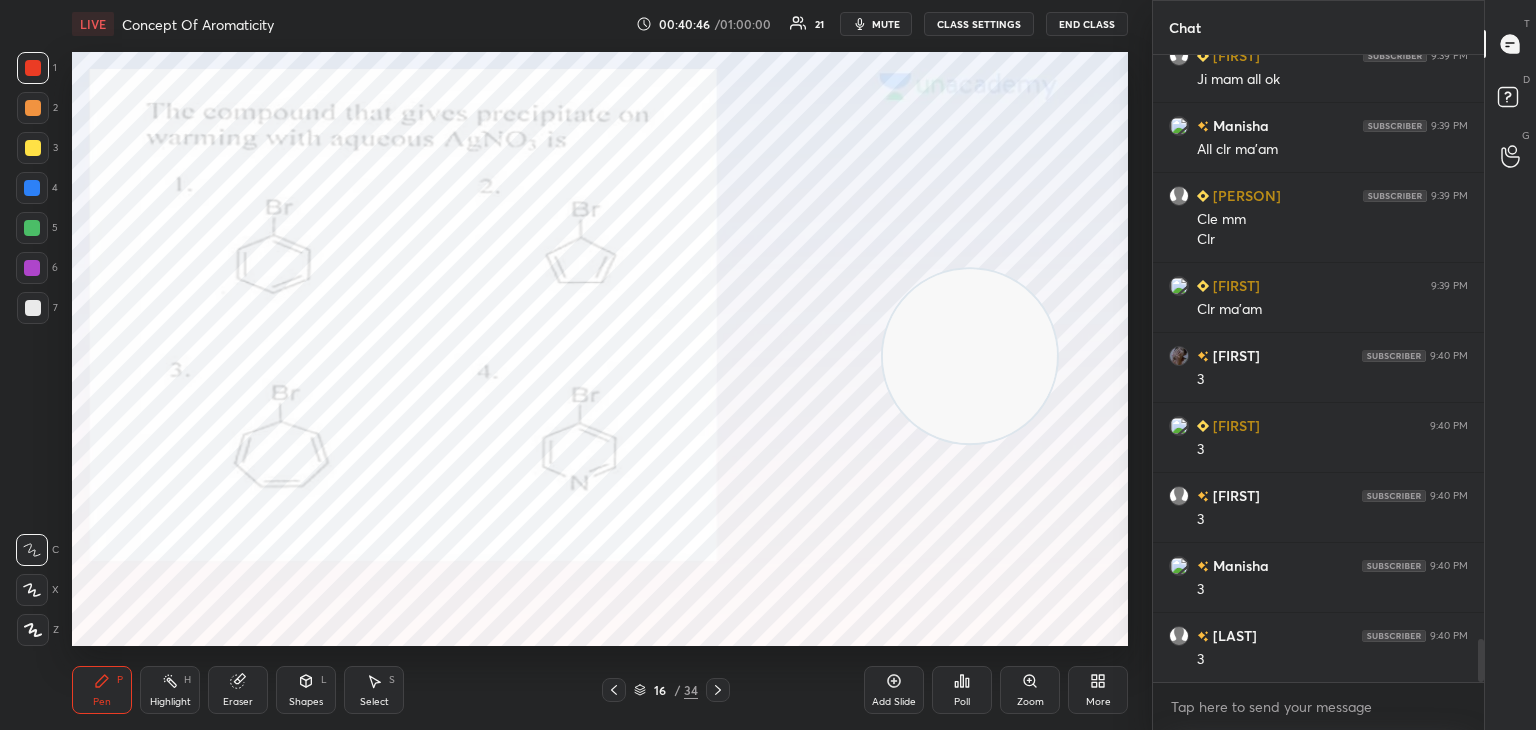 scroll, scrollTop: 8694, scrollLeft: 0, axis: vertical 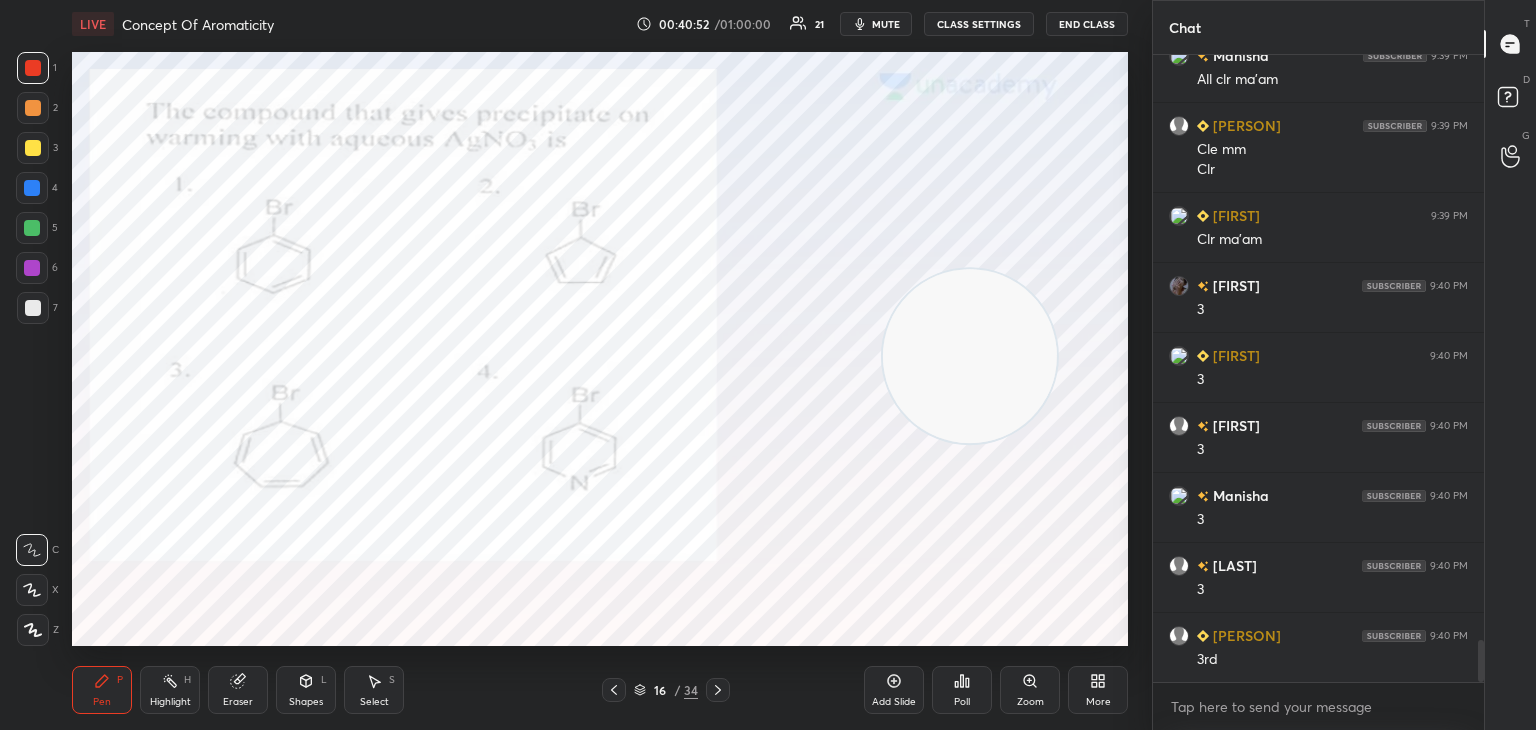 click at bounding box center (718, 690) 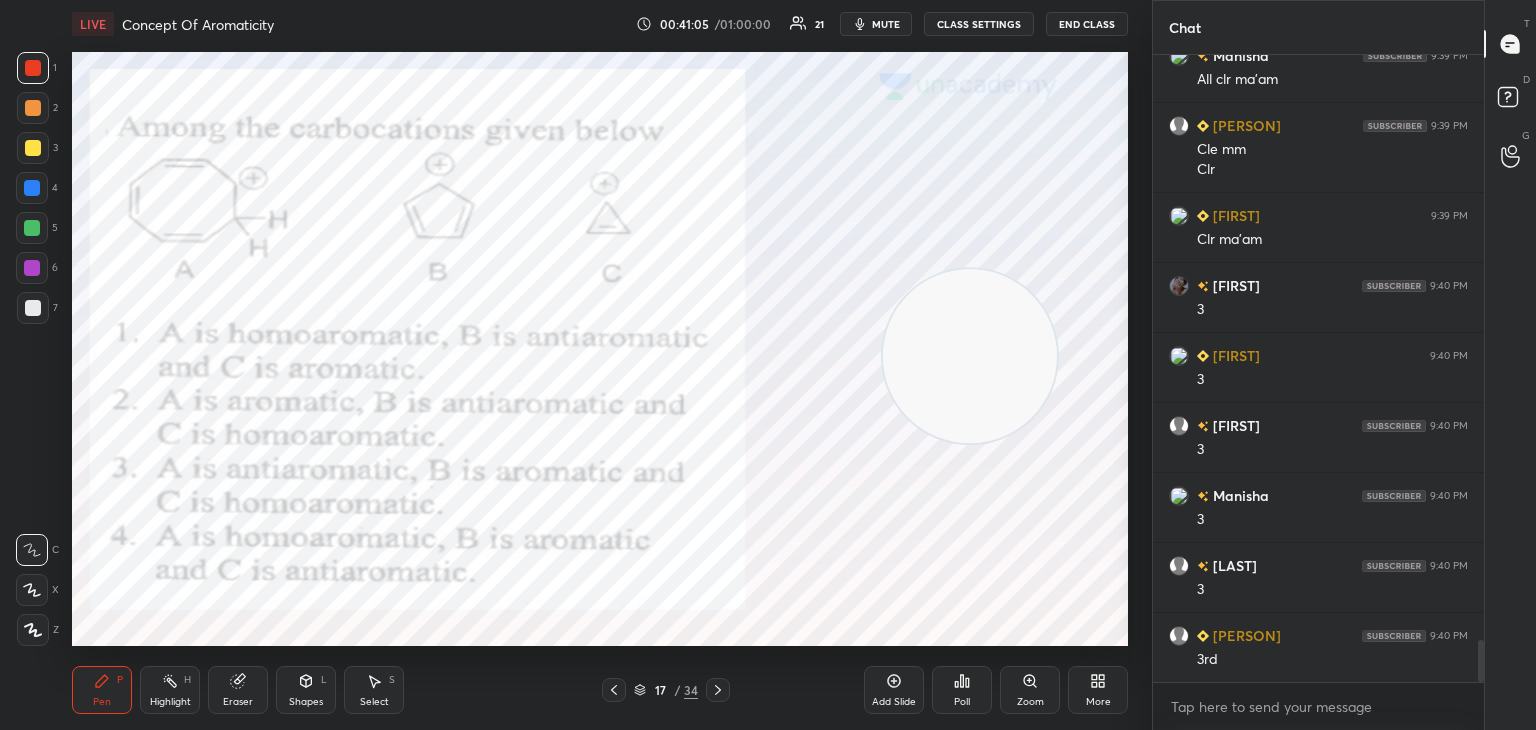 click 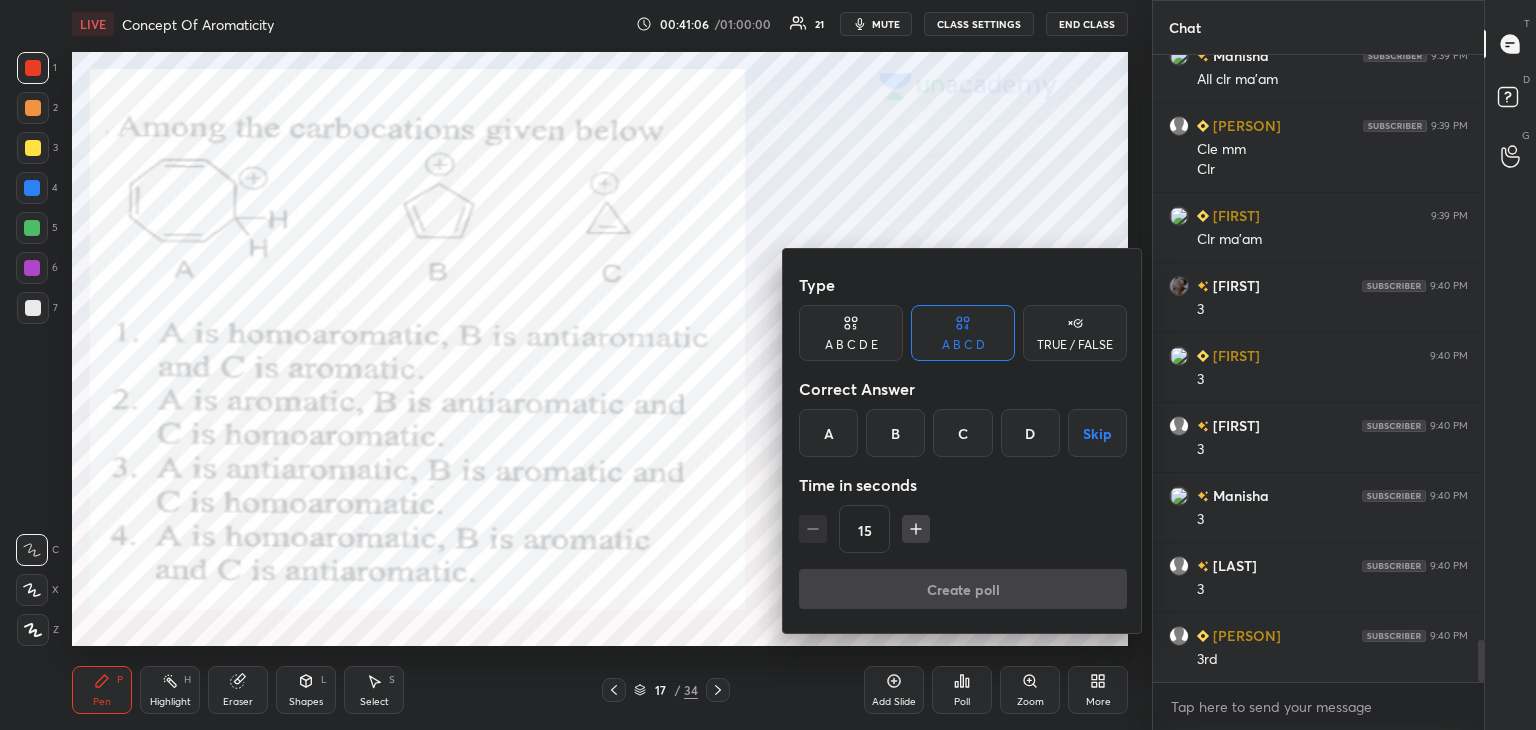 click on "A" at bounding box center (828, 433) 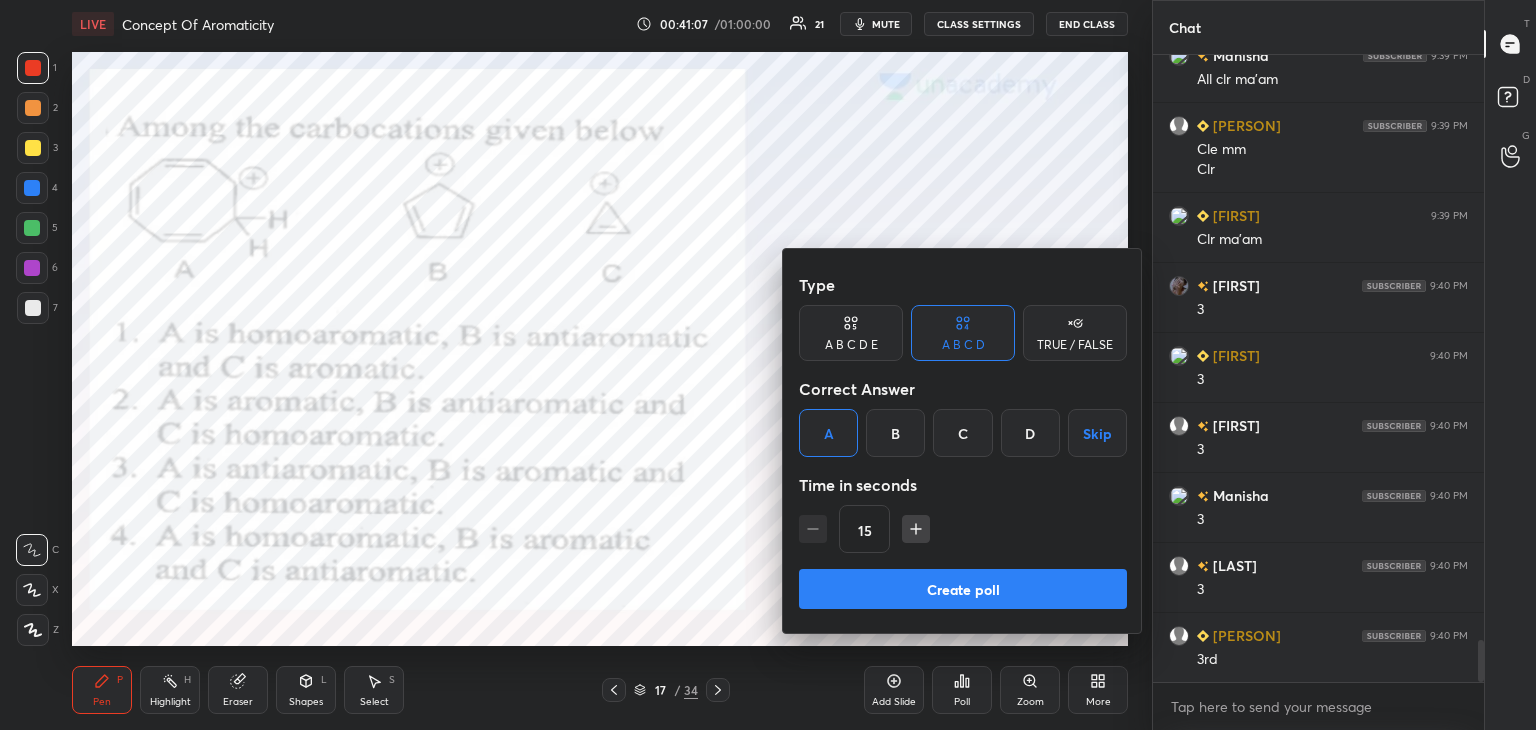 click 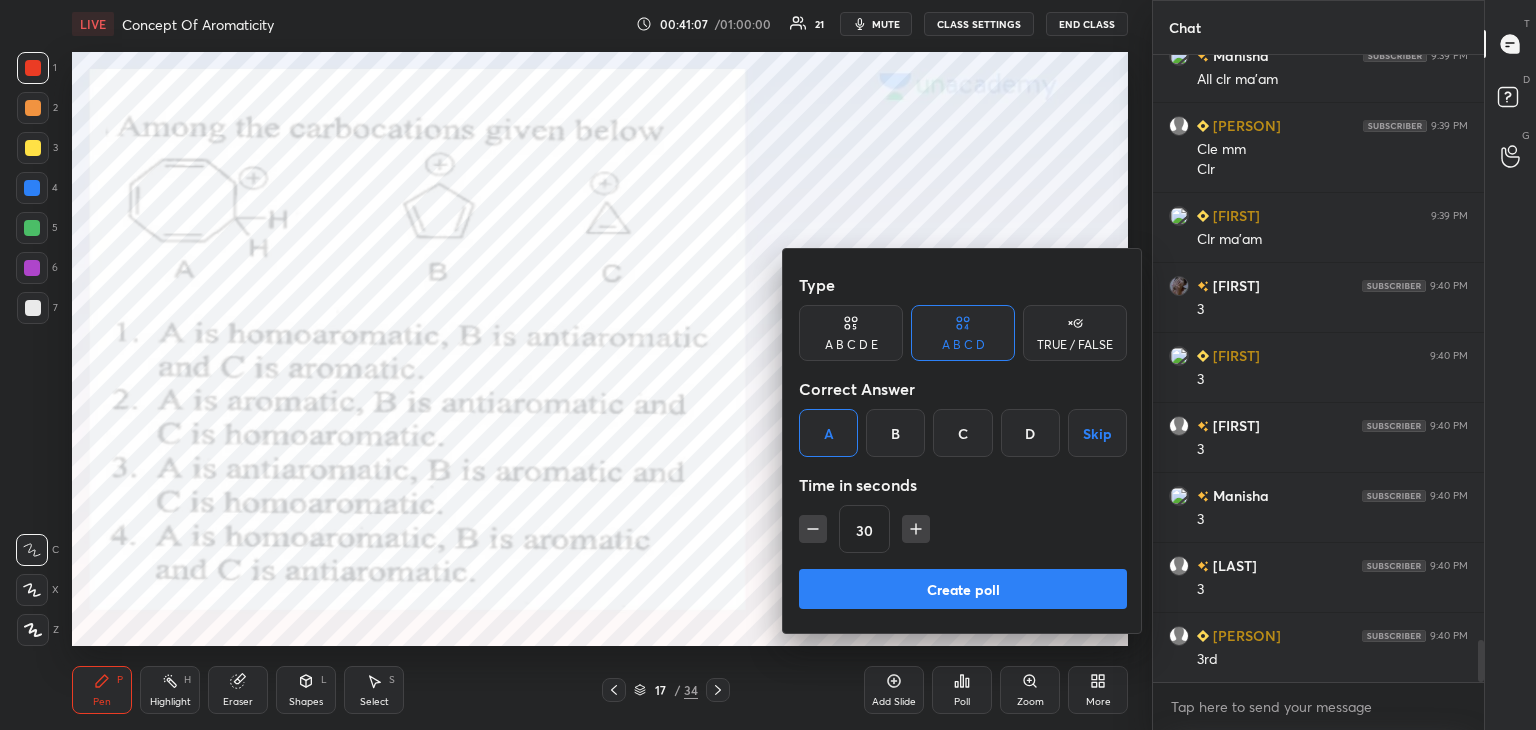 click 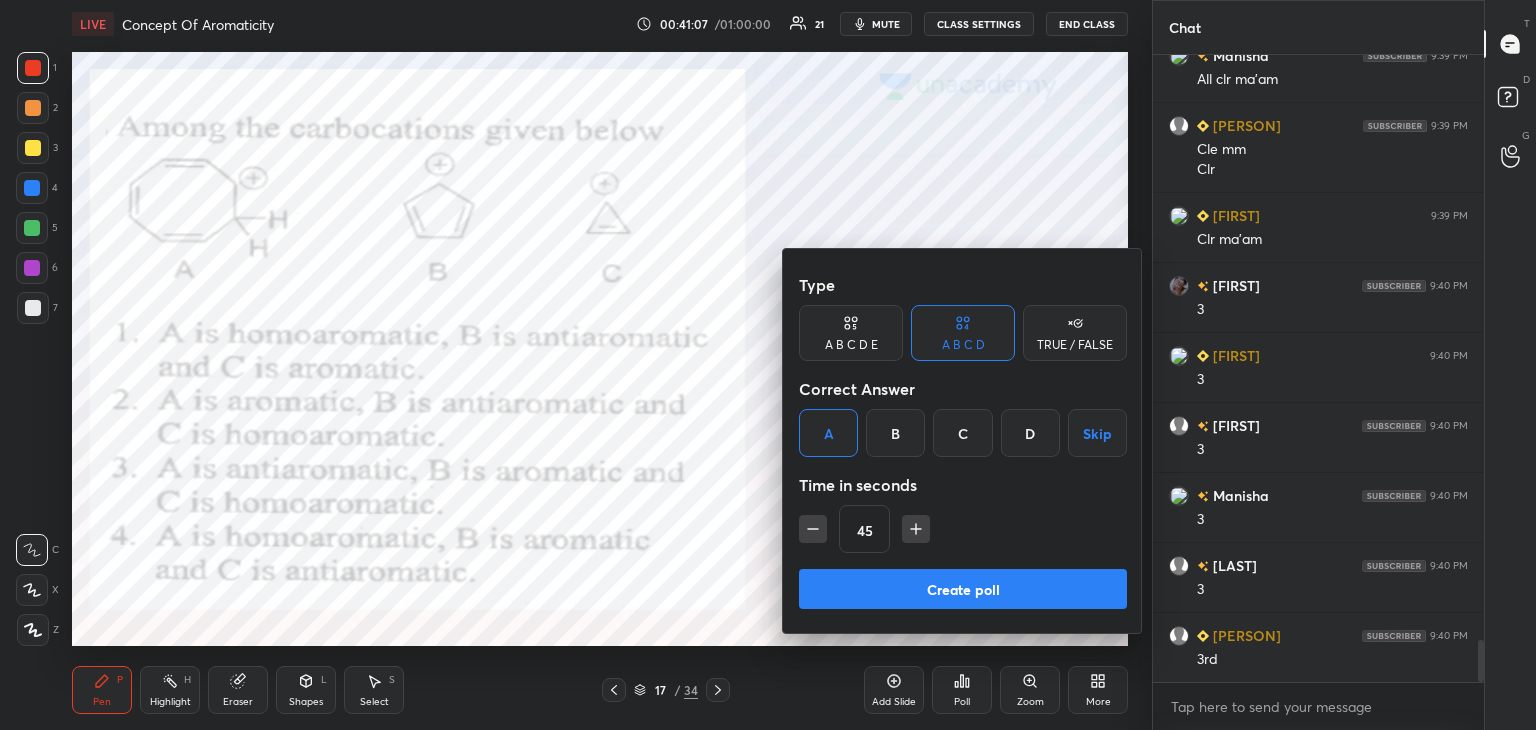 click 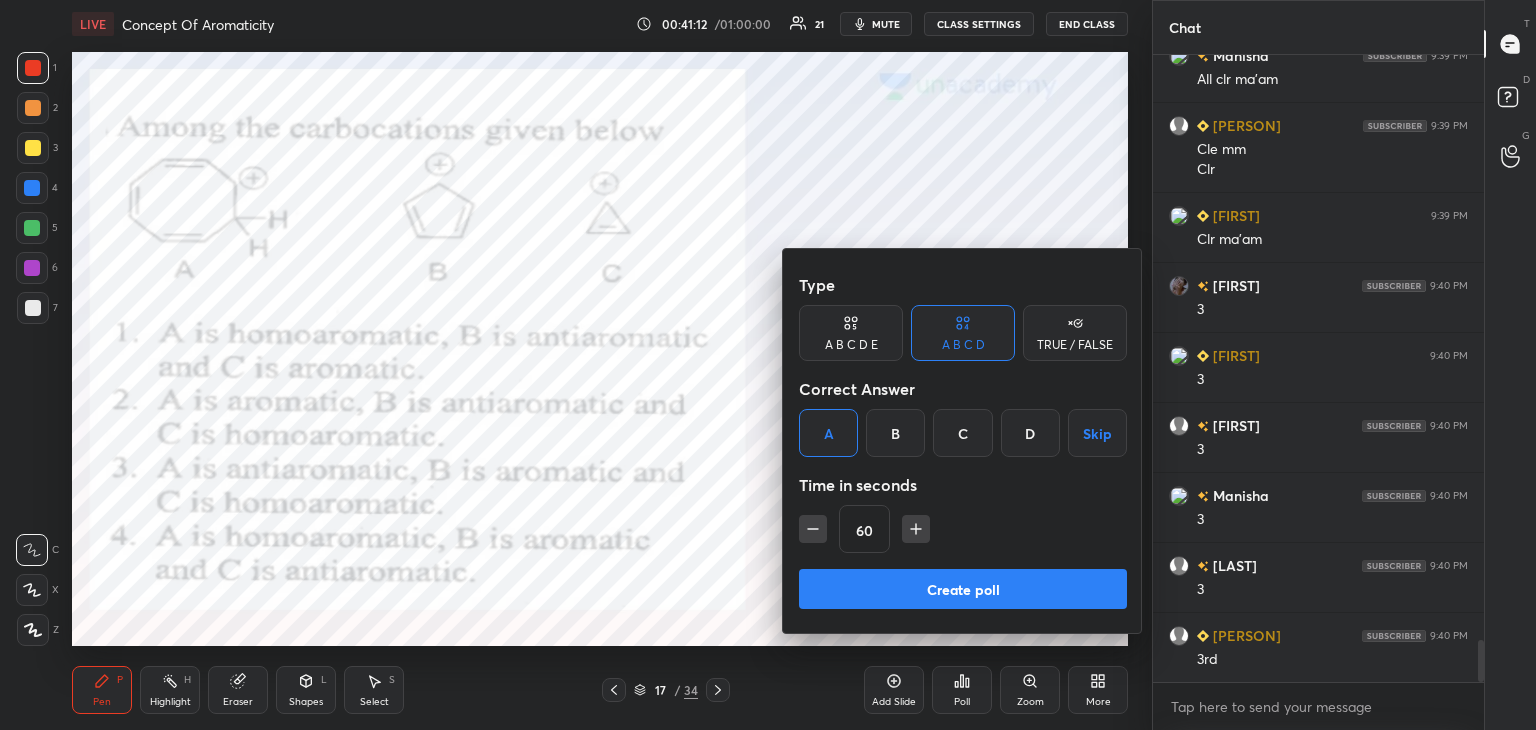 click on "Create poll" at bounding box center [963, 589] 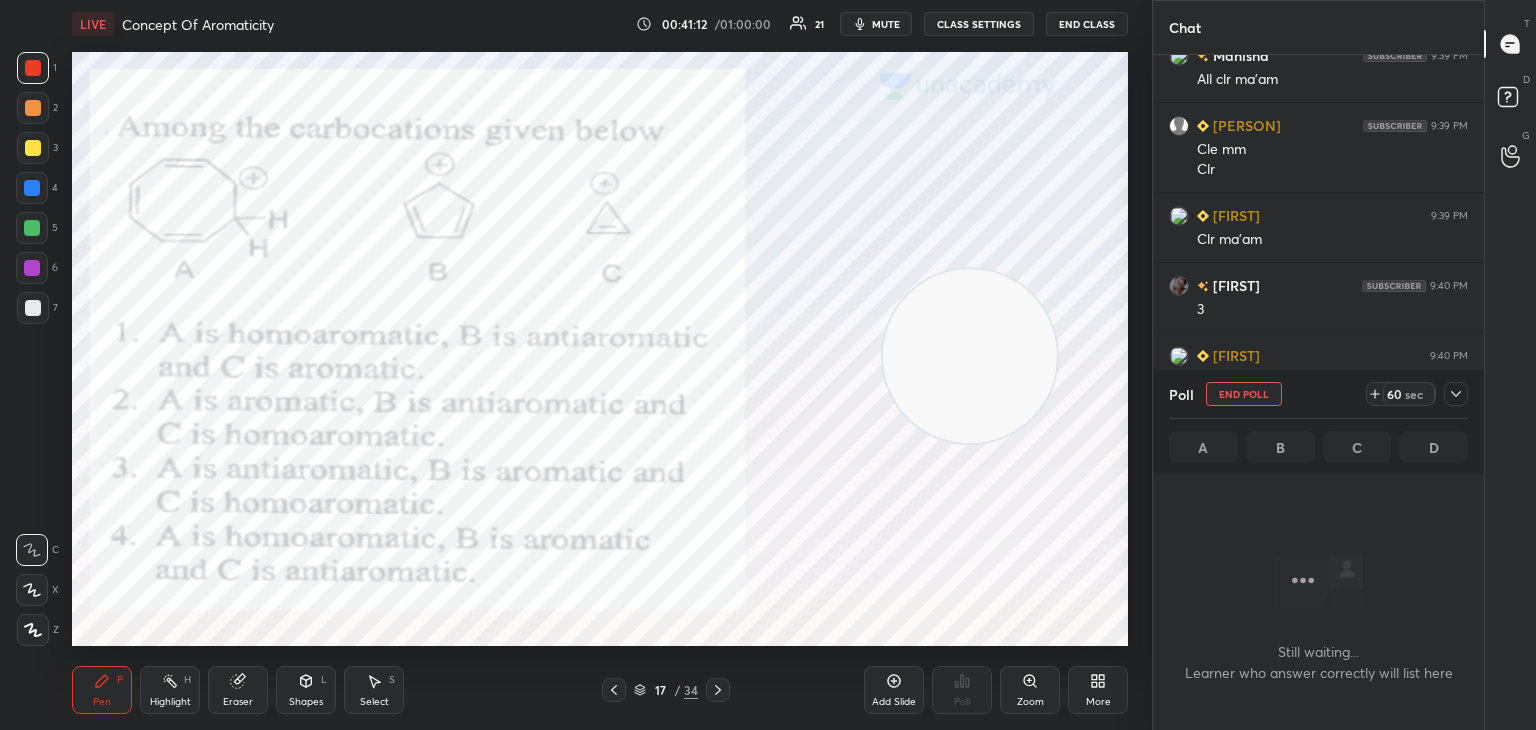 scroll, scrollTop: 352, scrollLeft: 325, axis: both 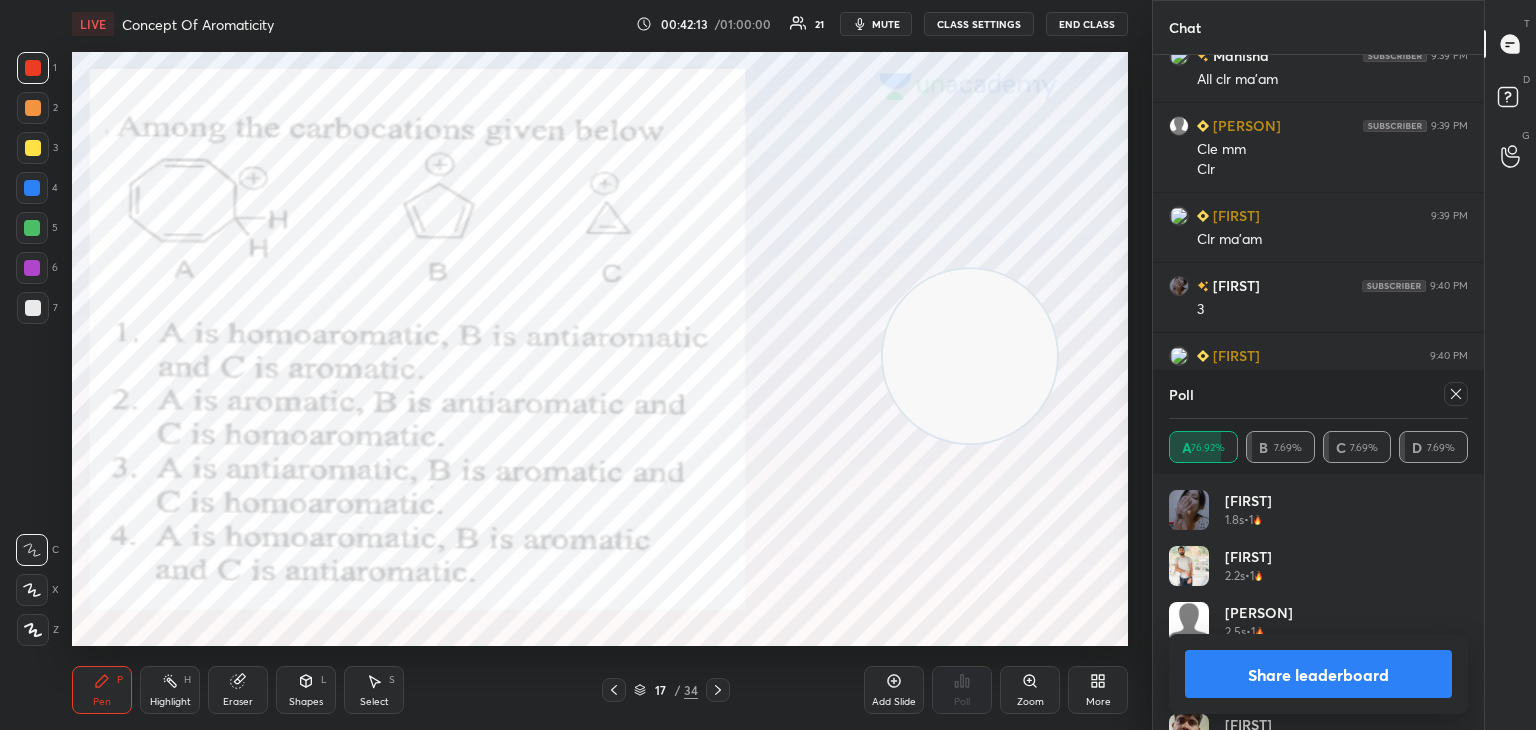 click 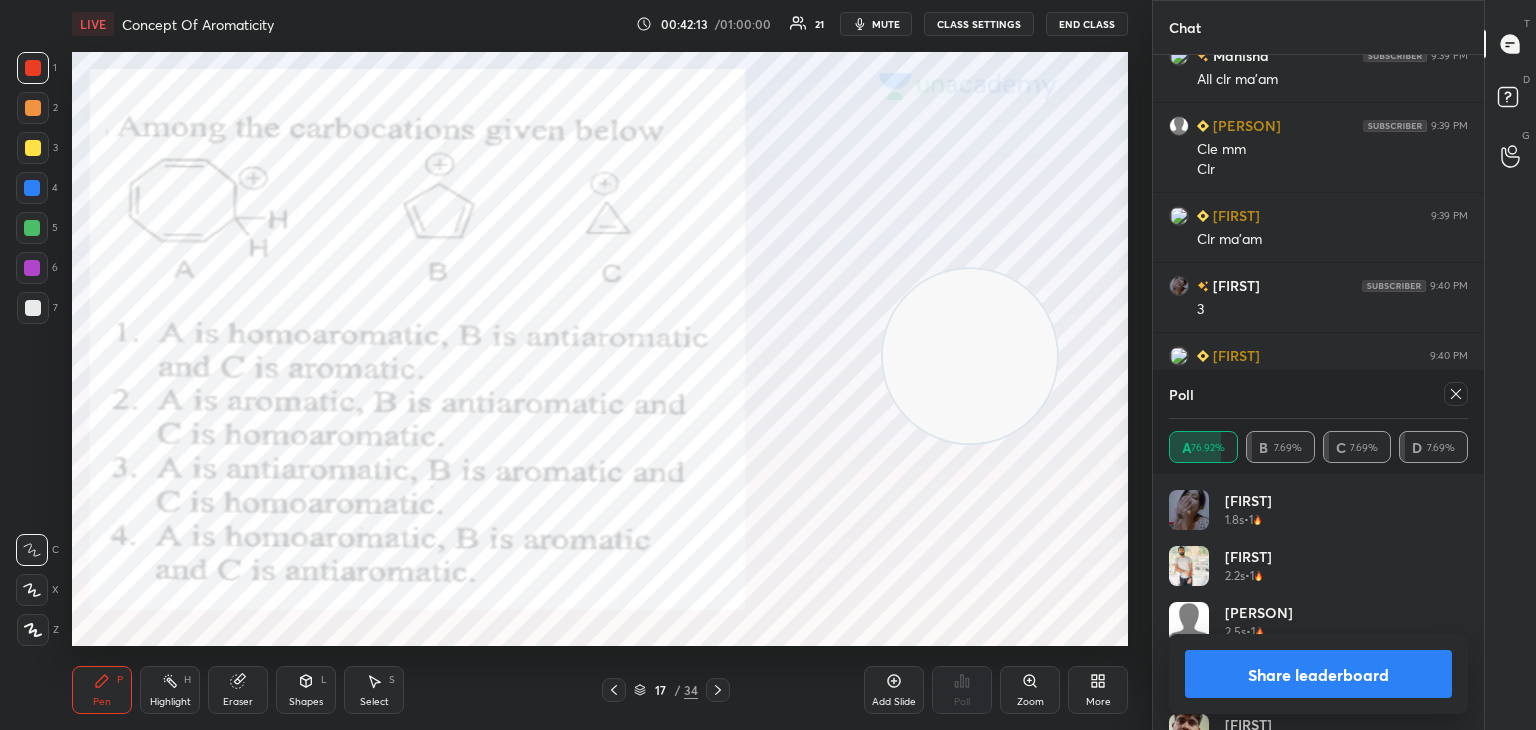 scroll, scrollTop: 152, scrollLeft: 293, axis: both 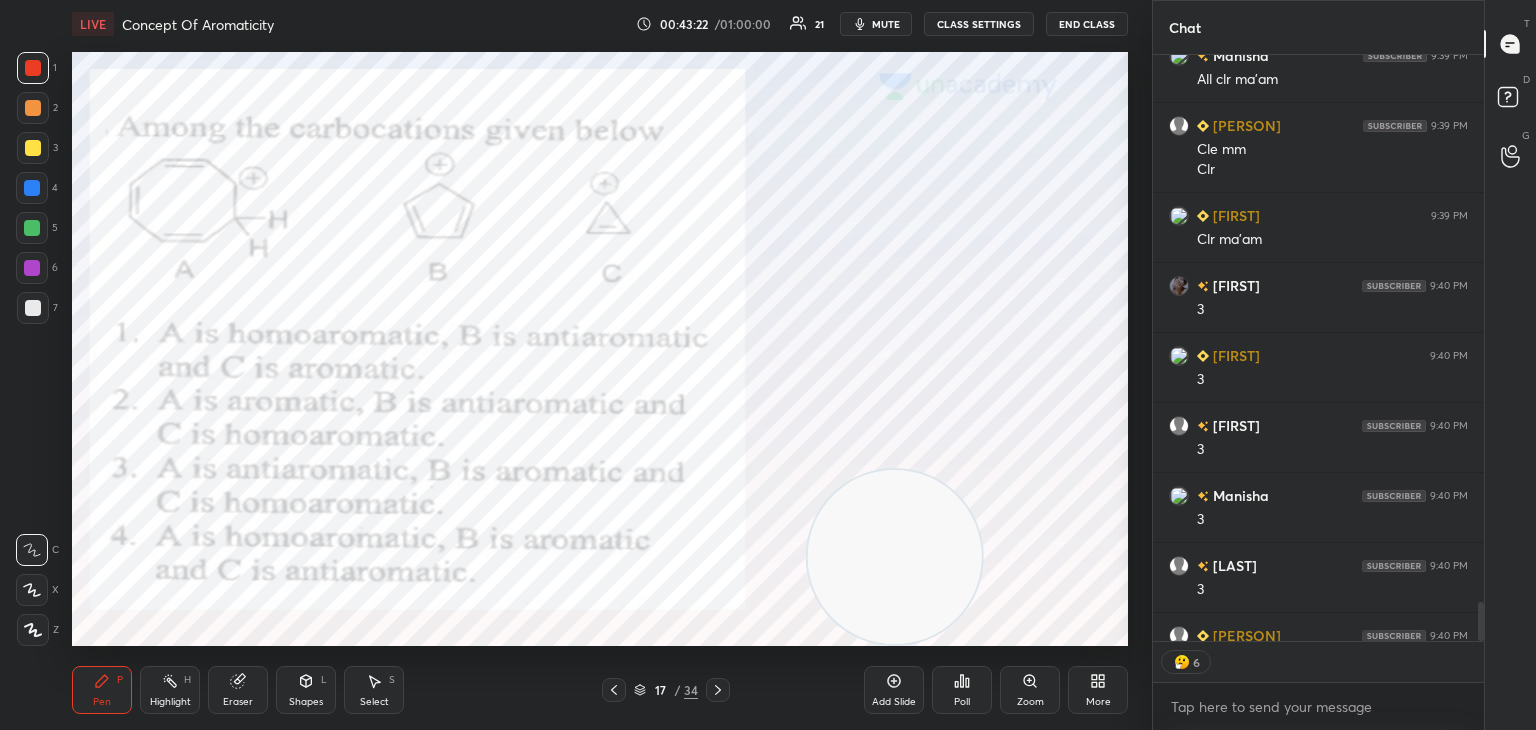 type on "x" 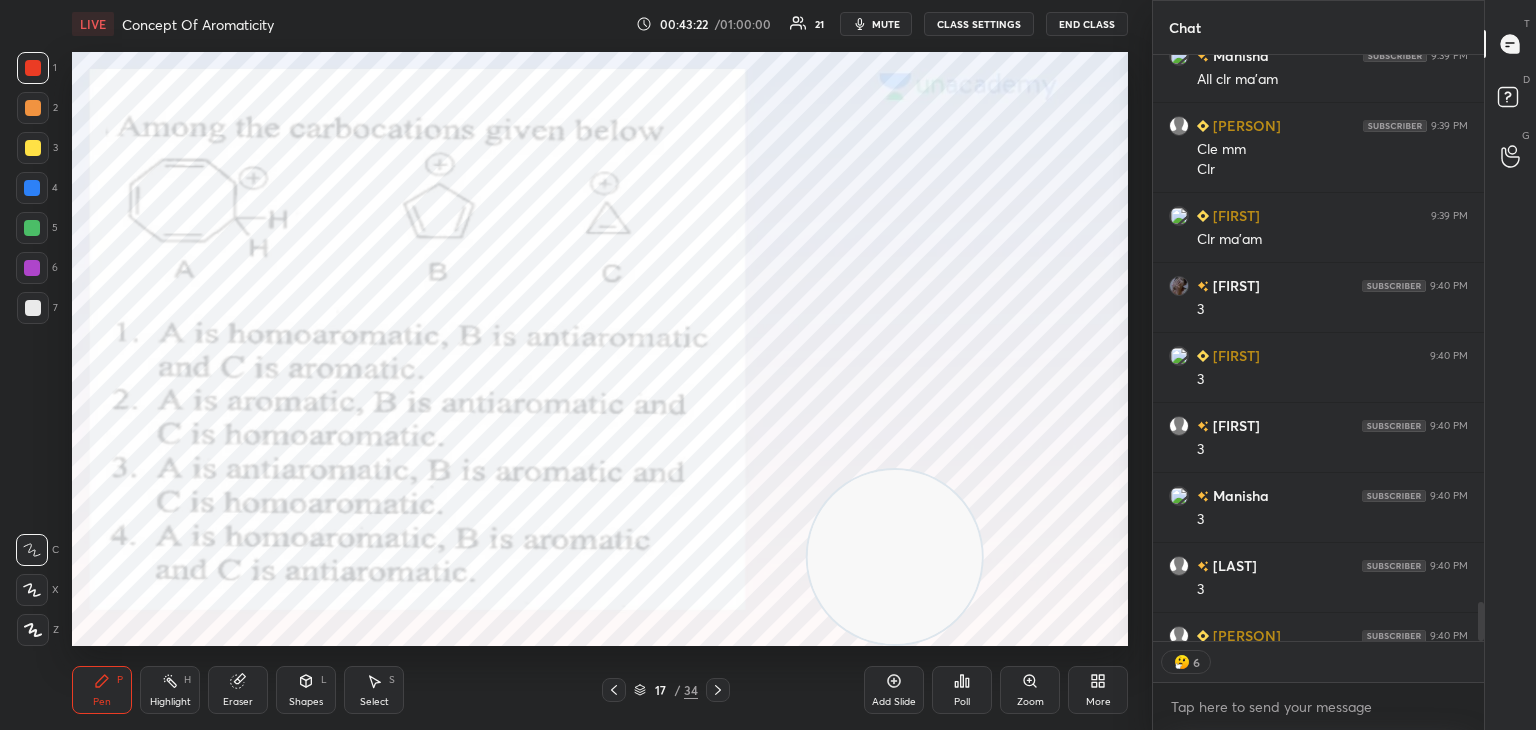 scroll, scrollTop: 6, scrollLeft: 6, axis: both 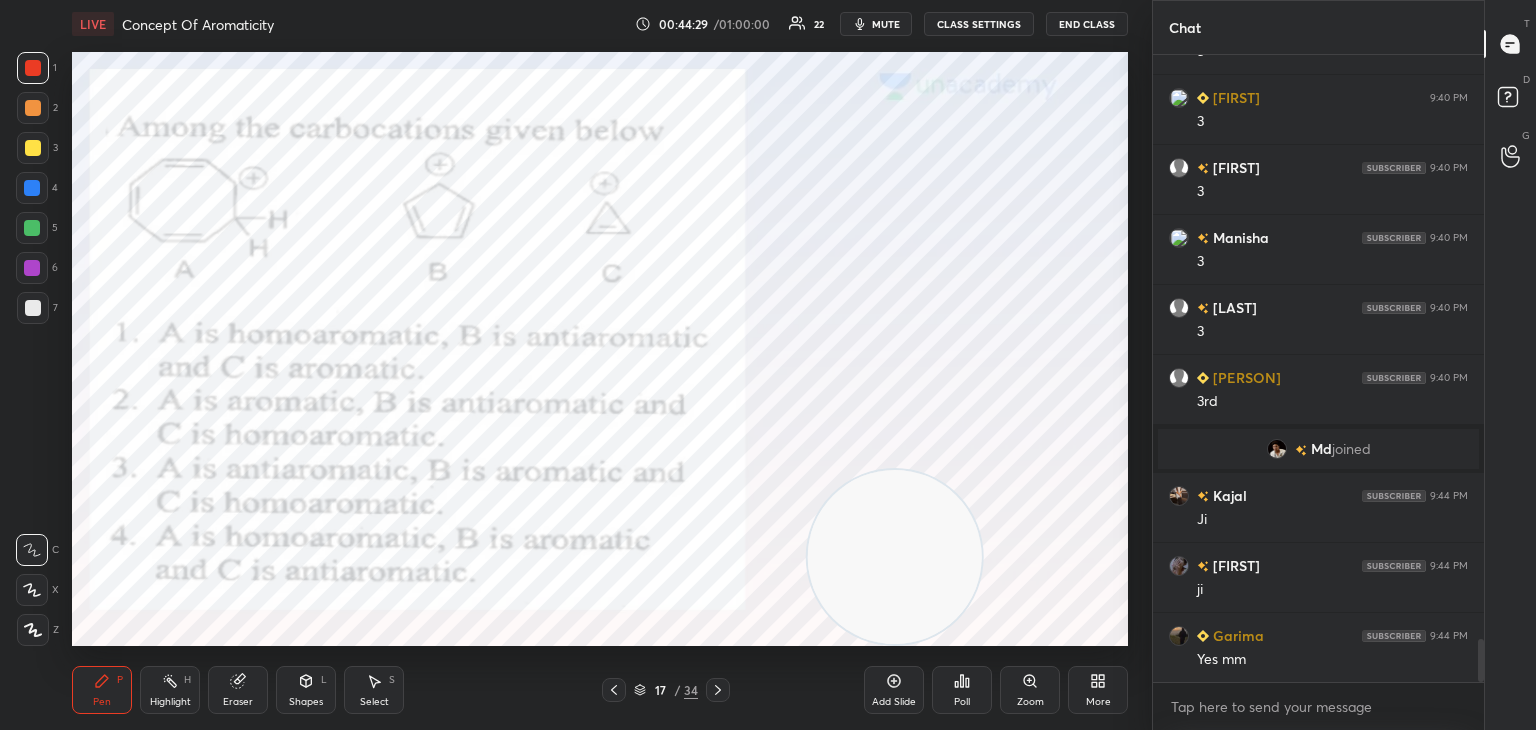click 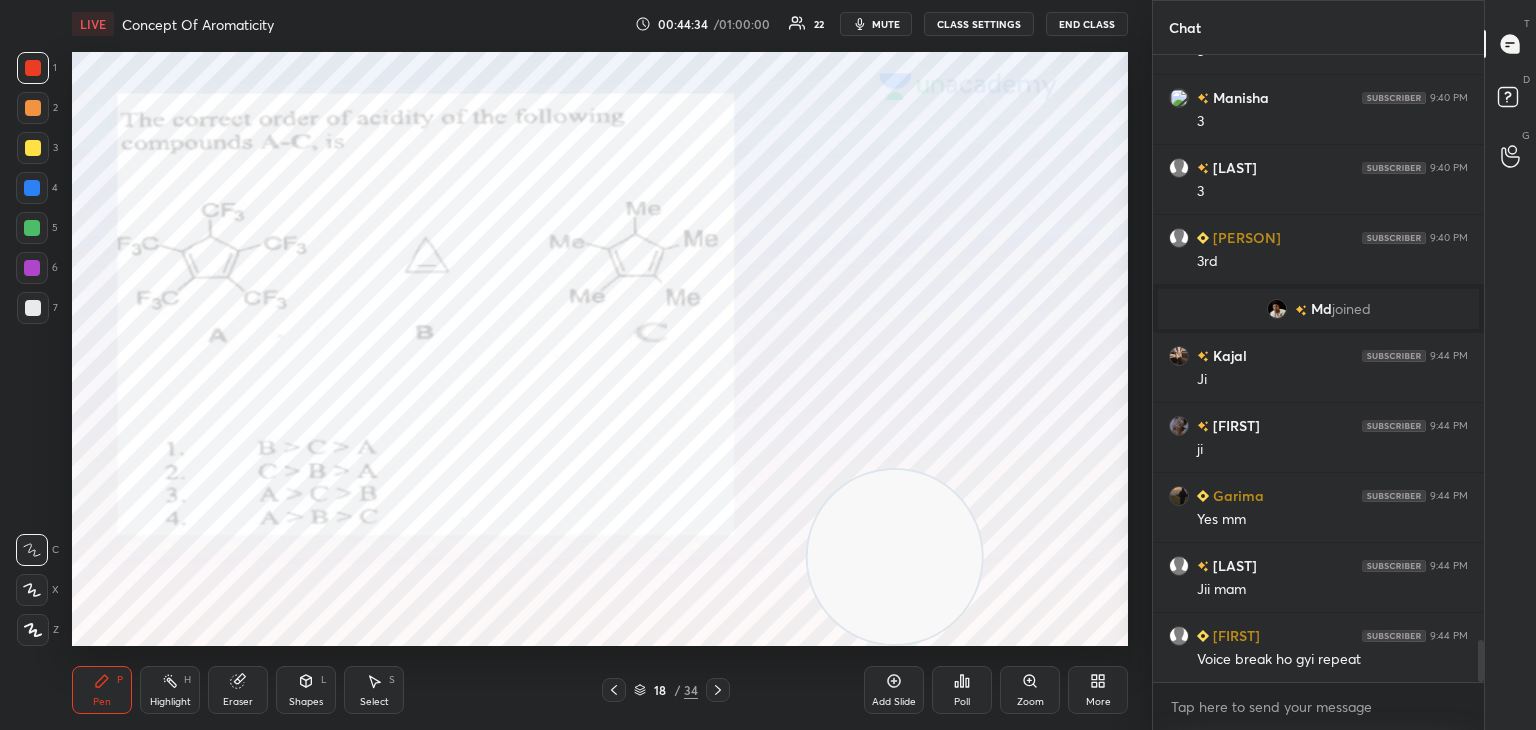 scroll, scrollTop: 8806, scrollLeft: 0, axis: vertical 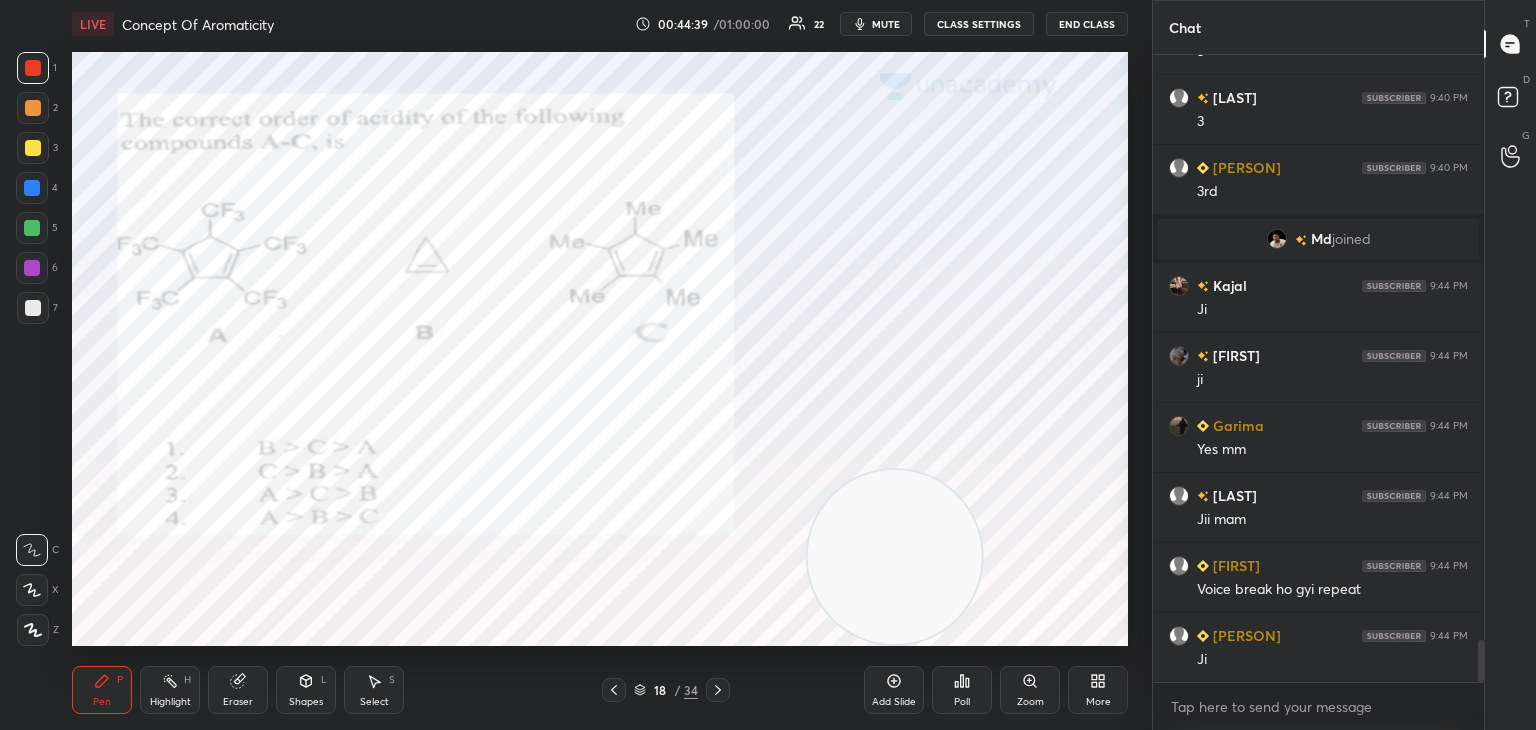 click 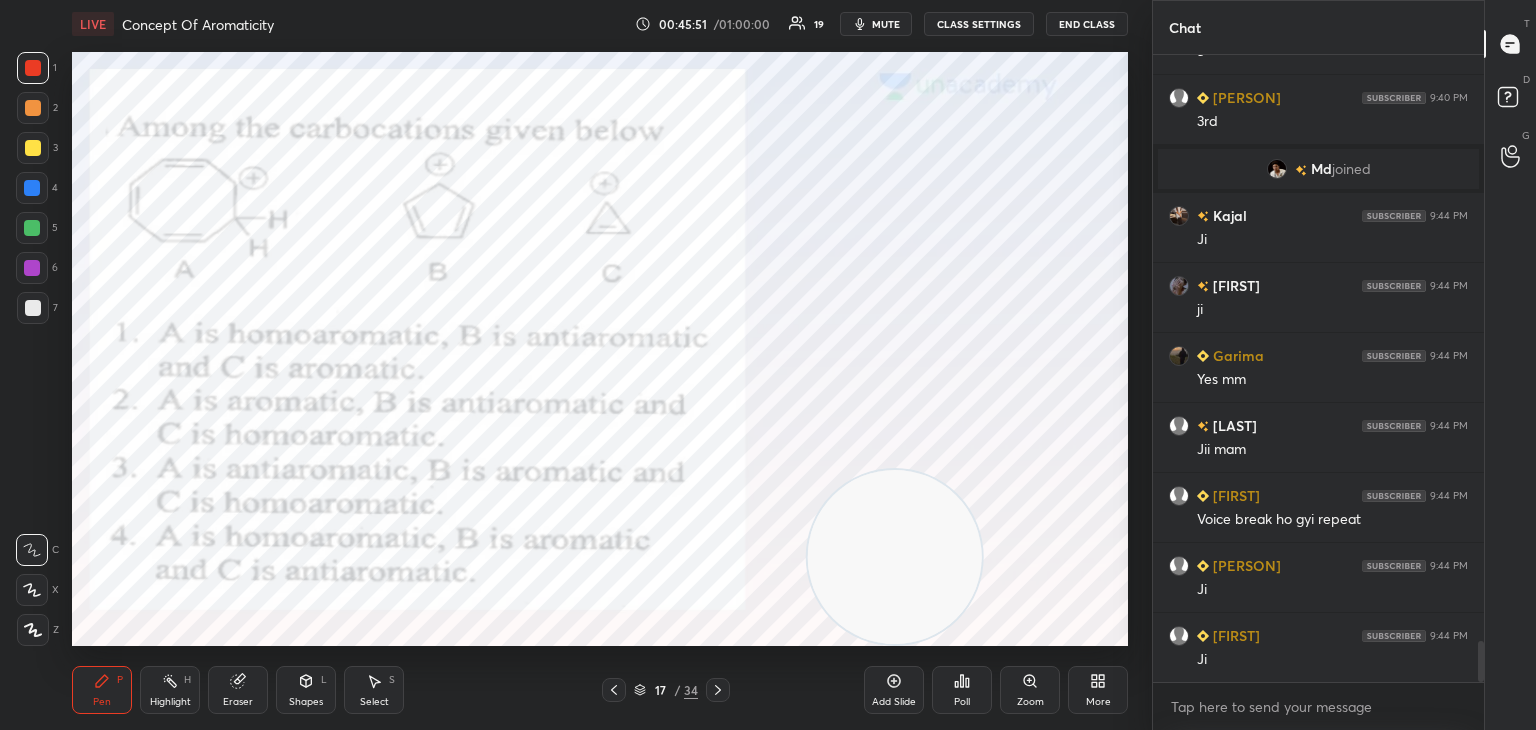scroll, scrollTop: 8946, scrollLeft: 0, axis: vertical 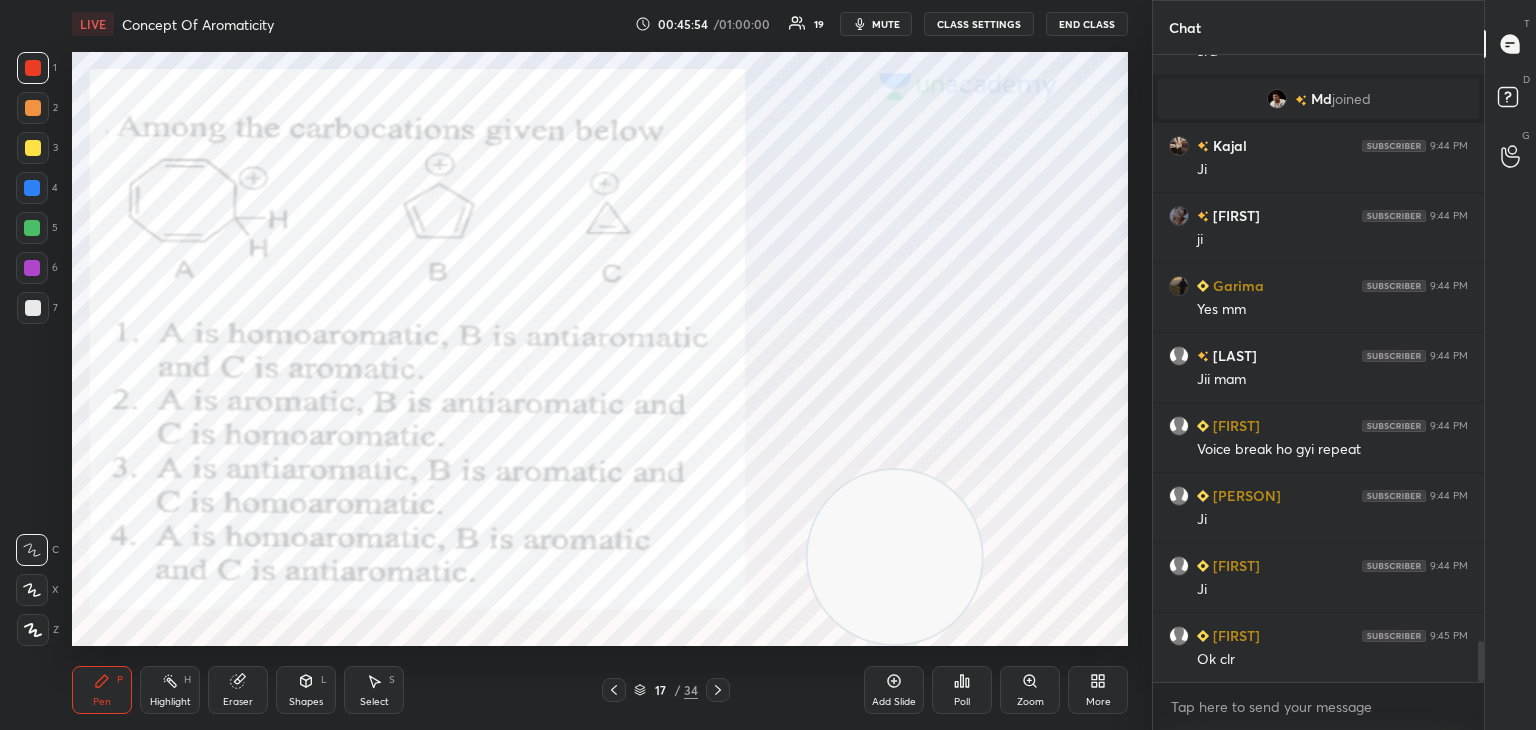 click 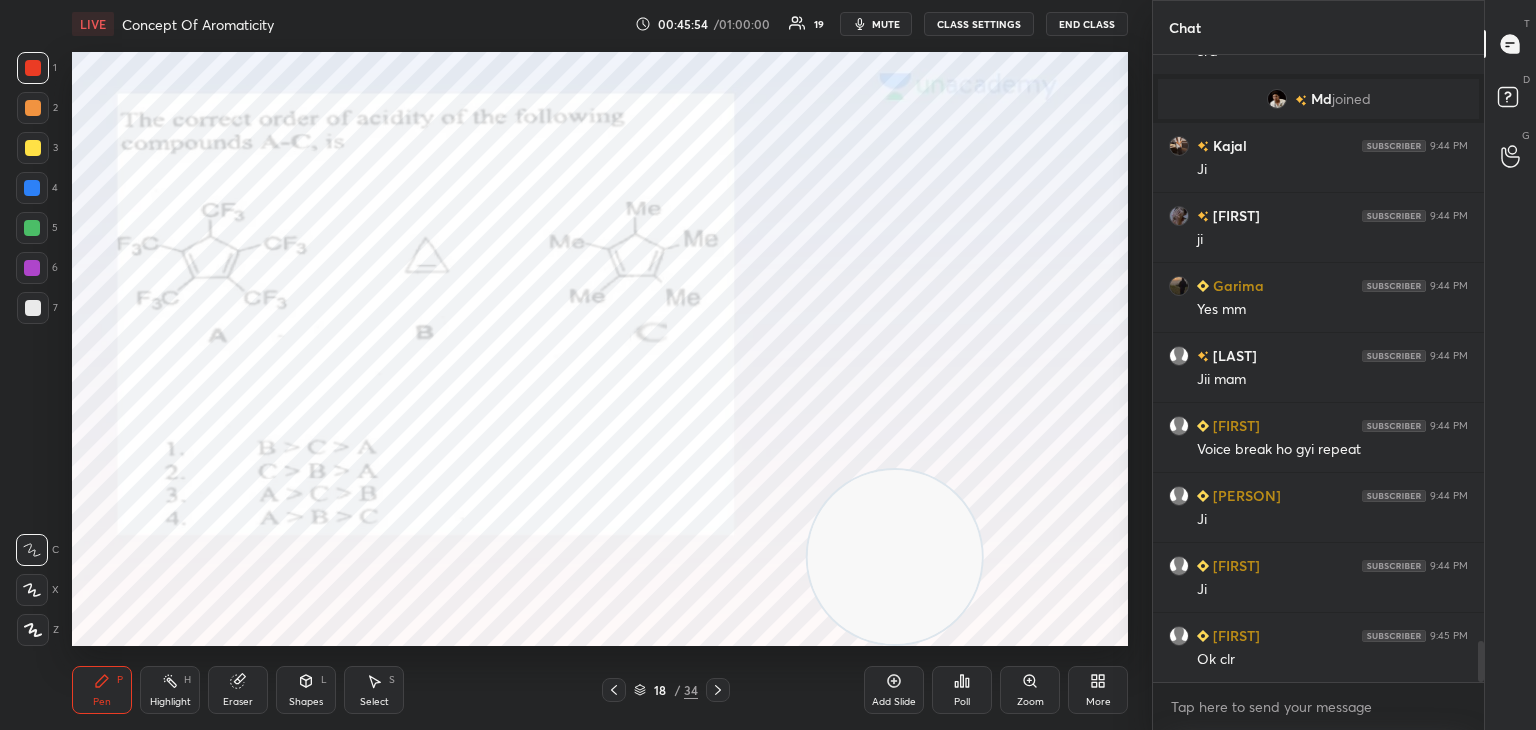 scroll, scrollTop: 9016, scrollLeft: 0, axis: vertical 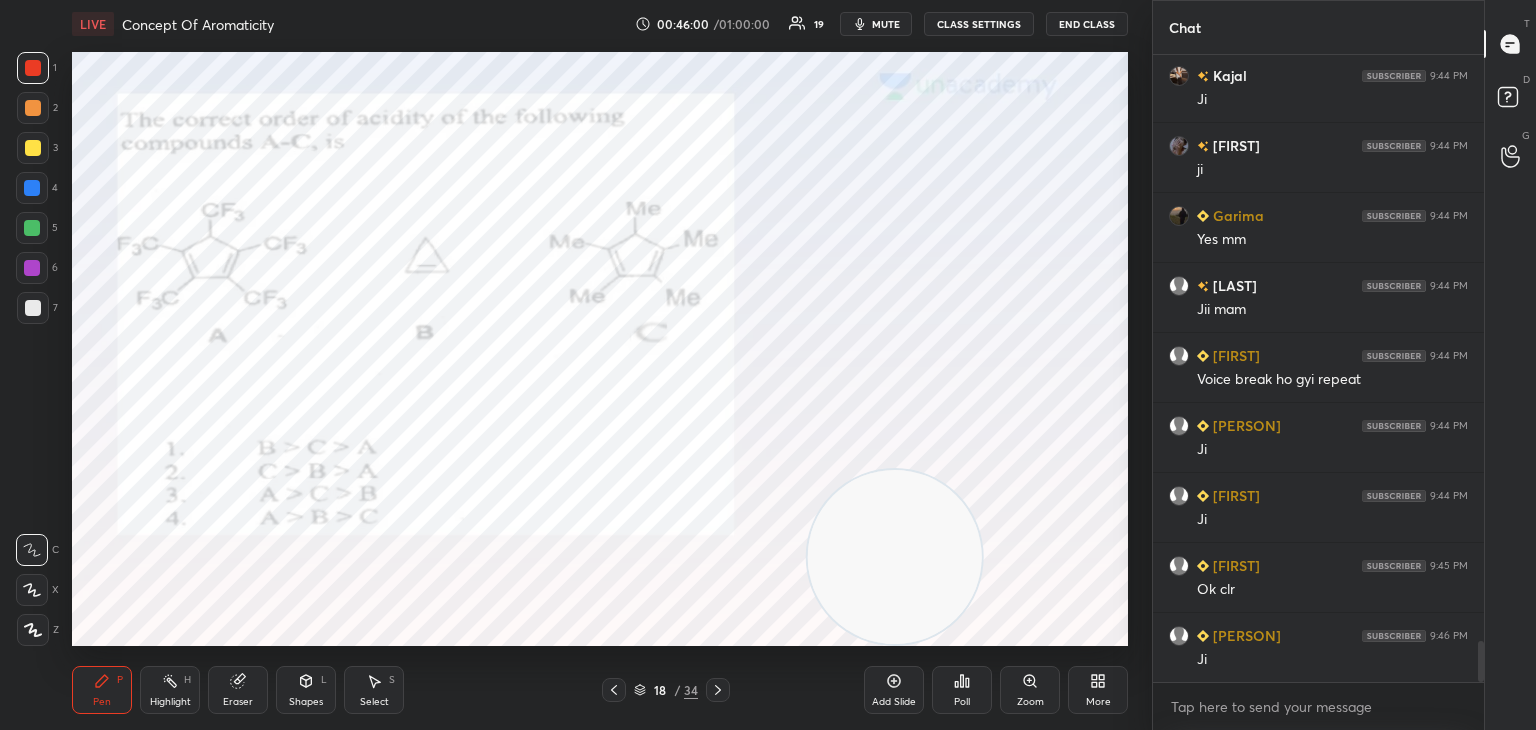 click on "Poll" at bounding box center [962, 690] 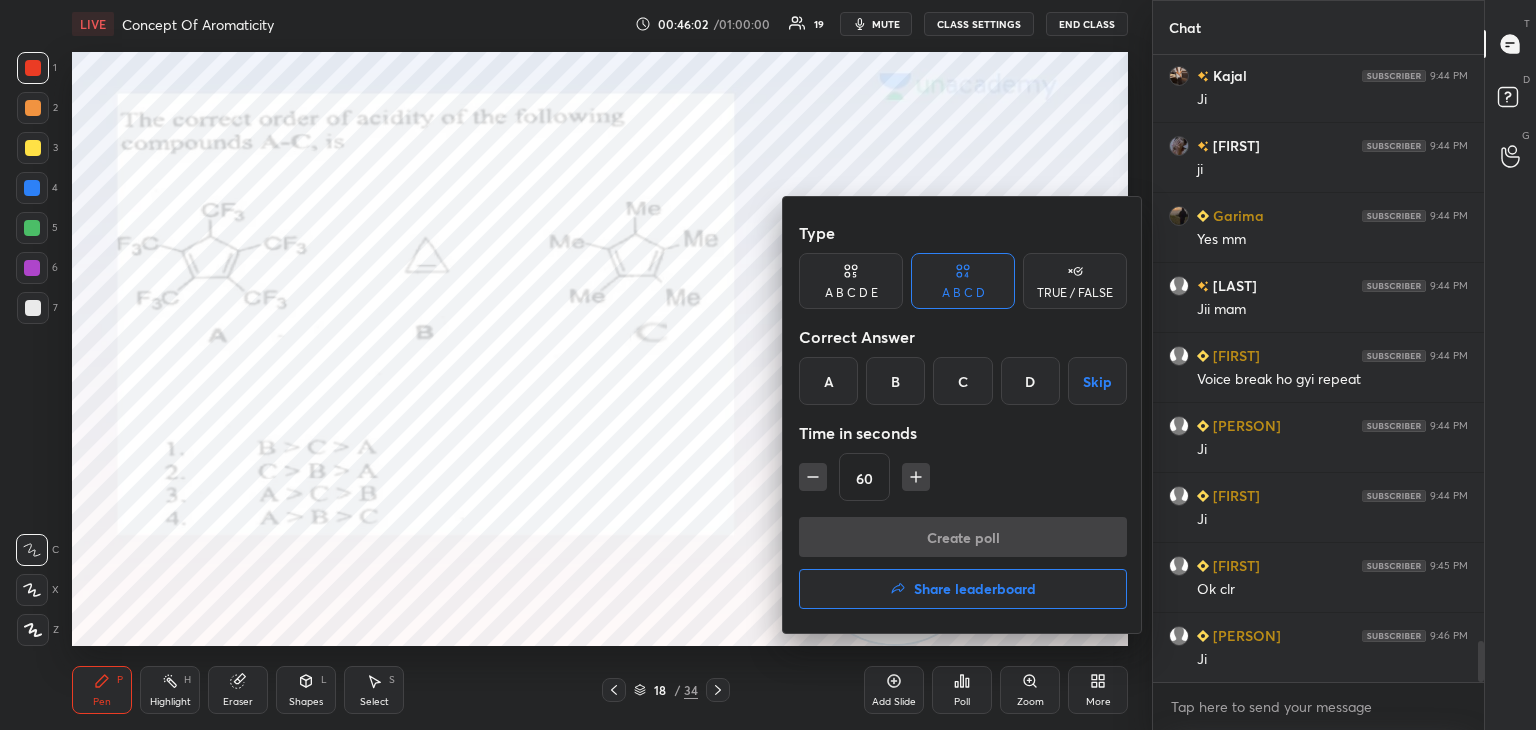 click on "C" at bounding box center (962, 381) 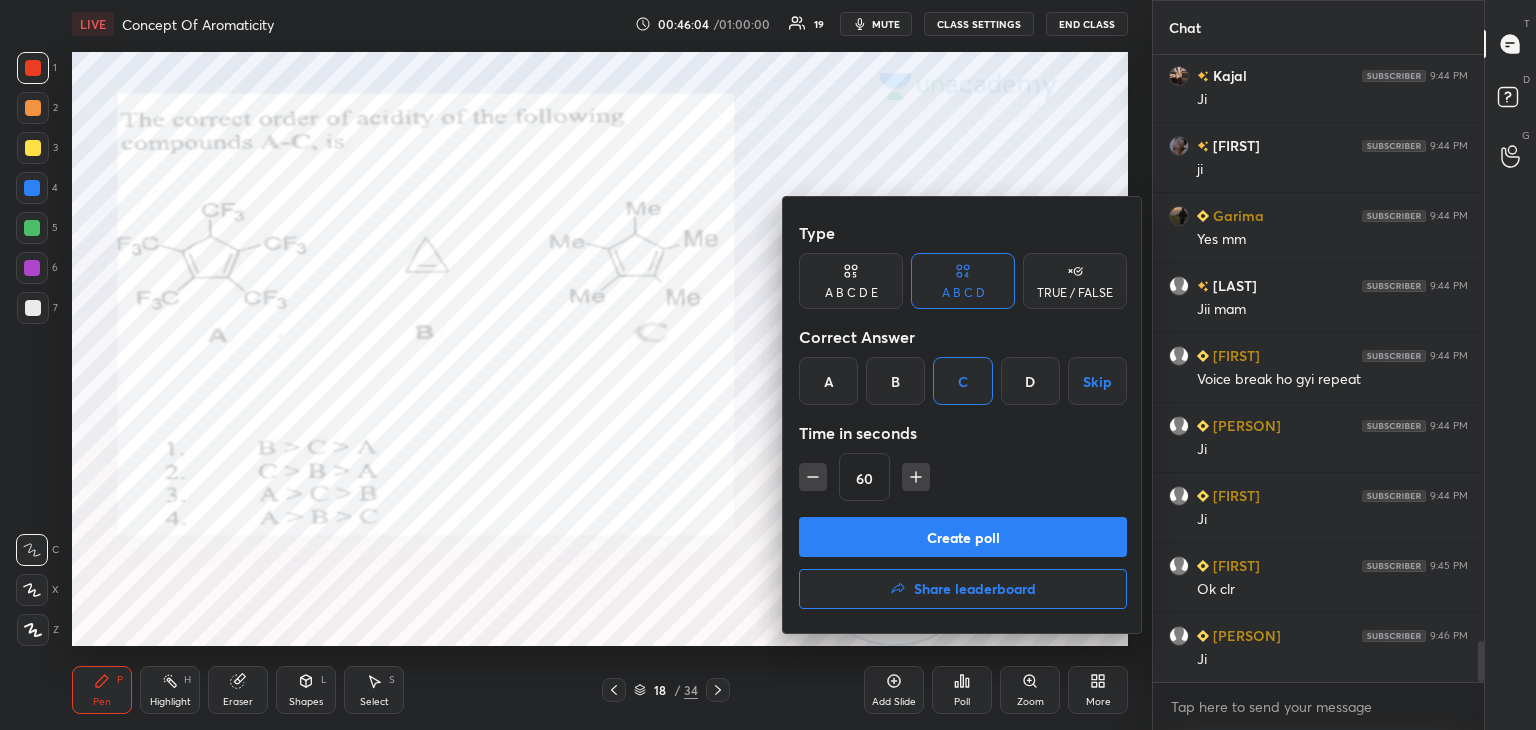click 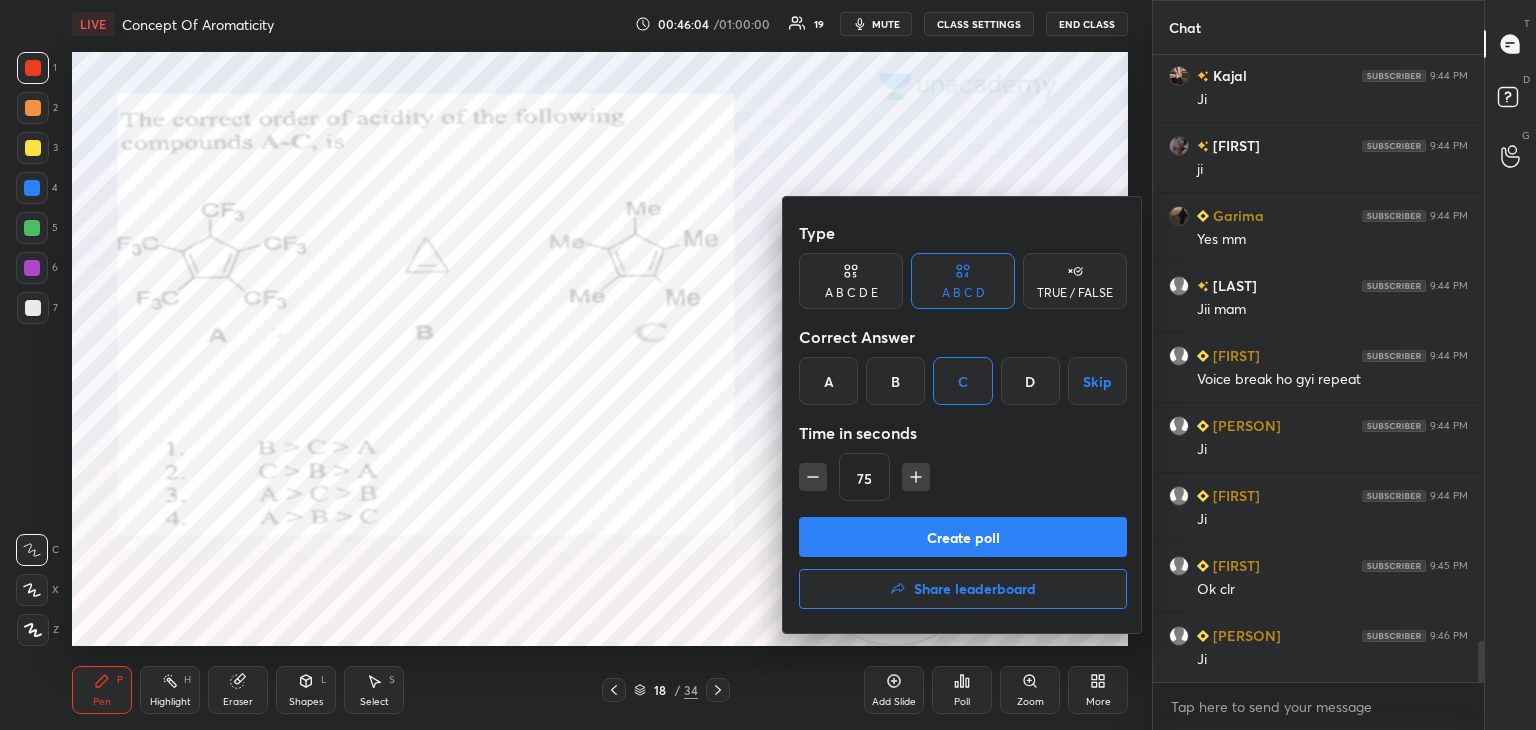 click 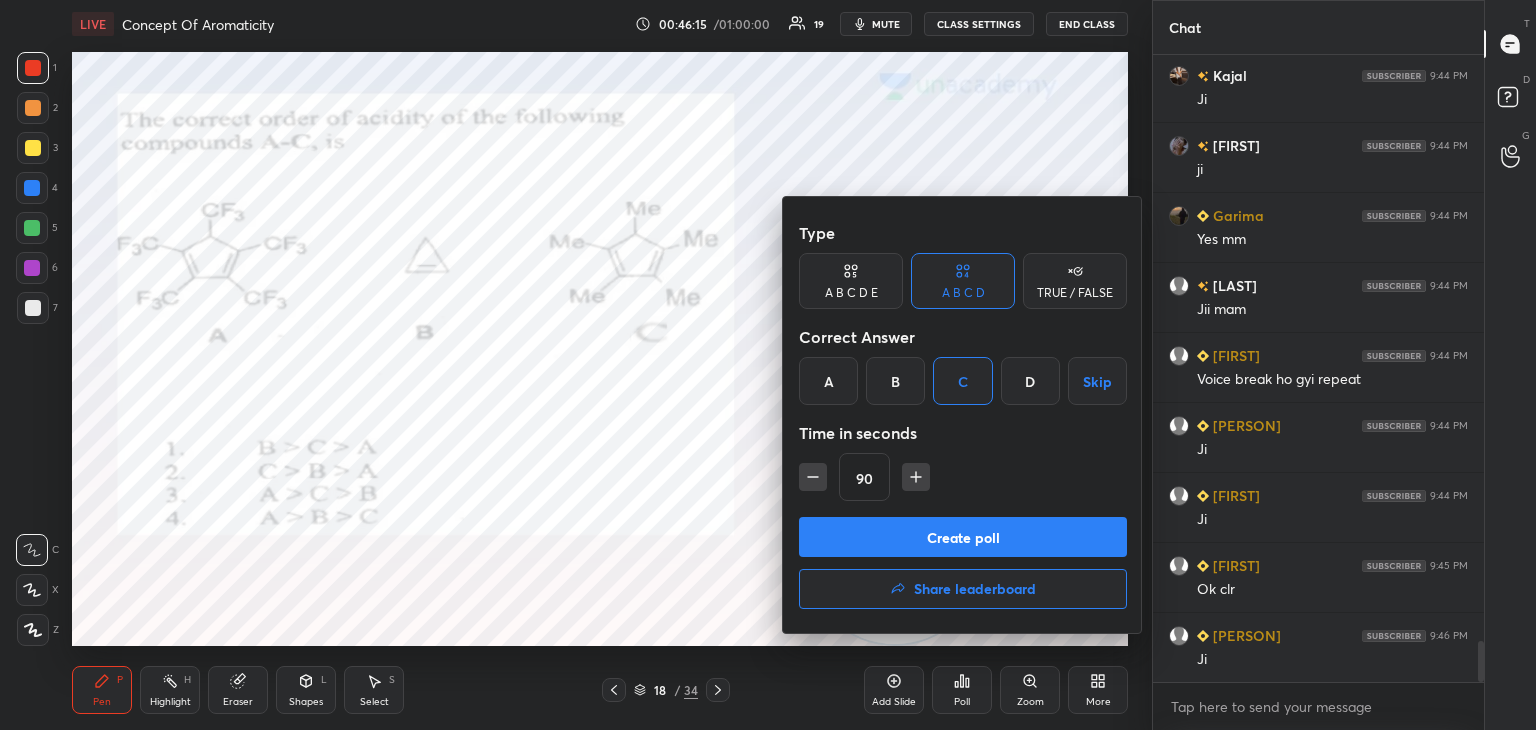 click on "Create poll" at bounding box center (963, 537) 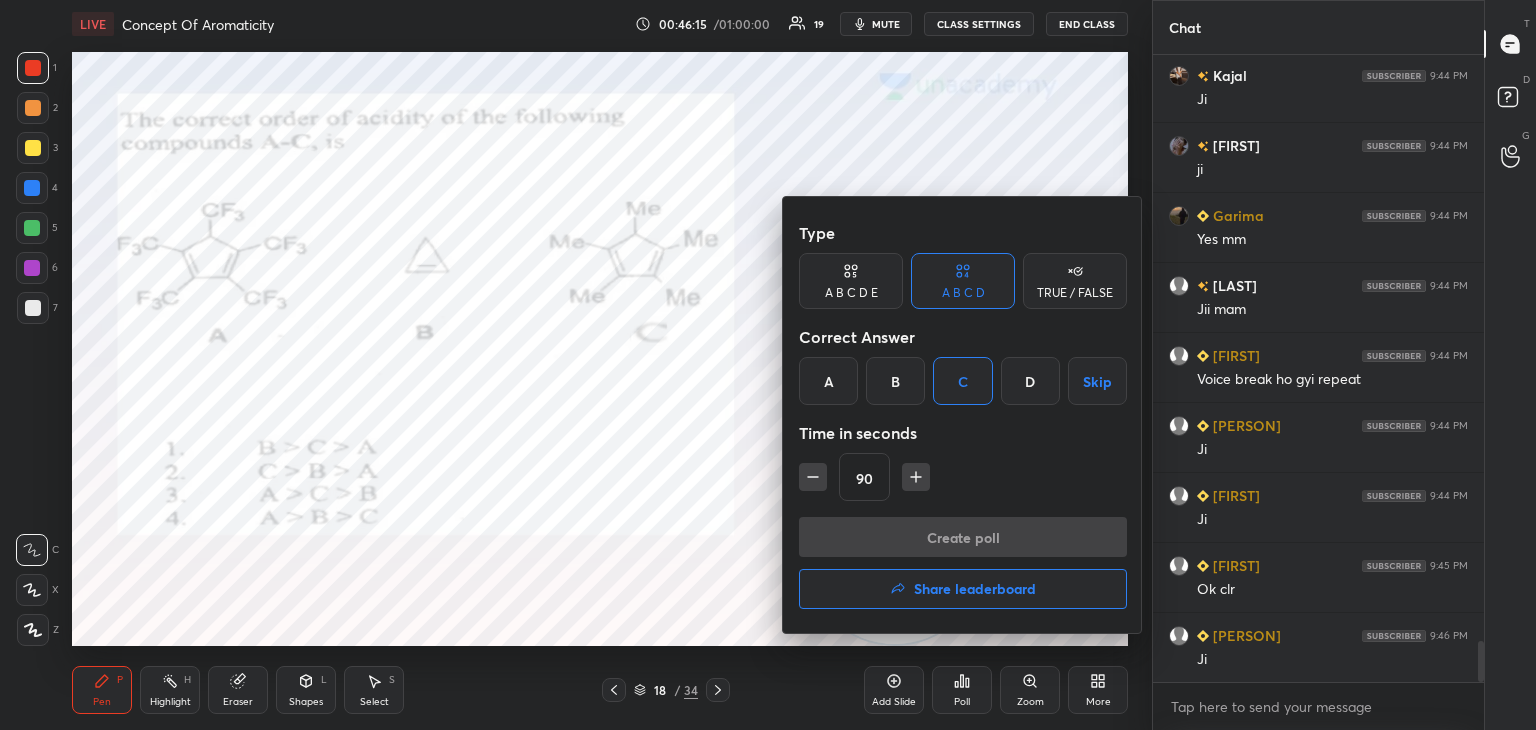 scroll, scrollTop: 375, scrollLeft: 325, axis: both 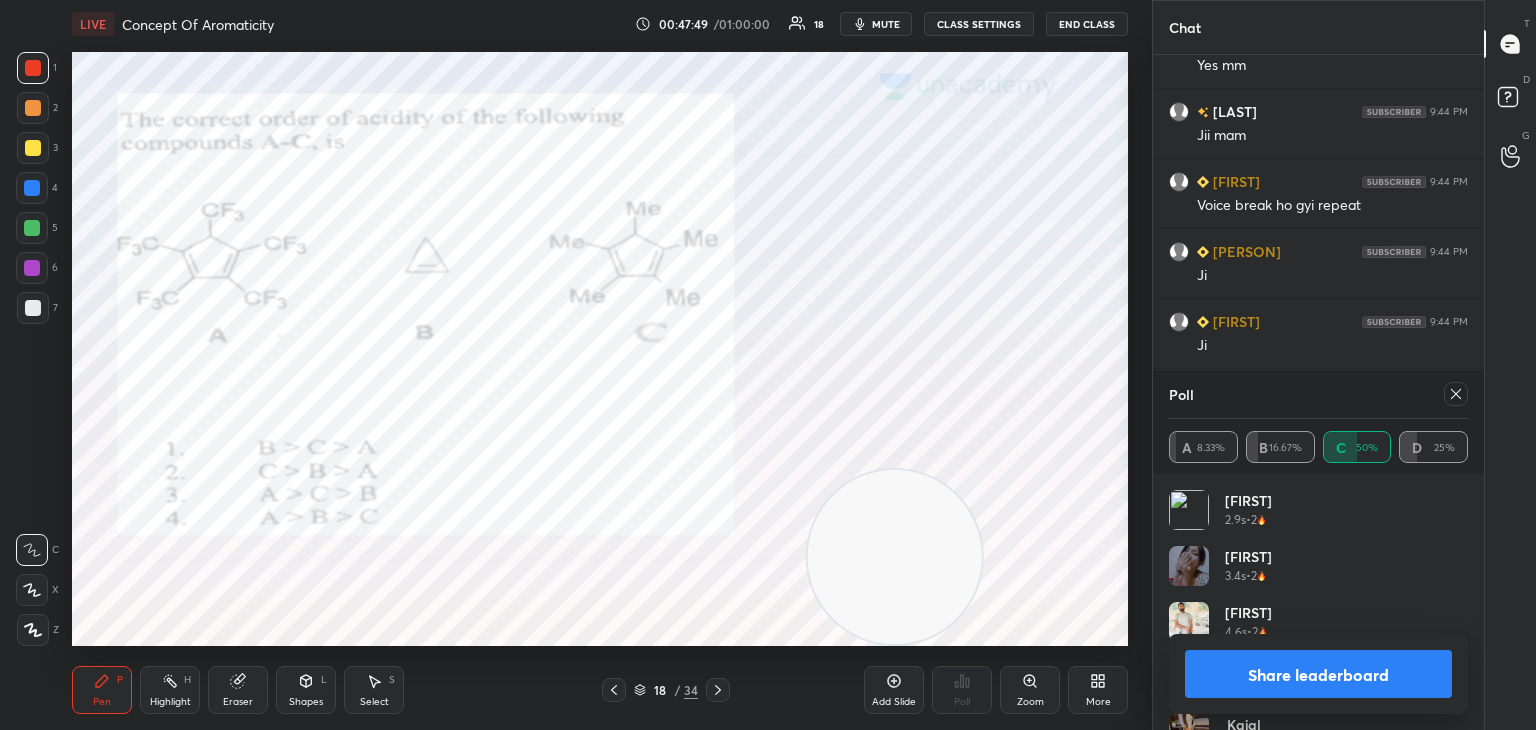 click on "Share leaderboard" at bounding box center (1318, 674) 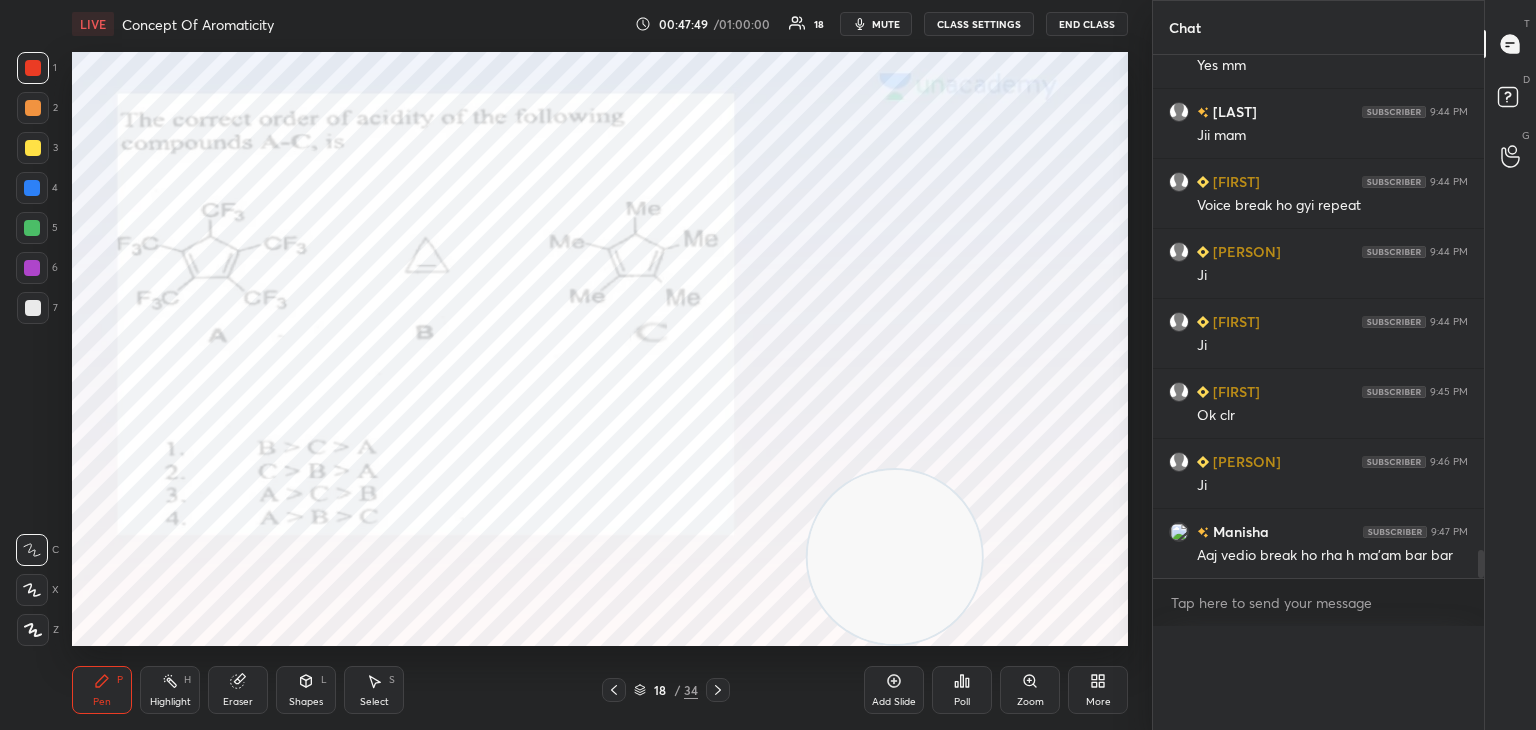 scroll, scrollTop: 0, scrollLeft: 0, axis: both 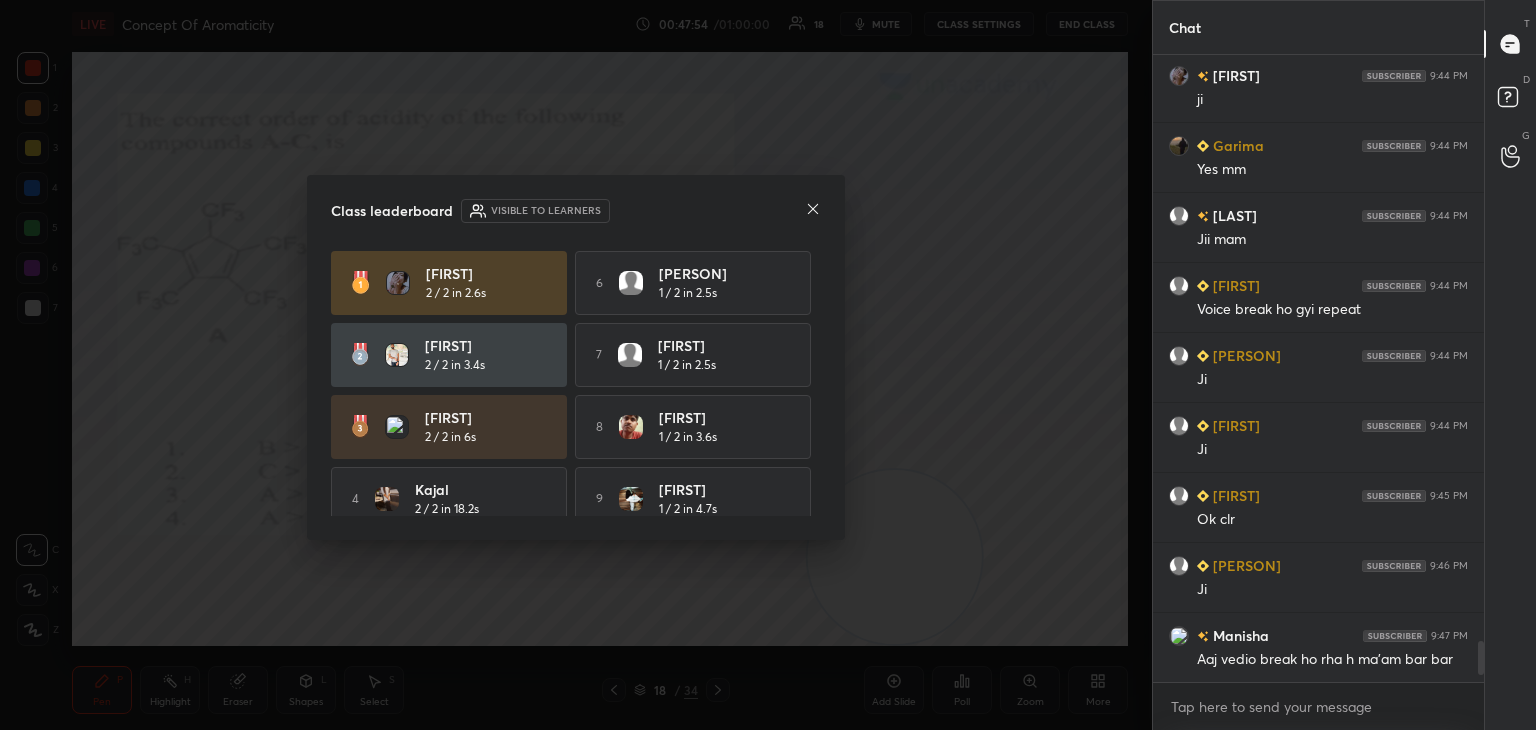 click 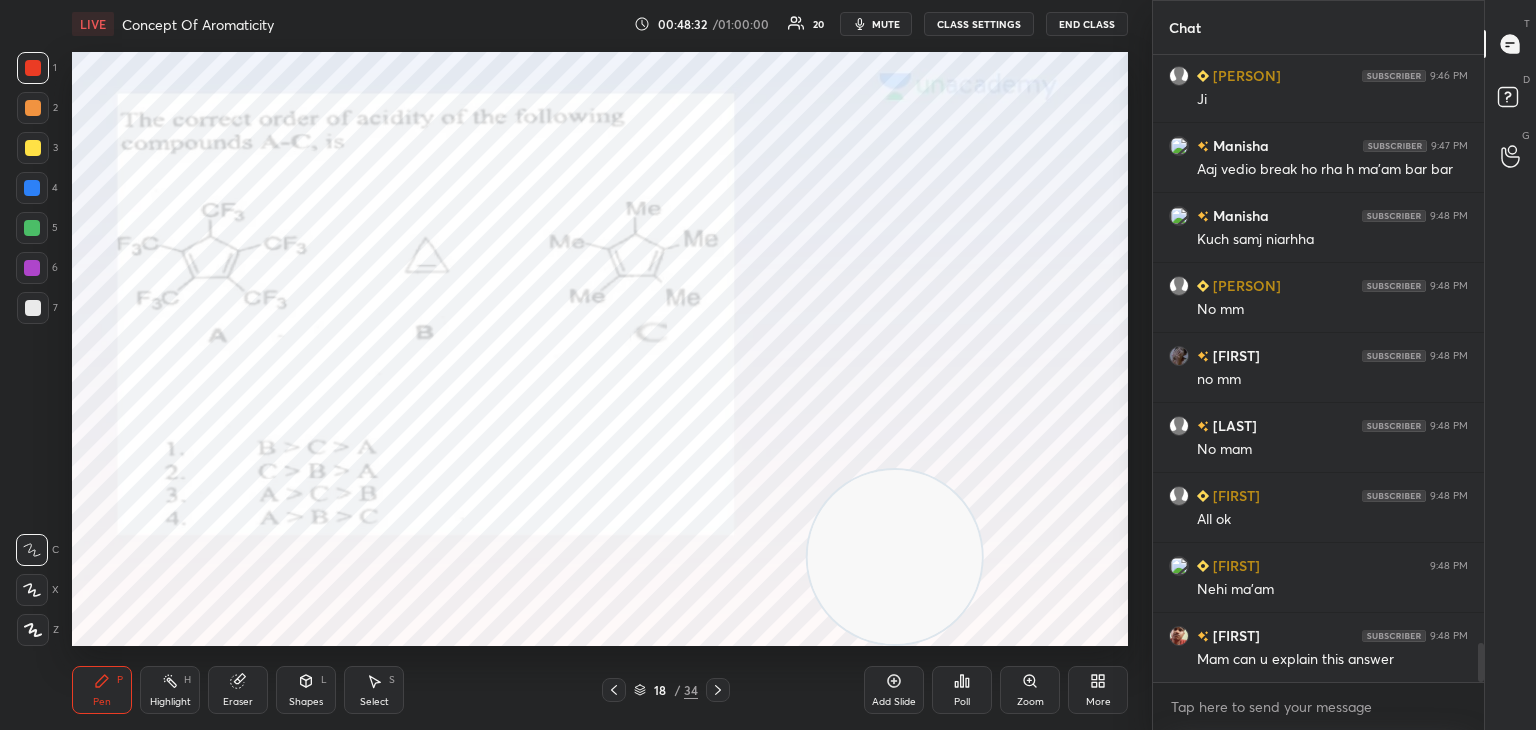 scroll, scrollTop: 9646, scrollLeft: 0, axis: vertical 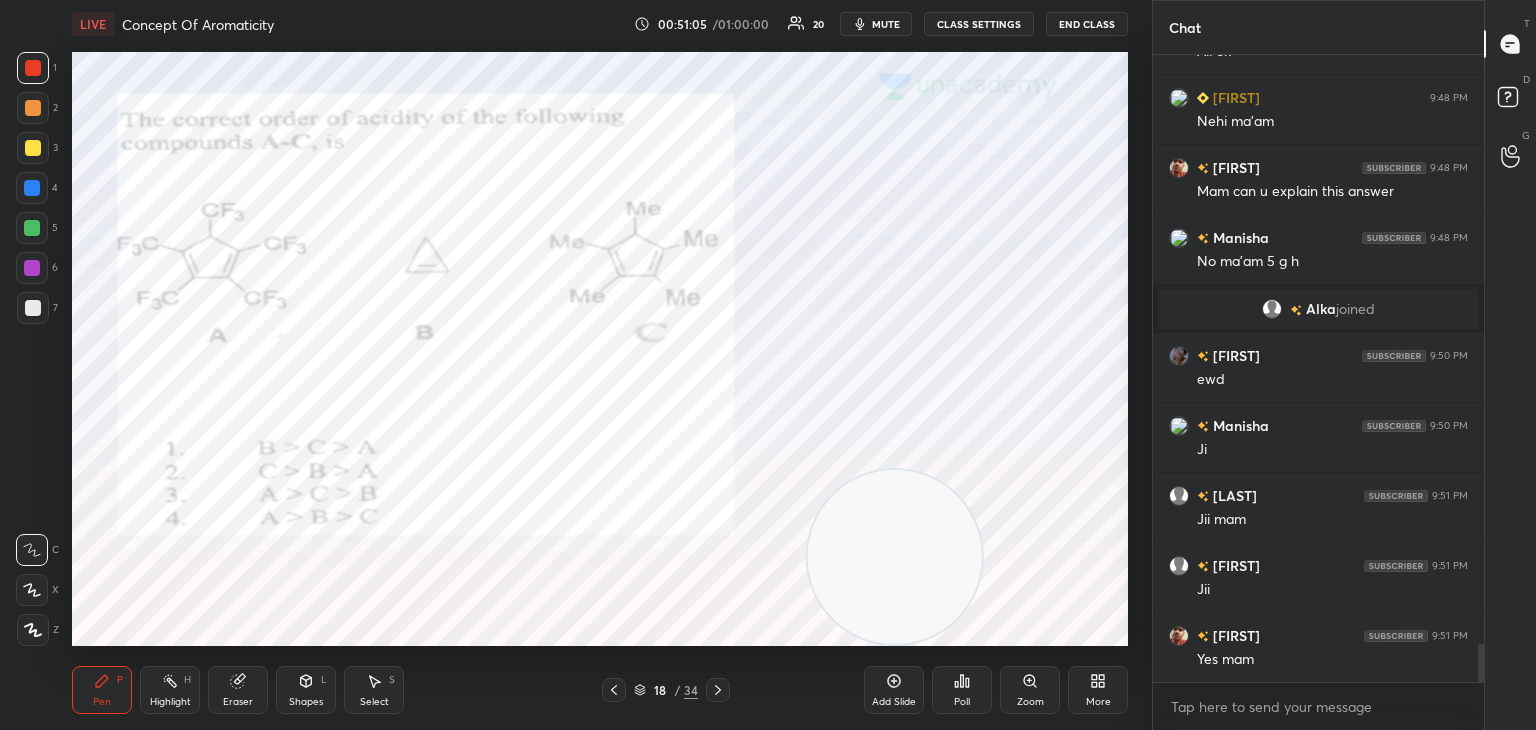 click 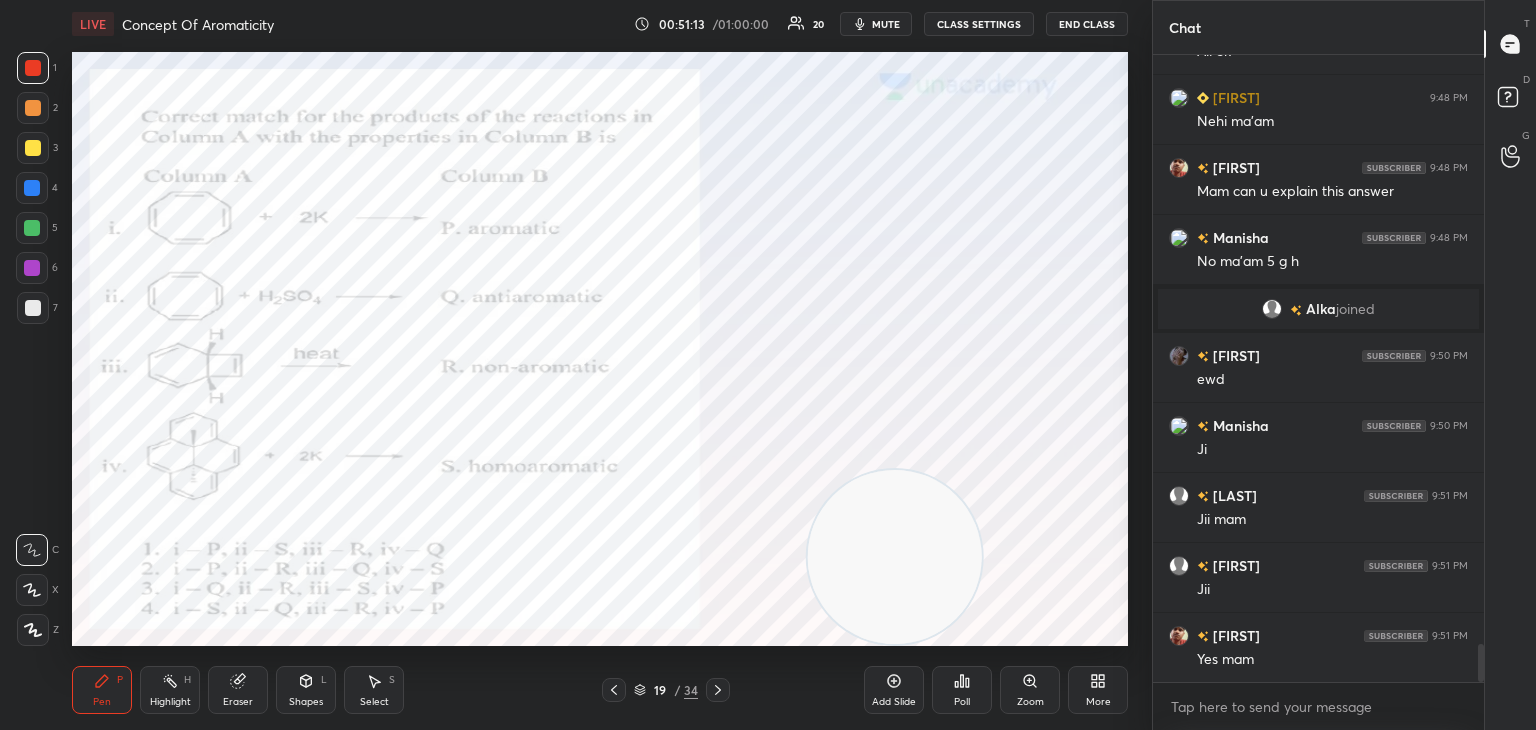 scroll, scrollTop: 9676, scrollLeft: 0, axis: vertical 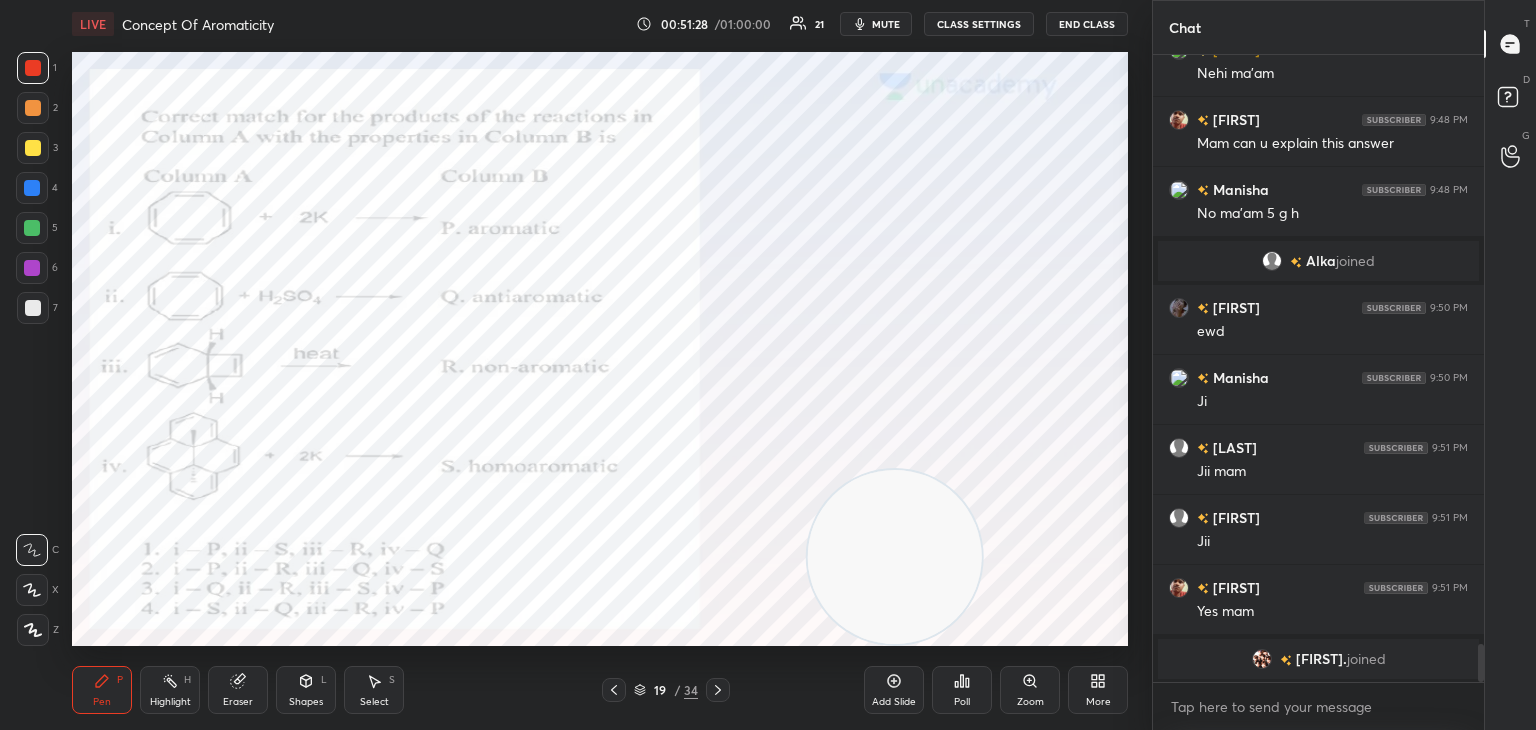 click 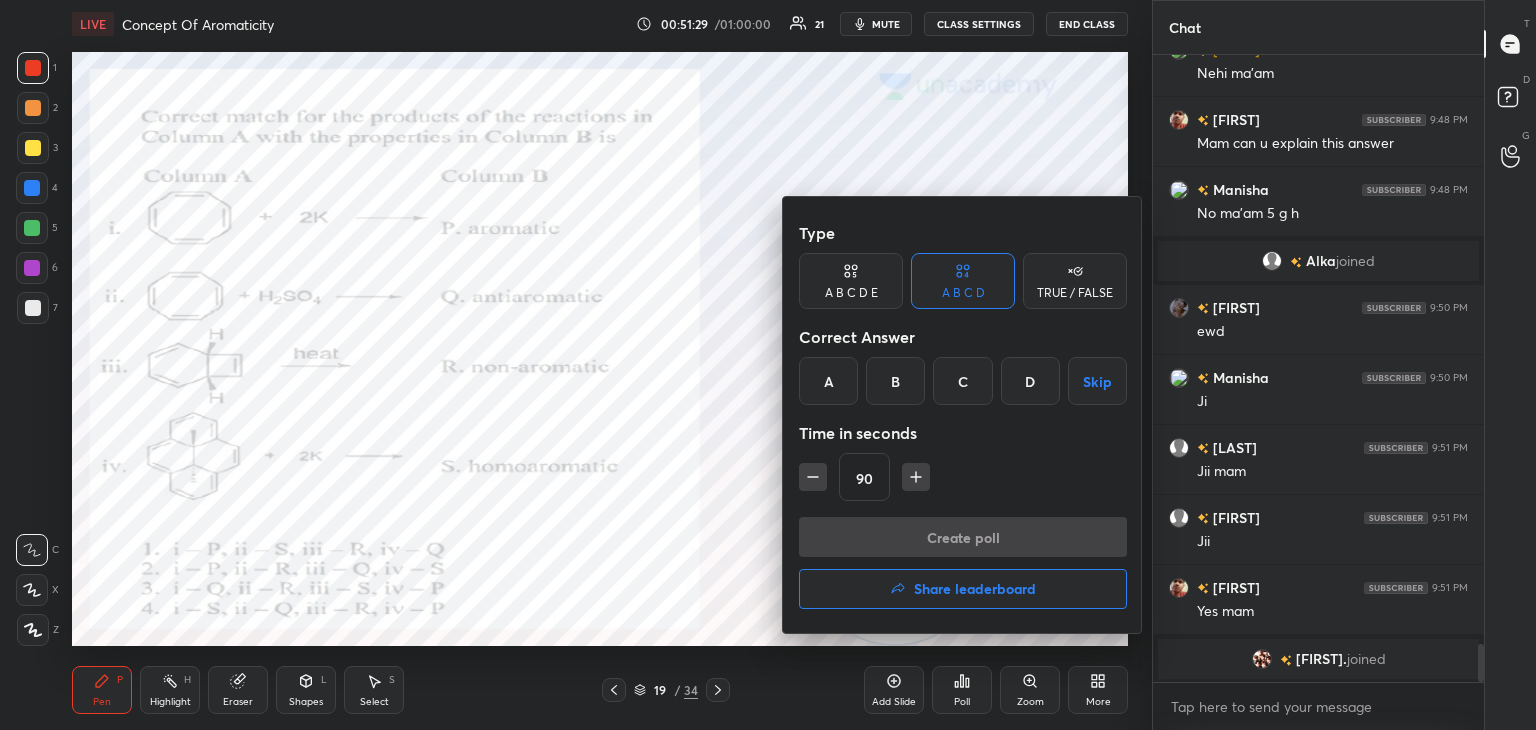 click 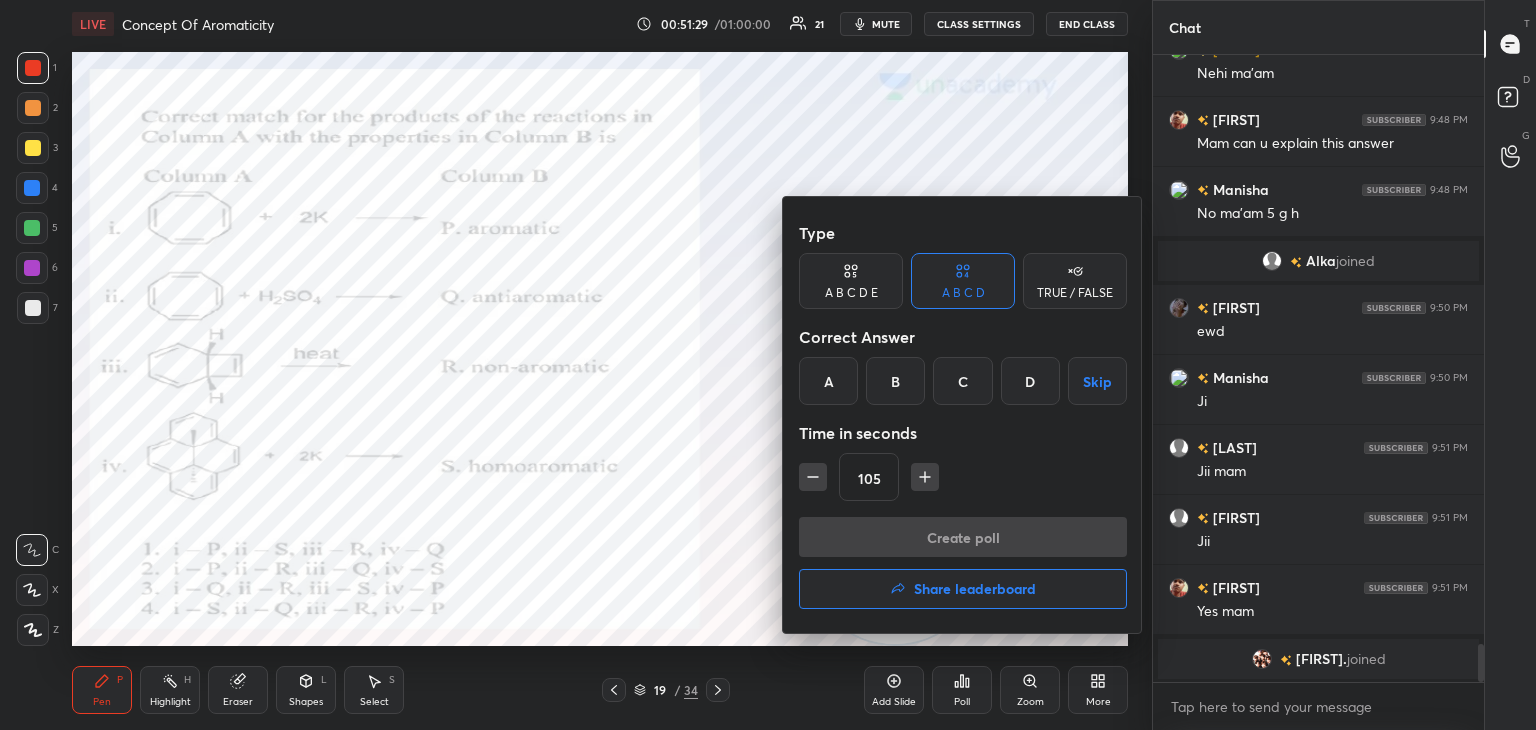 click at bounding box center (925, 477) 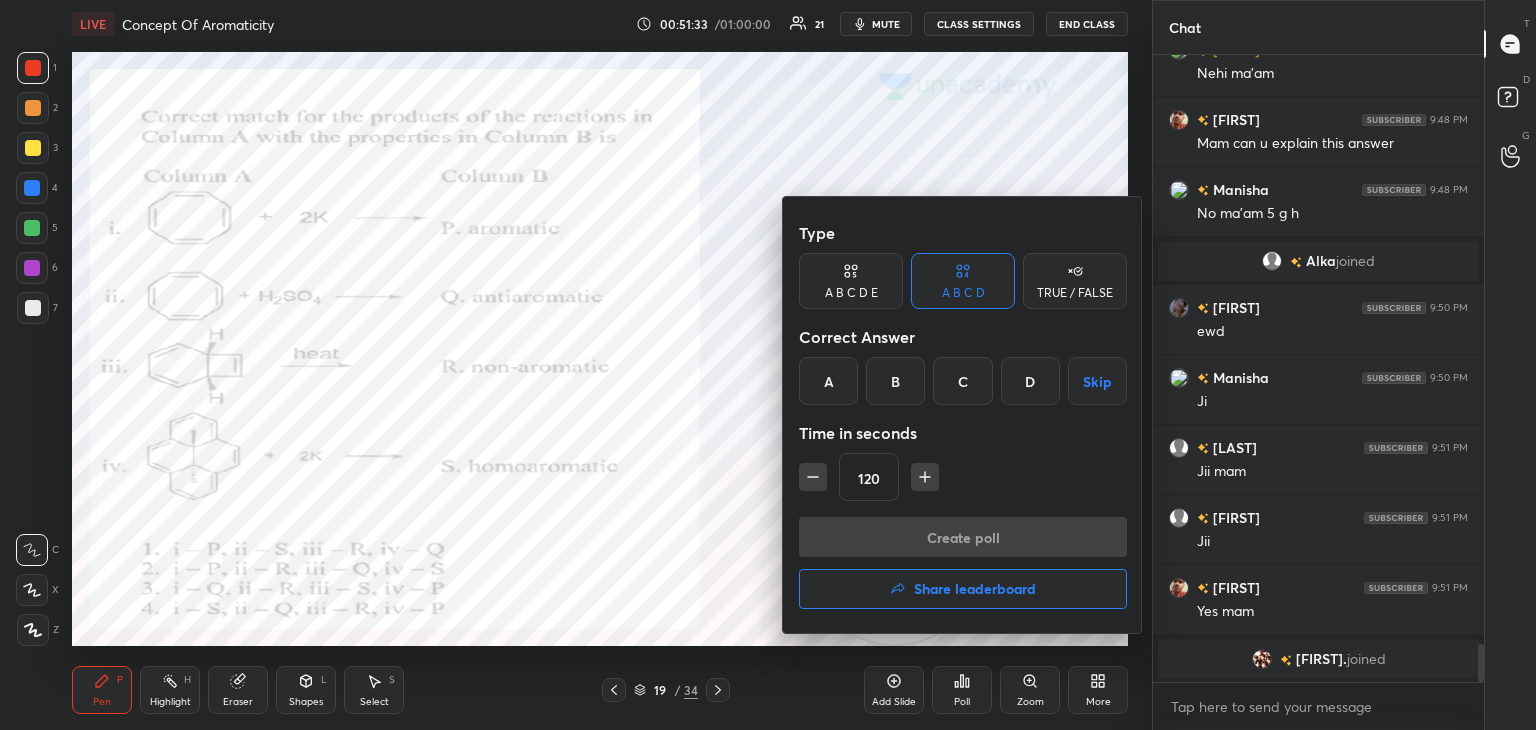 click on "A" at bounding box center [828, 381] 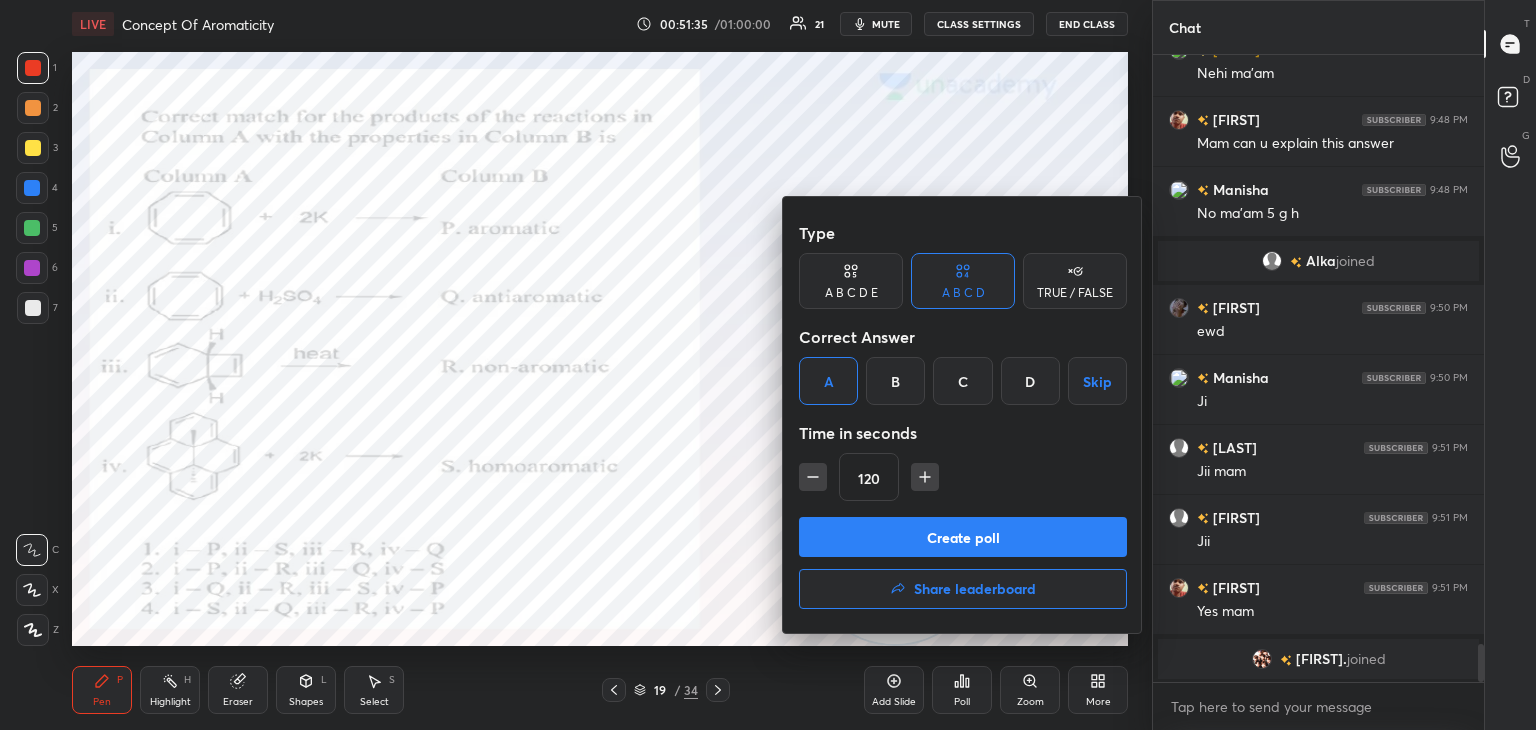 click on "Create poll" at bounding box center [963, 537] 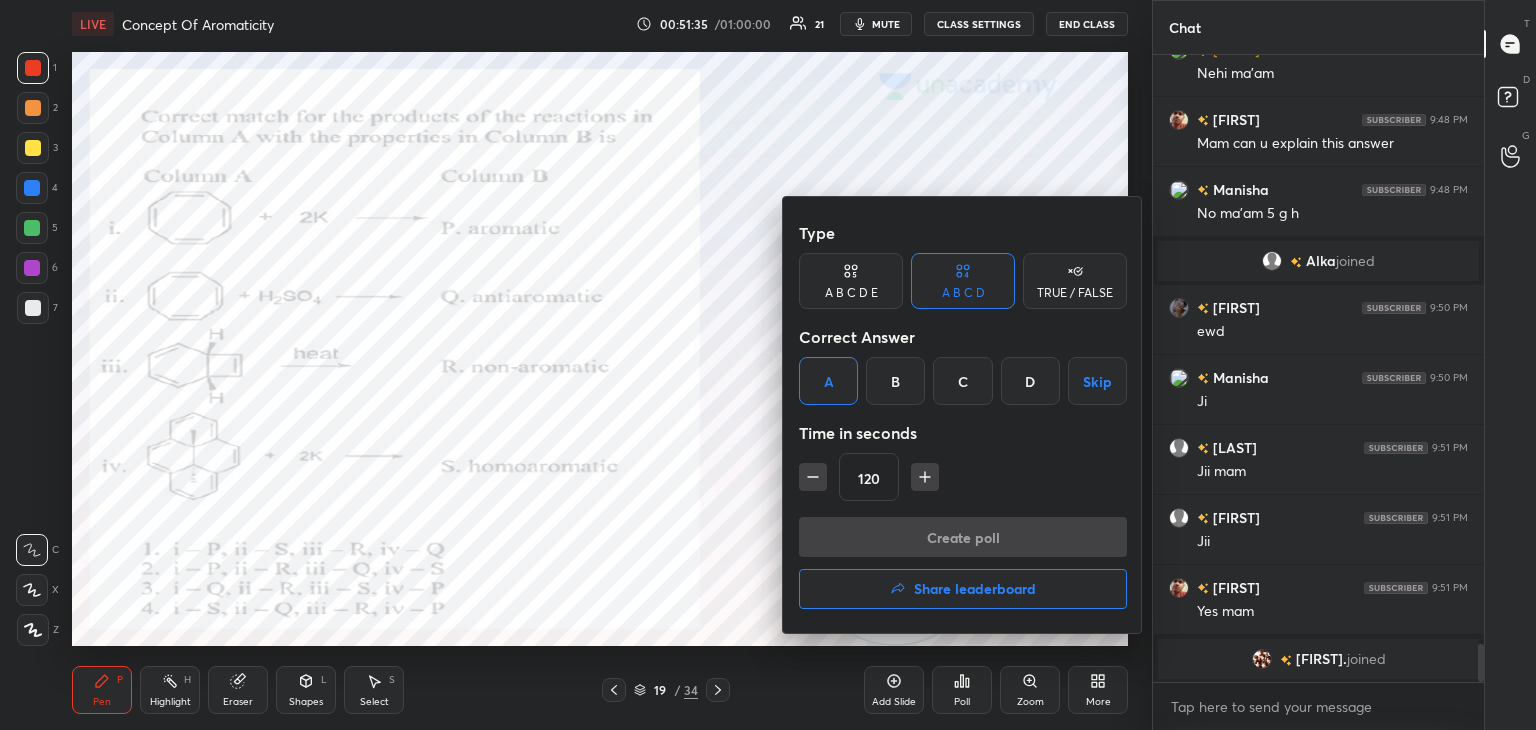 scroll, scrollTop: 393, scrollLeft: 325, axis: both 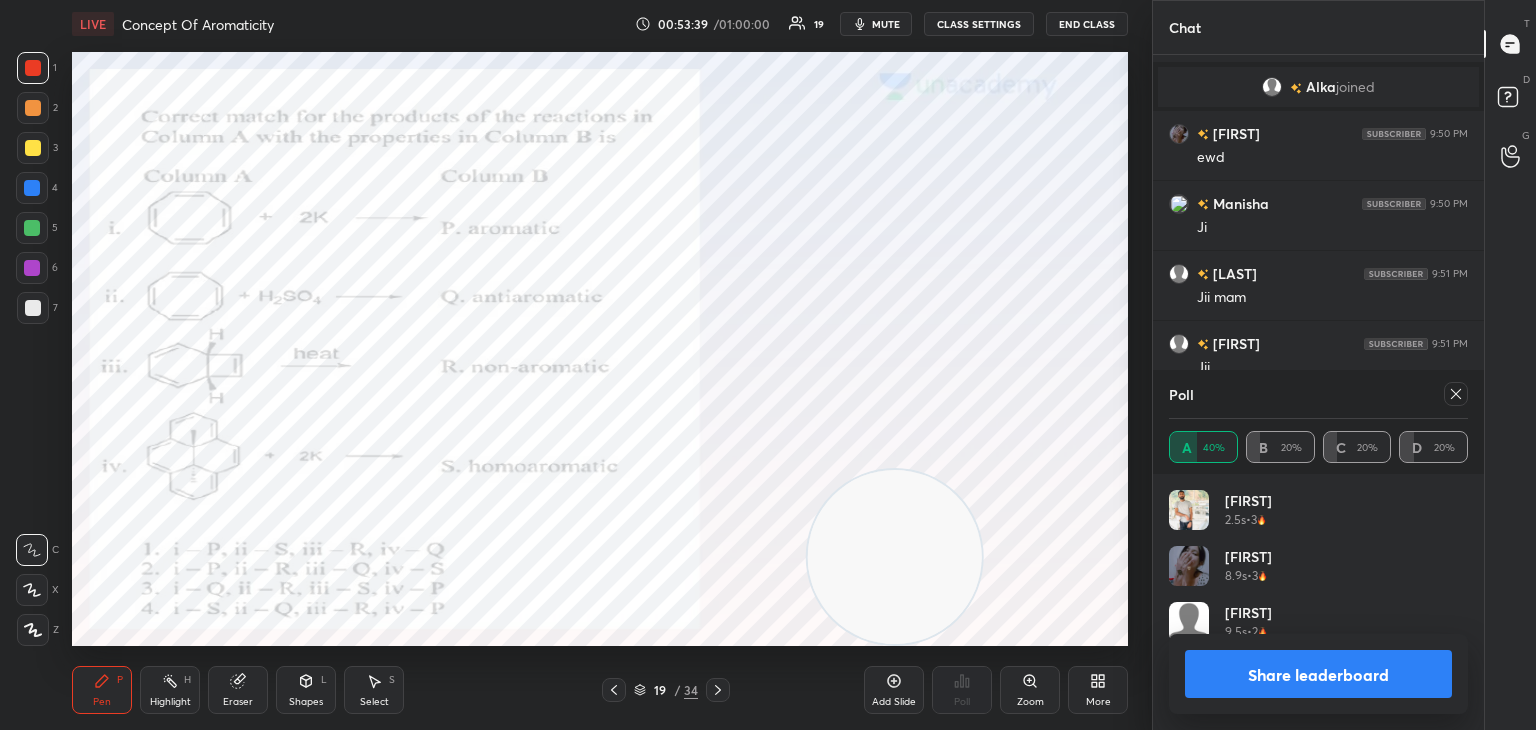 click 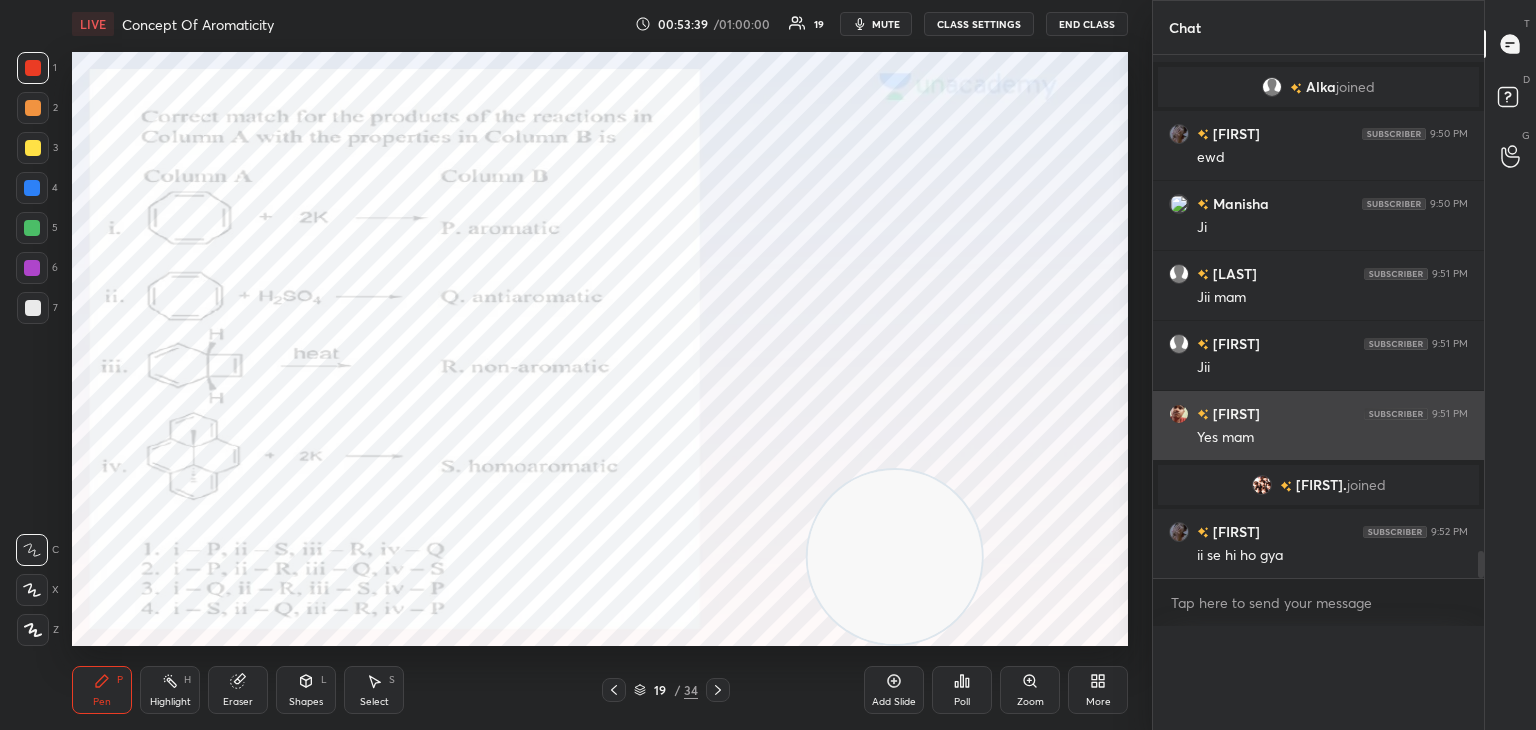 scroll, scrollTop: 0, scrollLeft: 0, axis: both 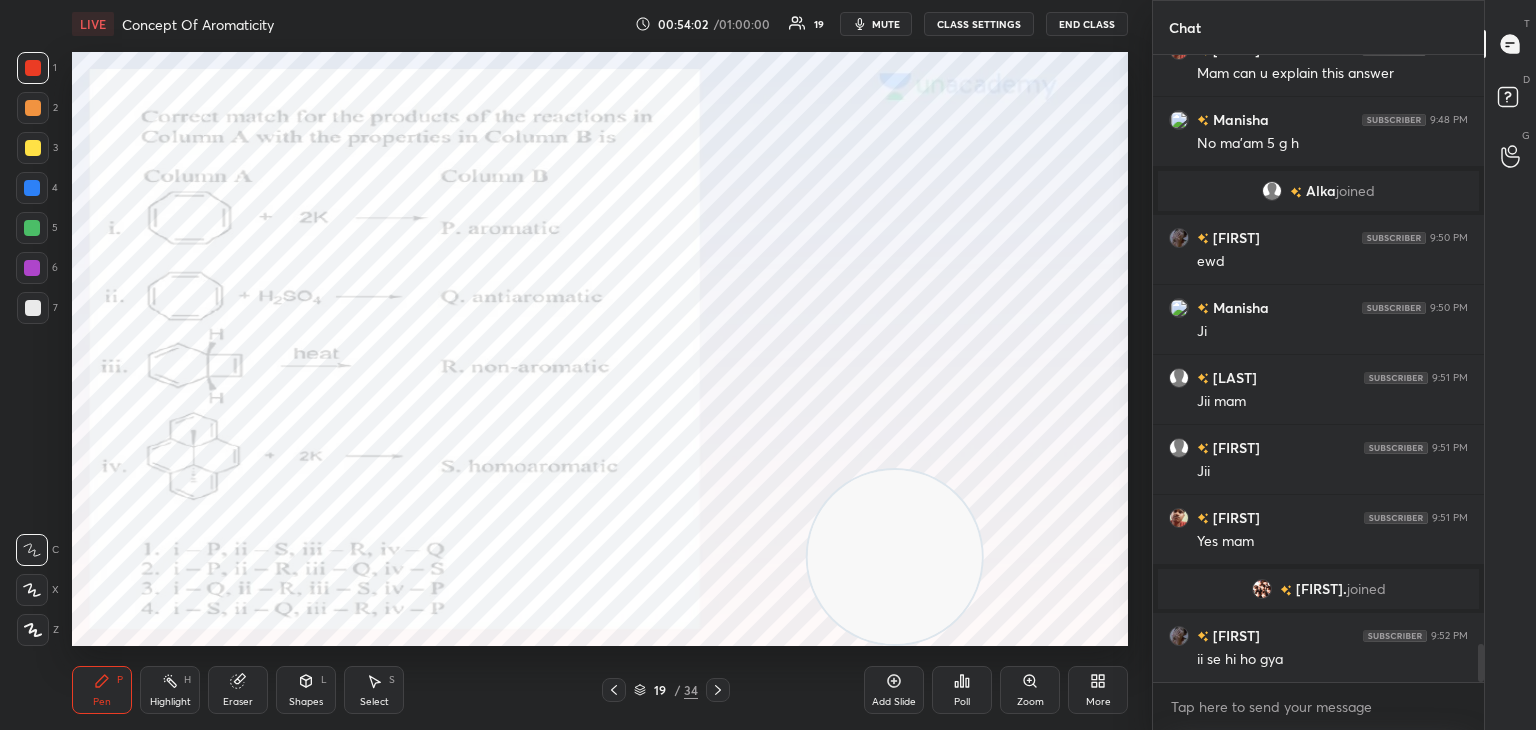 click on "Eraser" at bounding box center (238, 690) 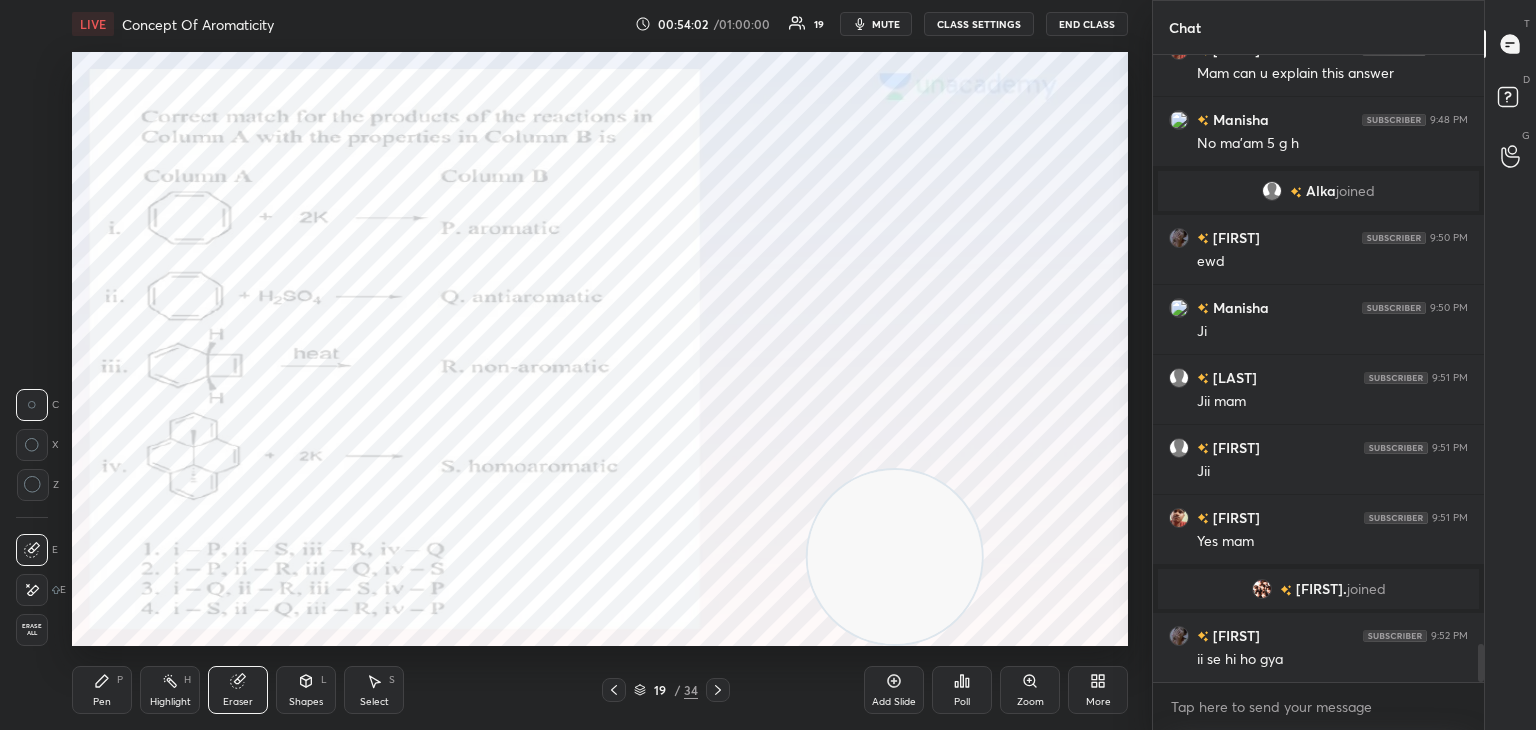 click on "Erase all" at bounding box center [32, 630] 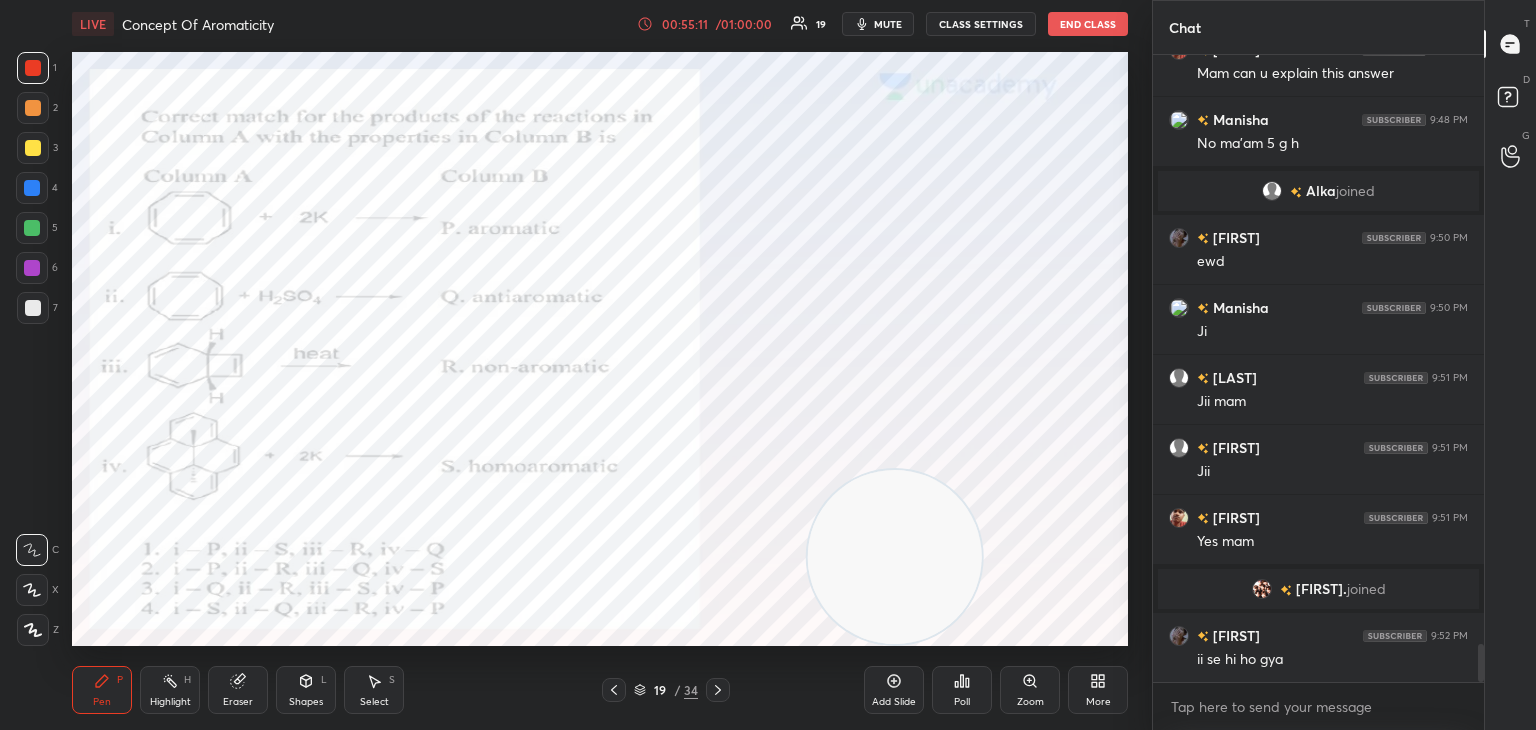 click 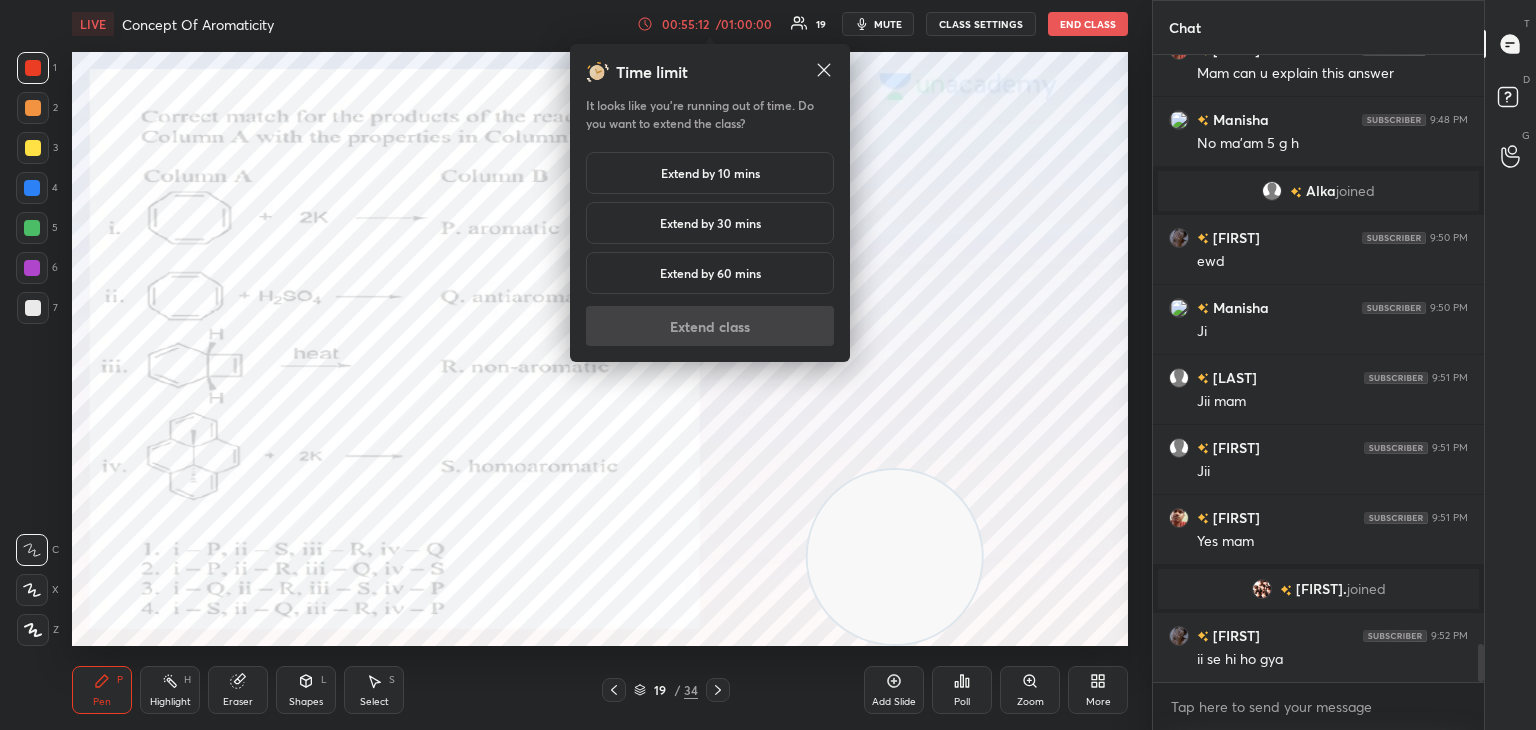 click on "Extend by 10 mins" at bounding box center (710, 173) 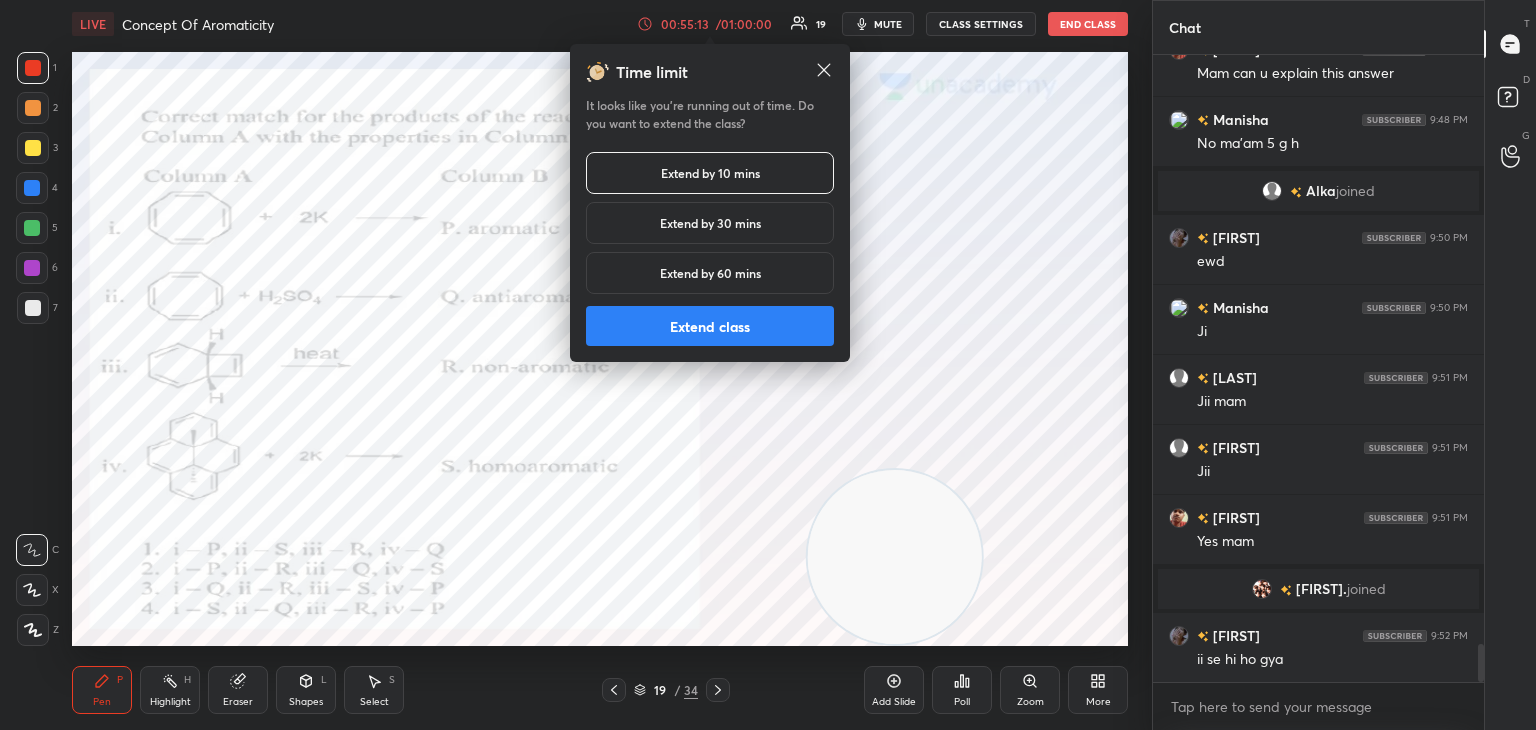 click on "Extend class" at bounding box center [710, 326] 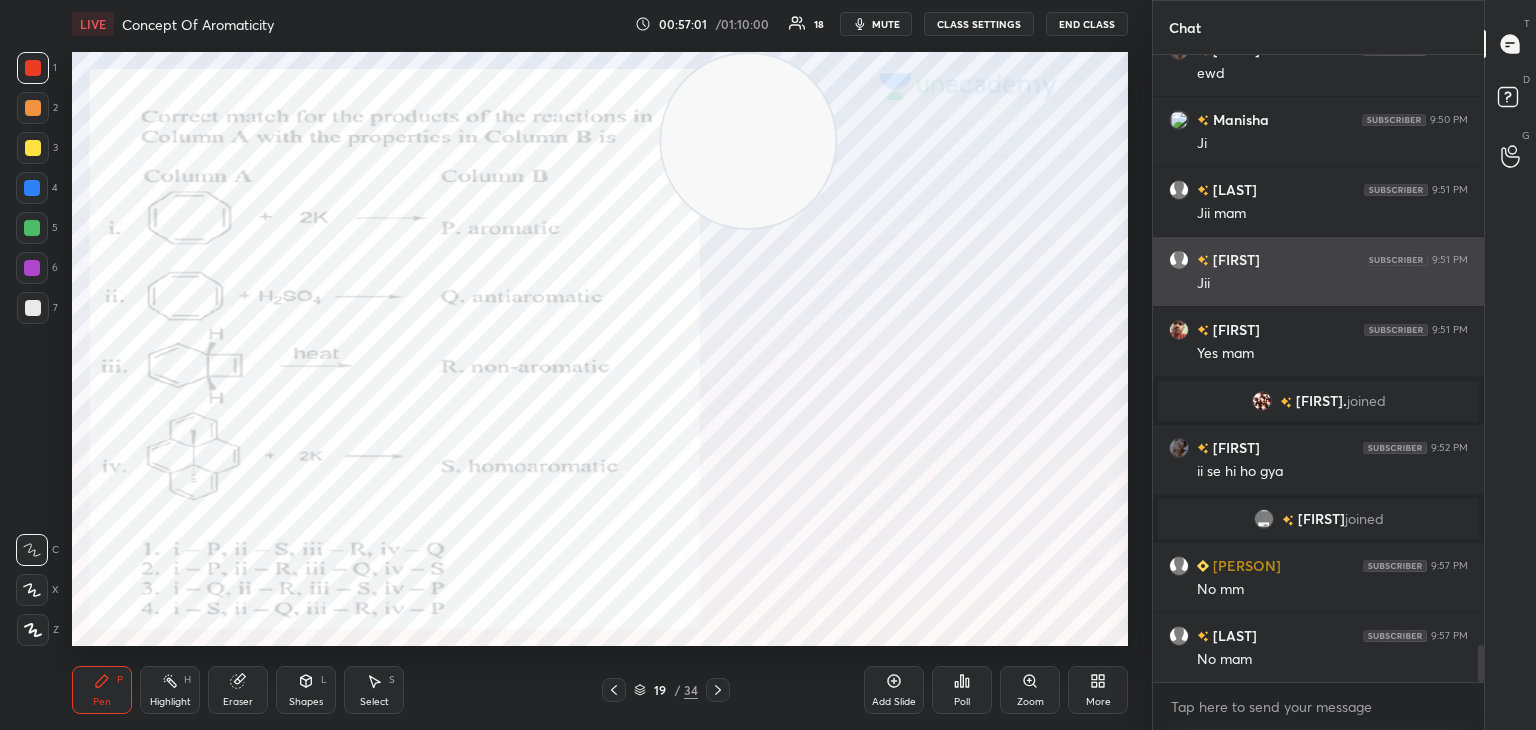 scroll, scrollTop: 9886, scrollLeft: 0, axis: vertical 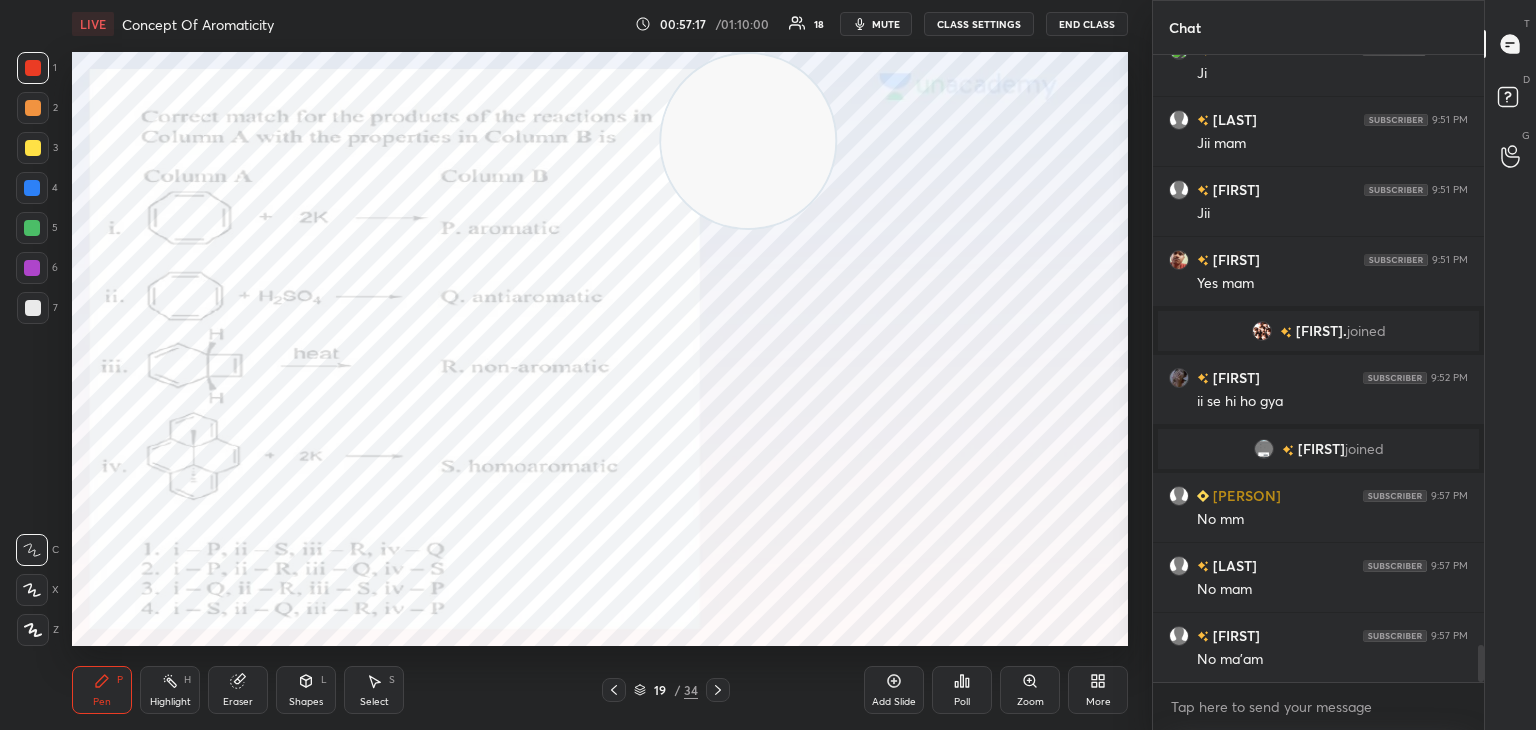 click 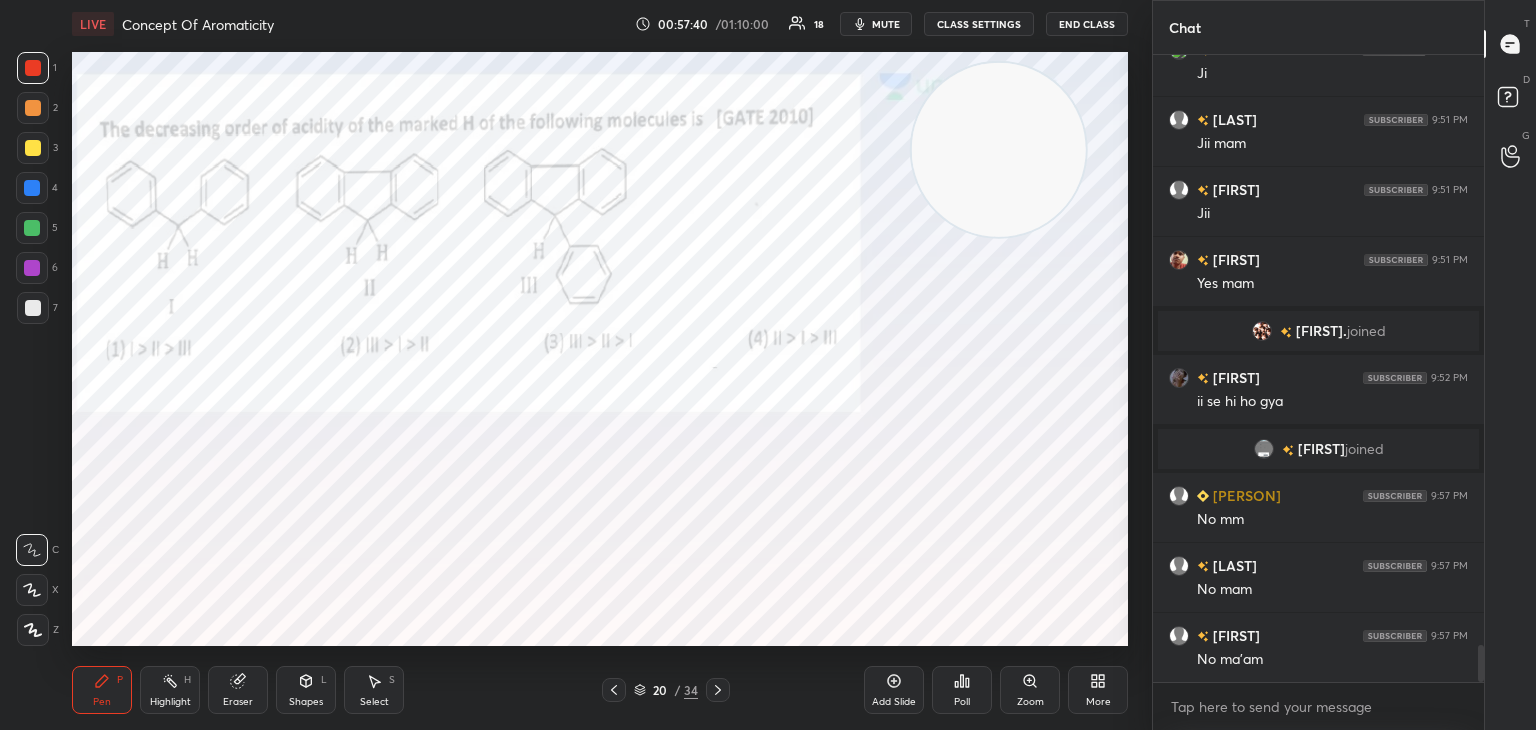 click 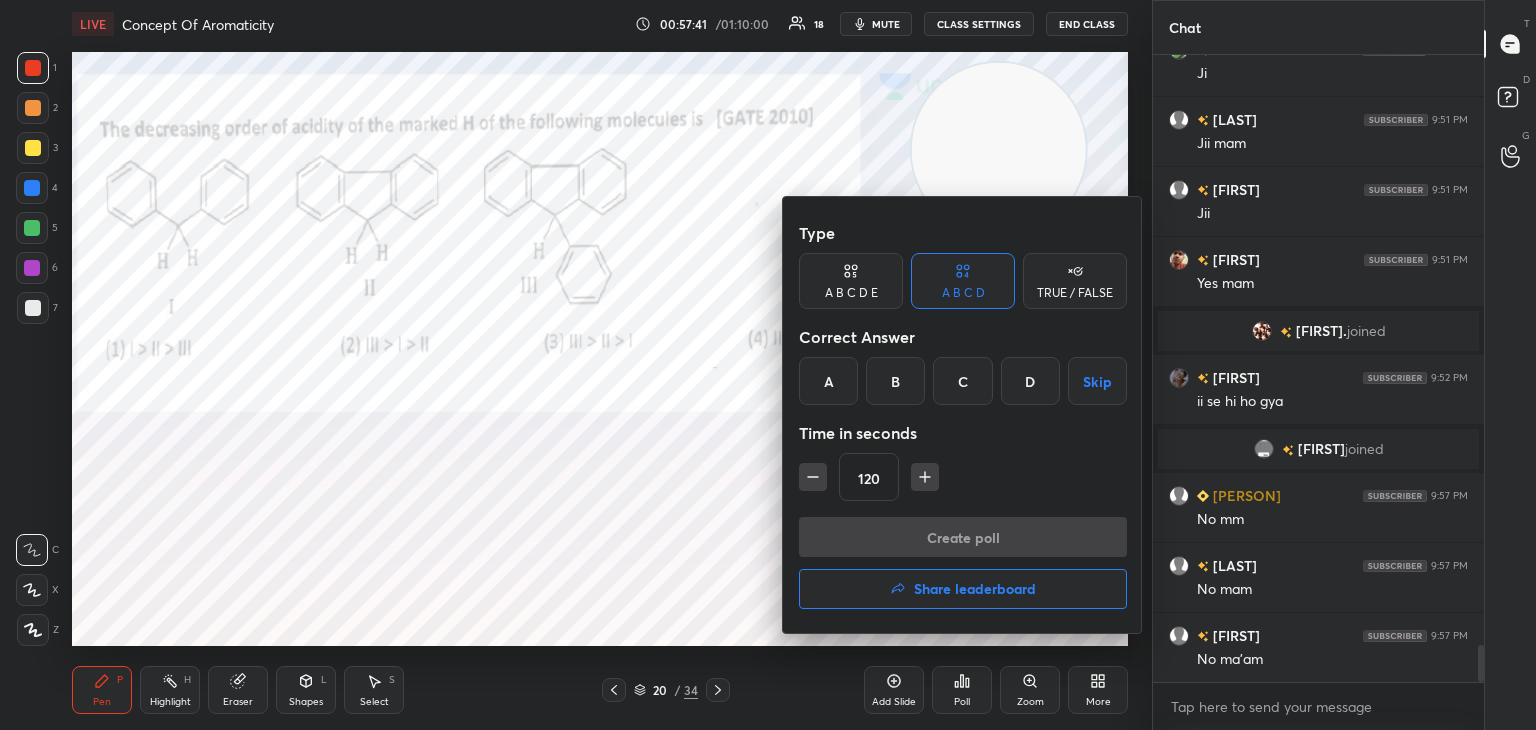 click 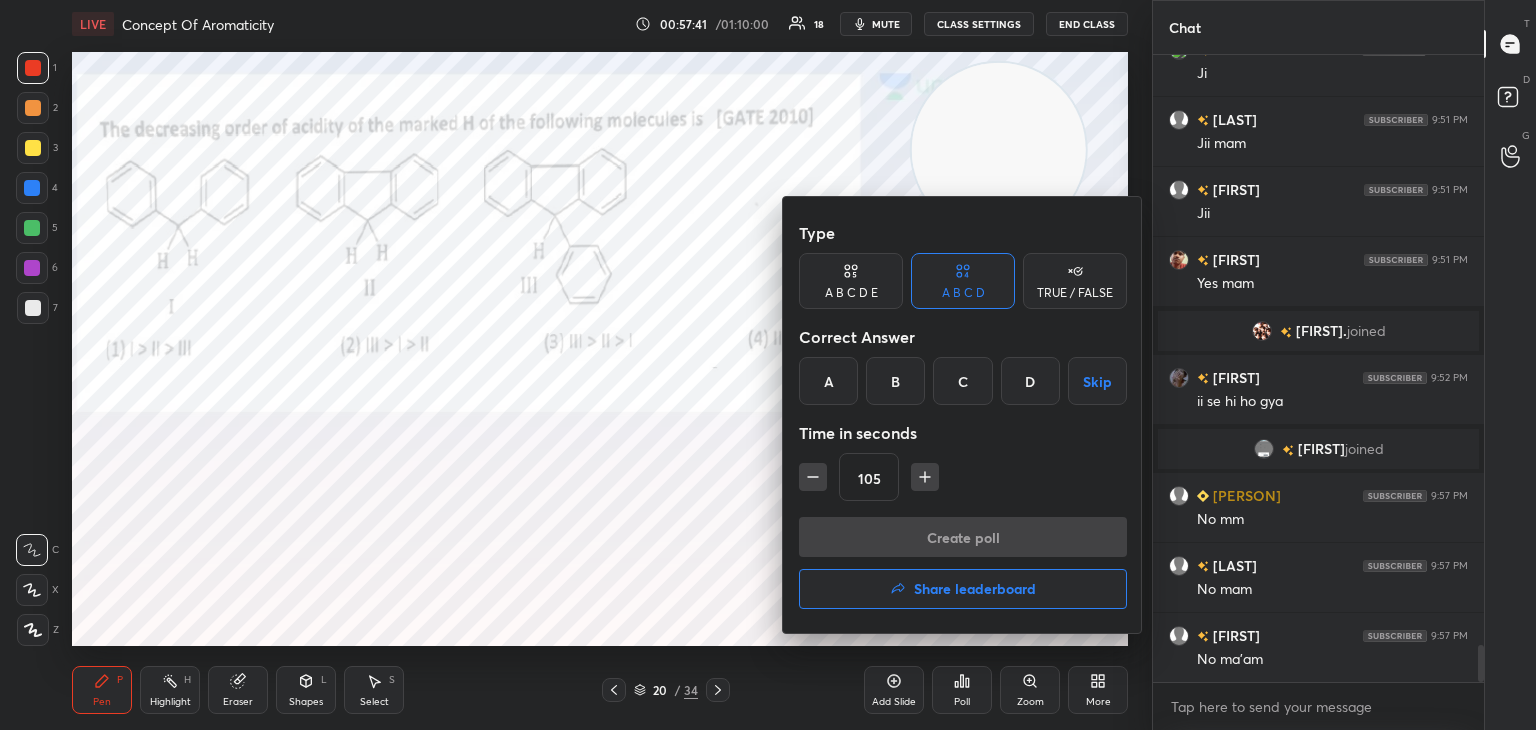 click 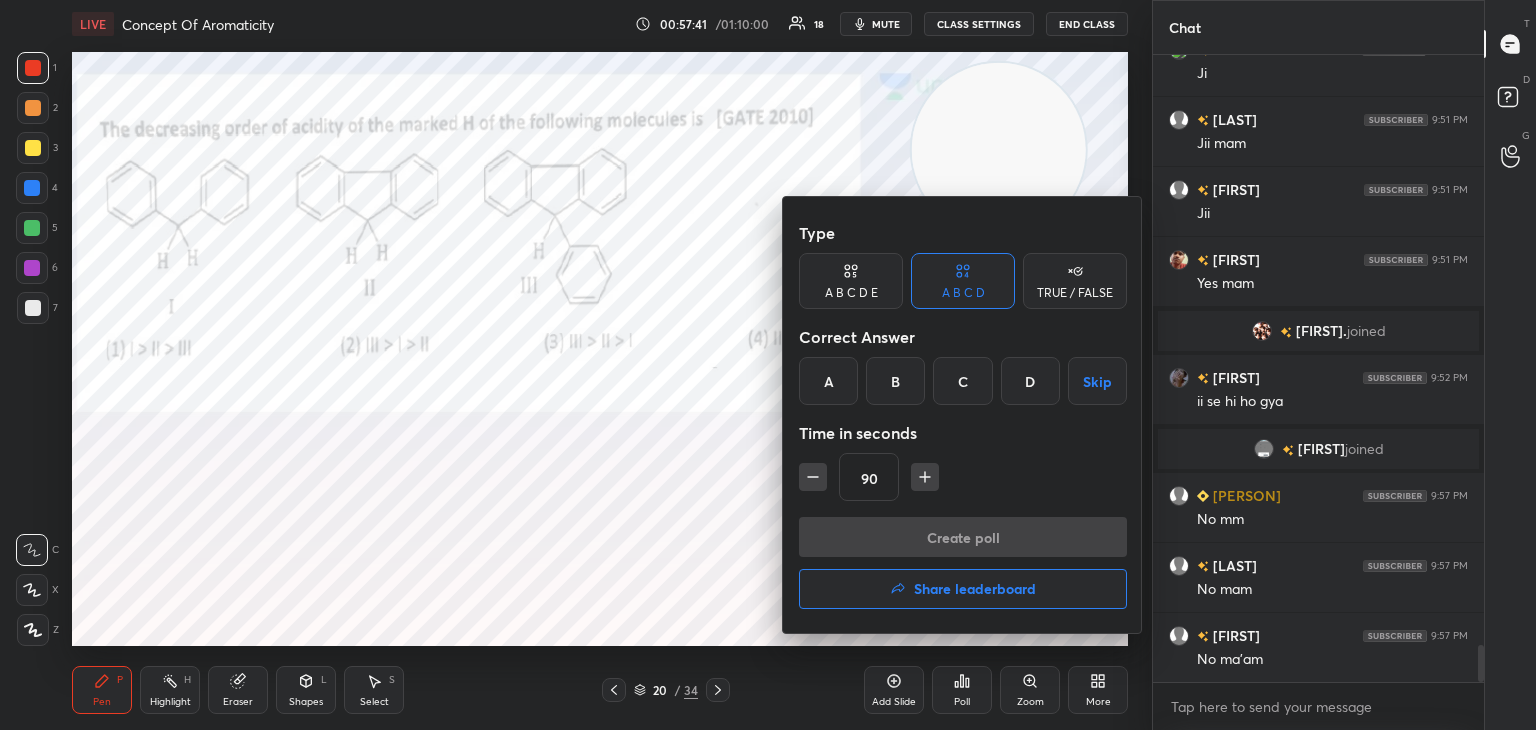 click 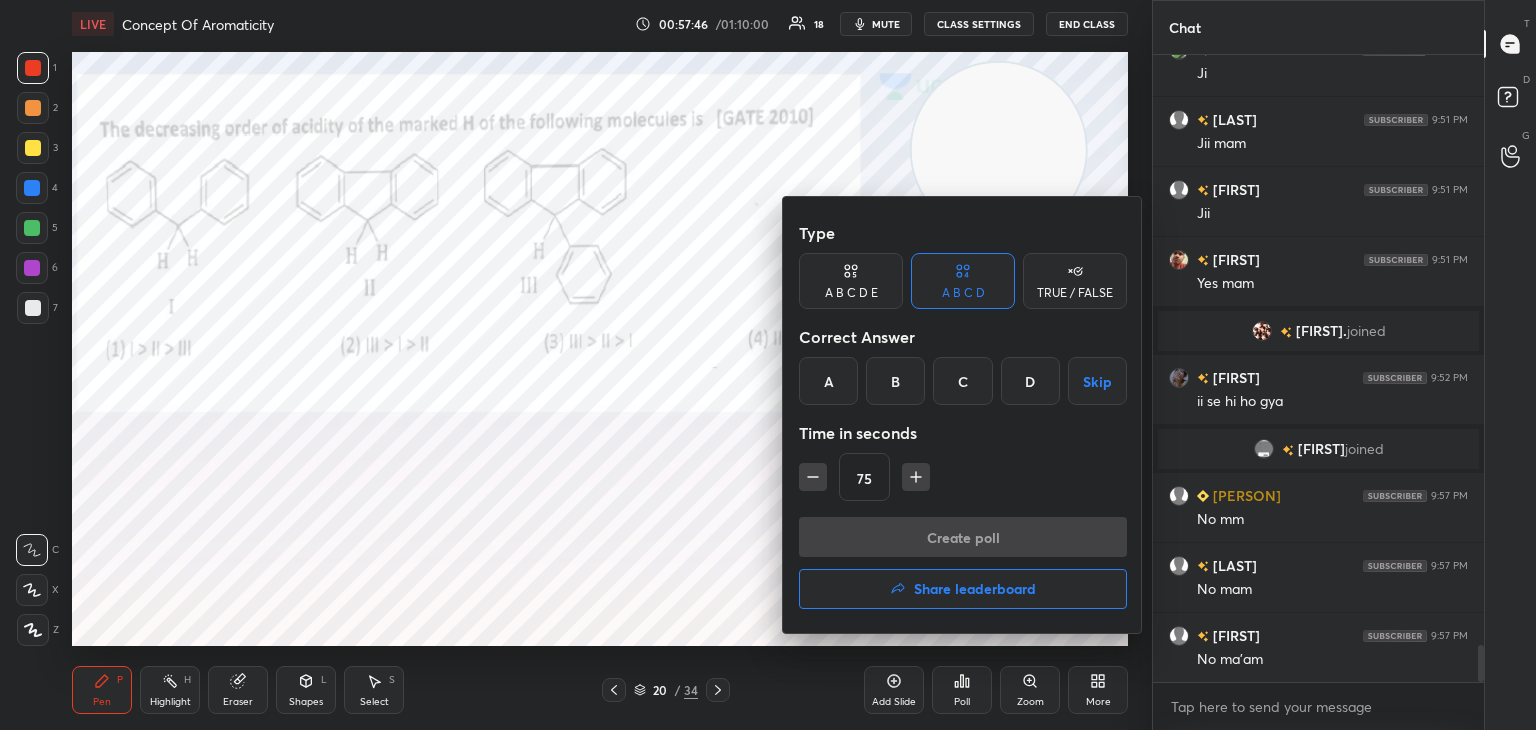 click on "C" at bounding box center [962, 381] 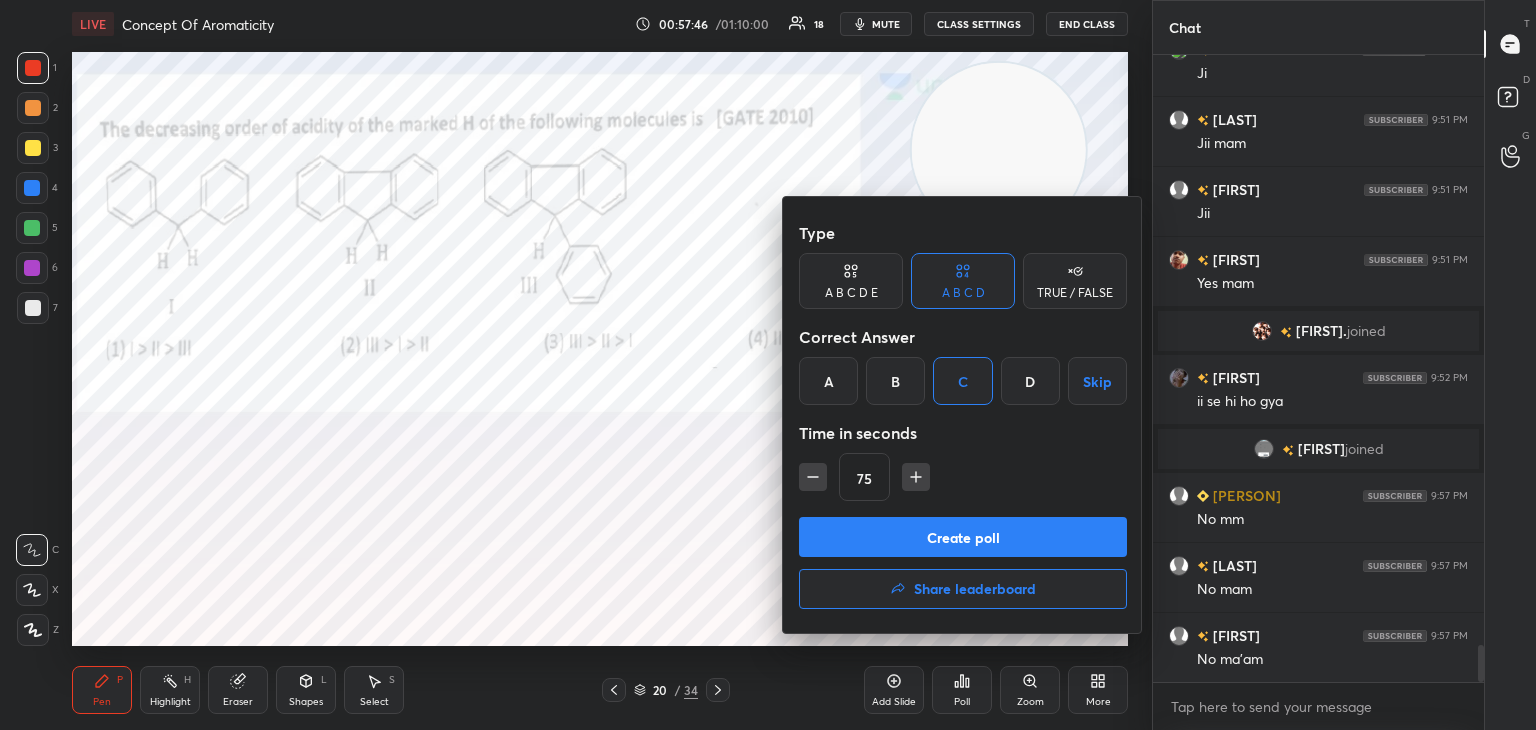 click on "Create poll" at bounding box center [963, 537] 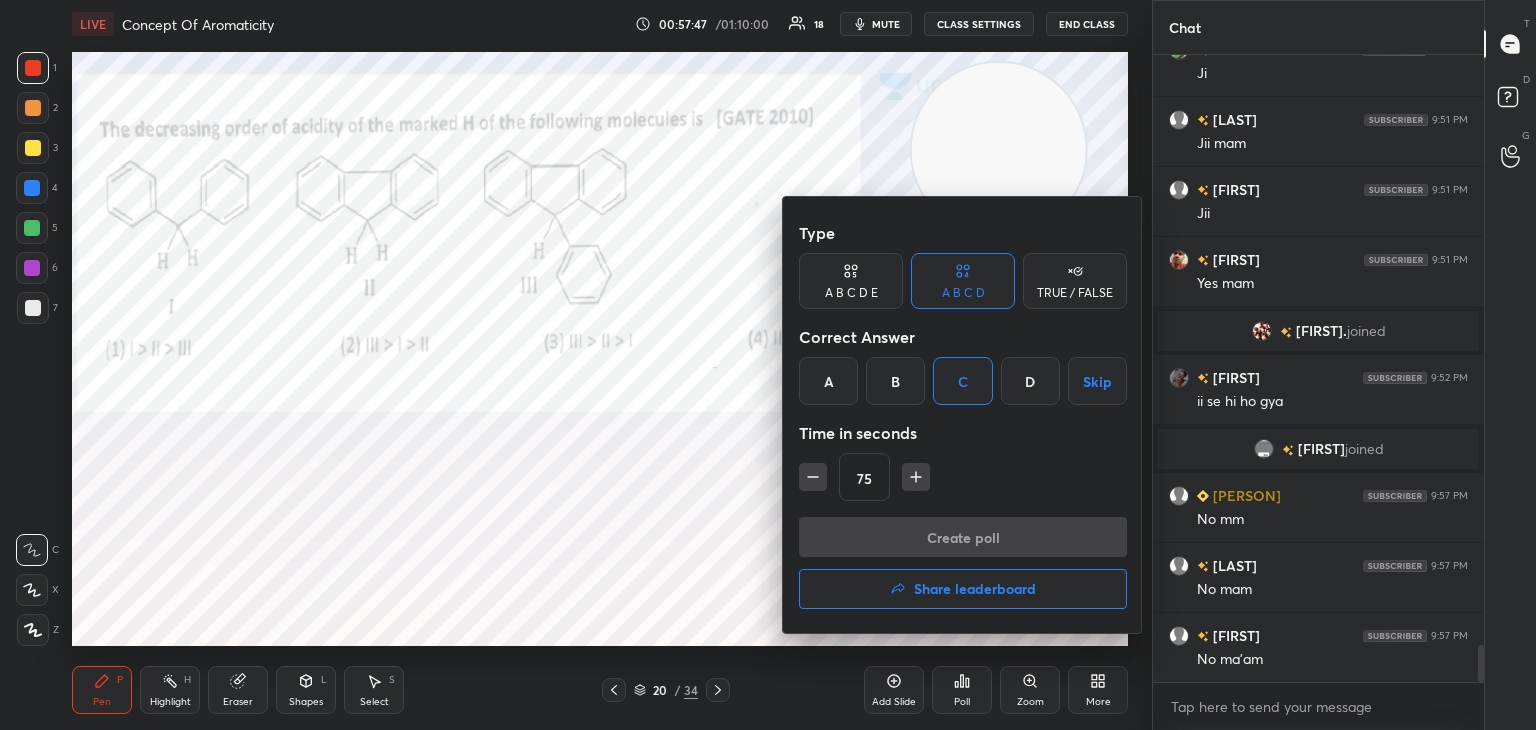 scroll, scrollTop: 422, scrollLeft: 325, axis: both 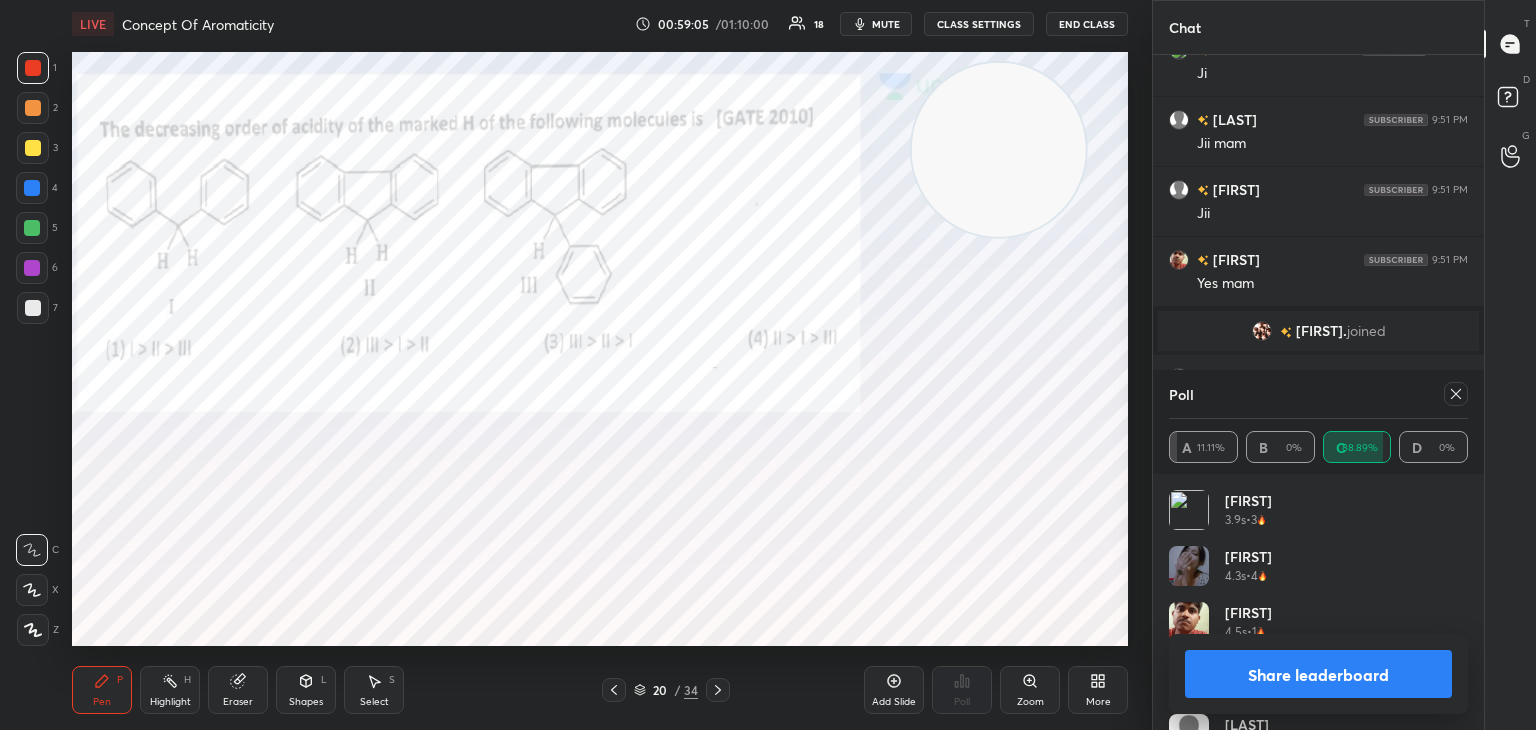 click 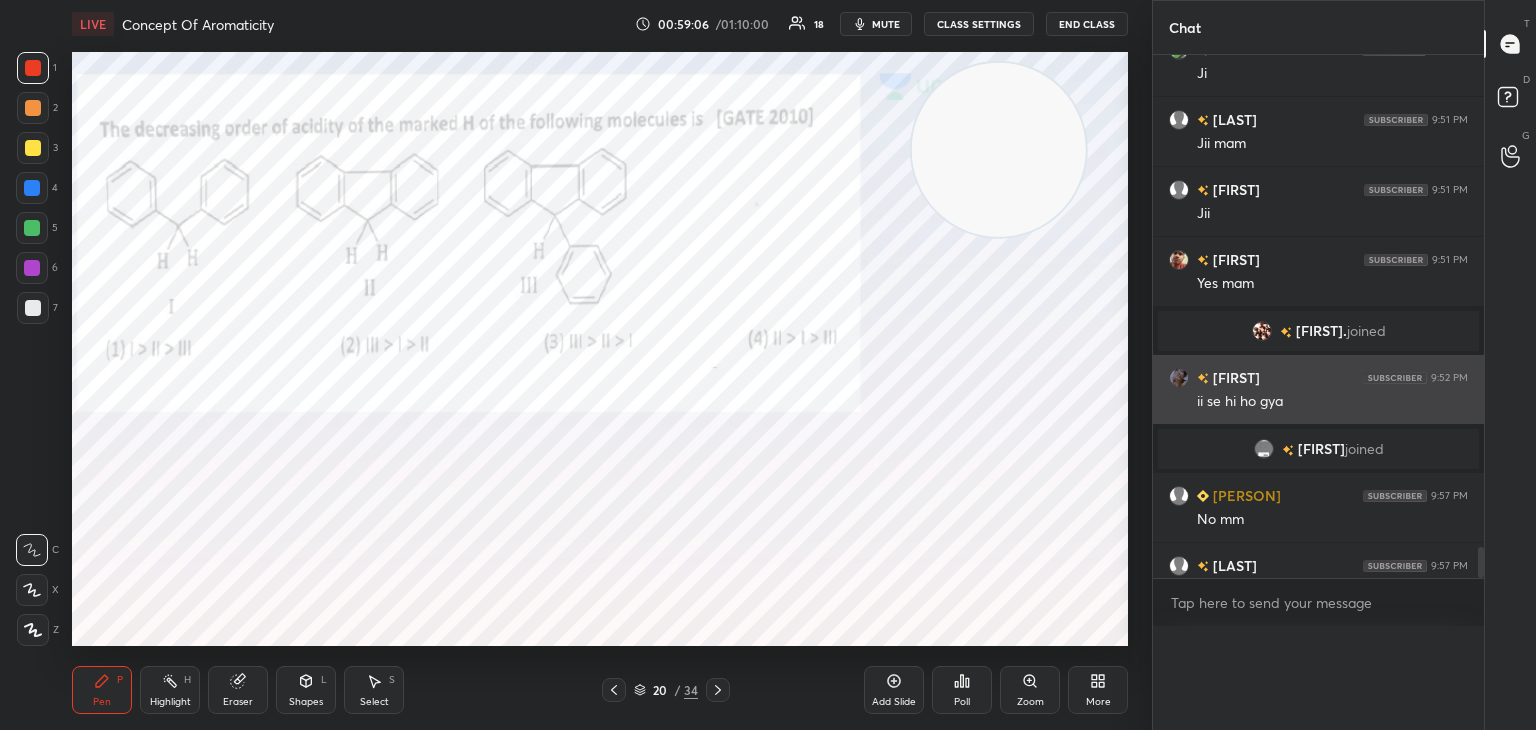 scroll, scrollTop: 150, scrollLeft: 293, axis: both 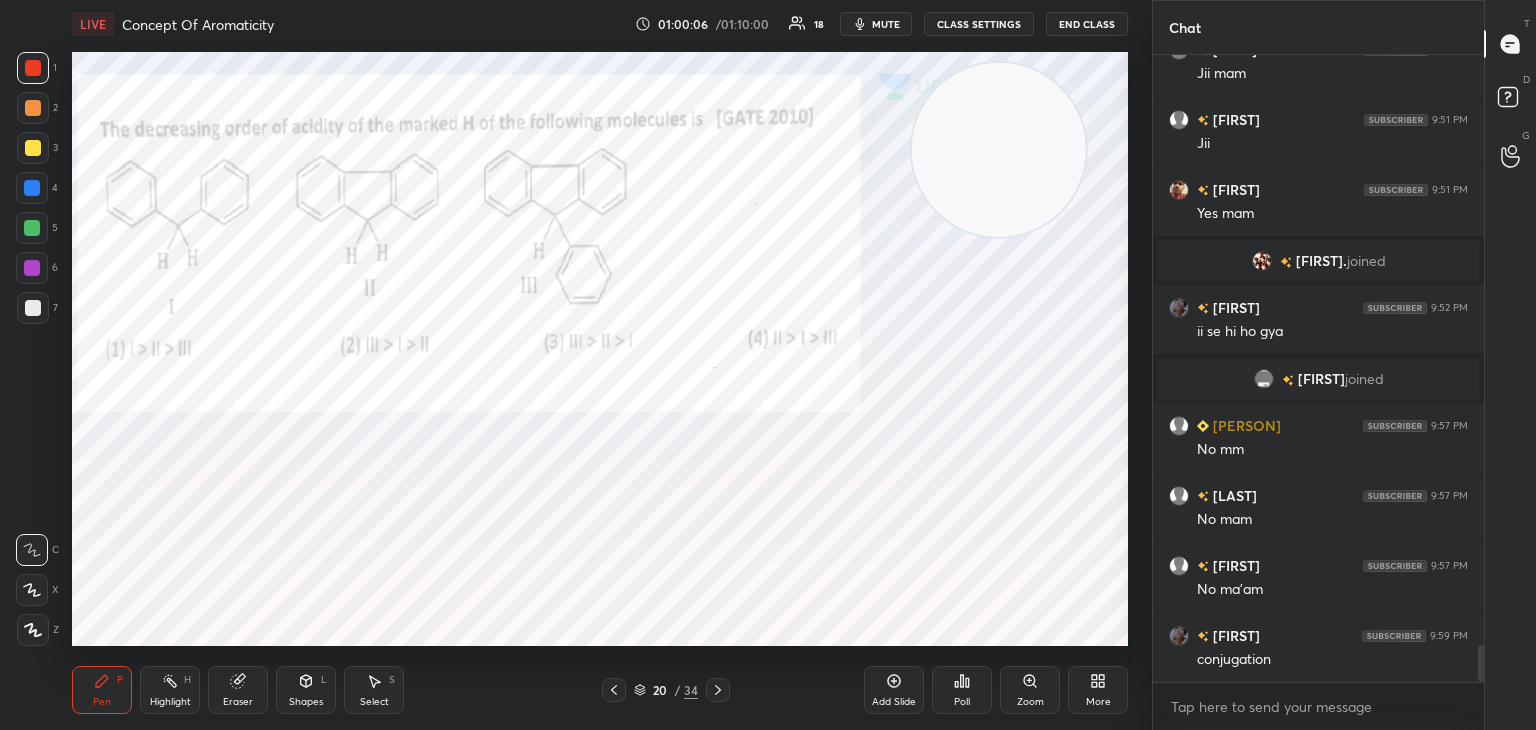 click 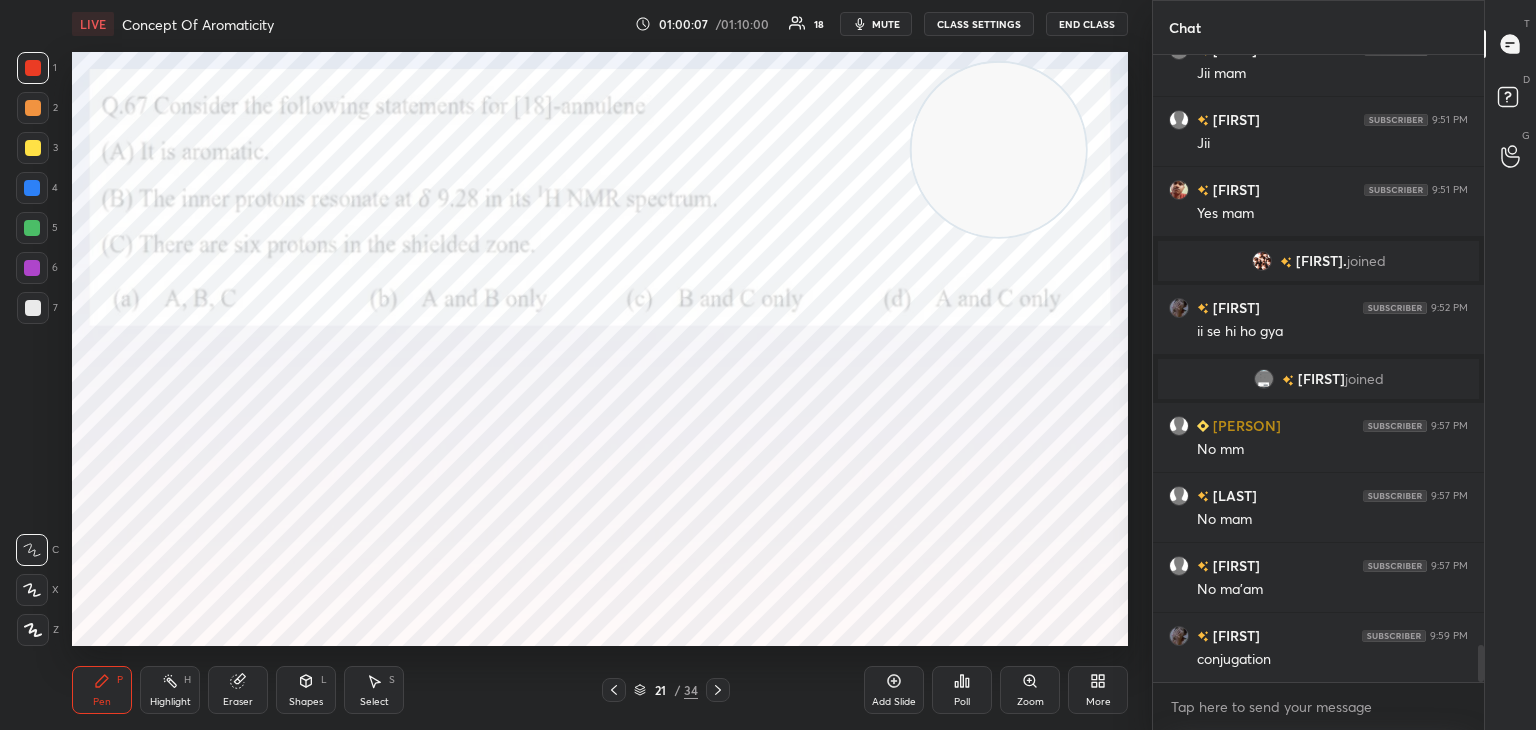 click 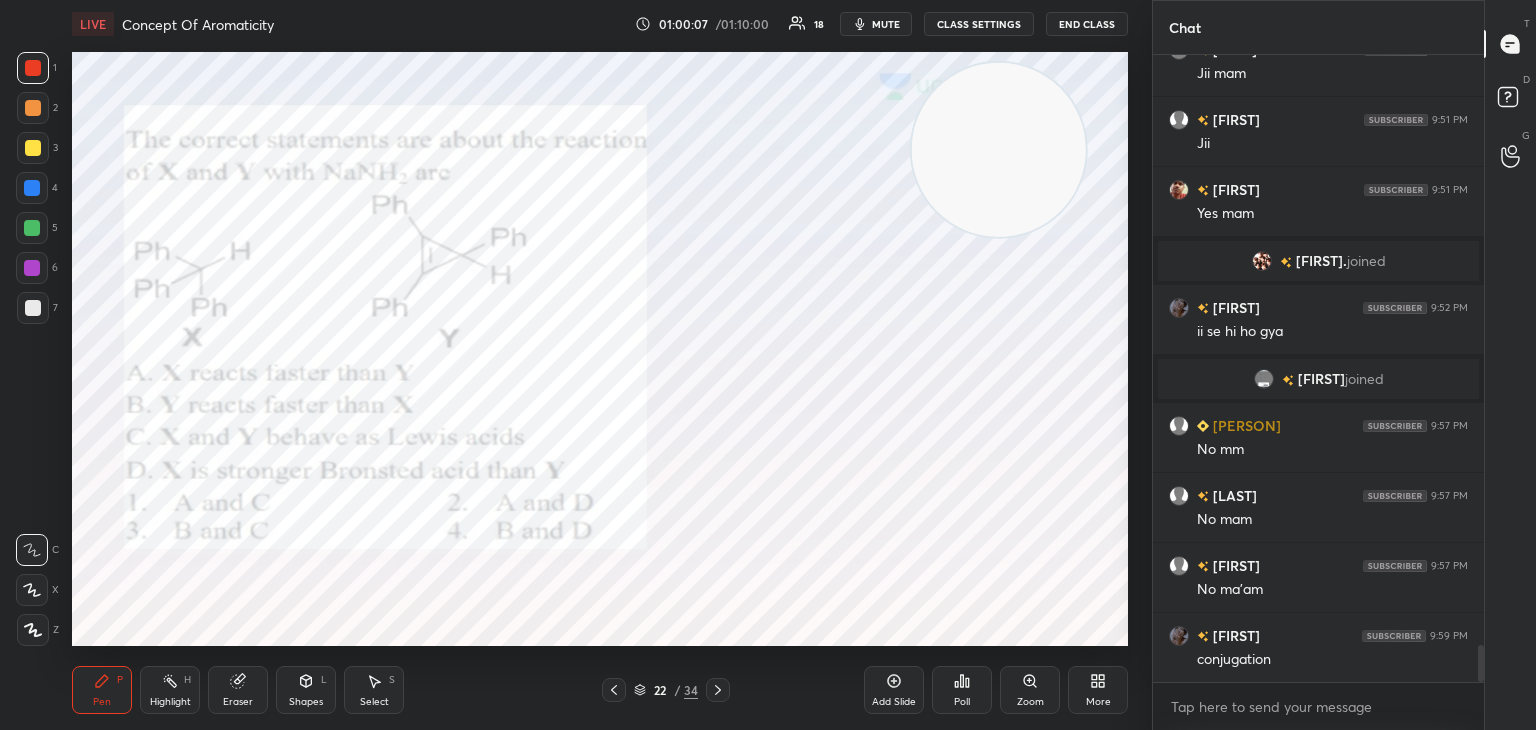 click 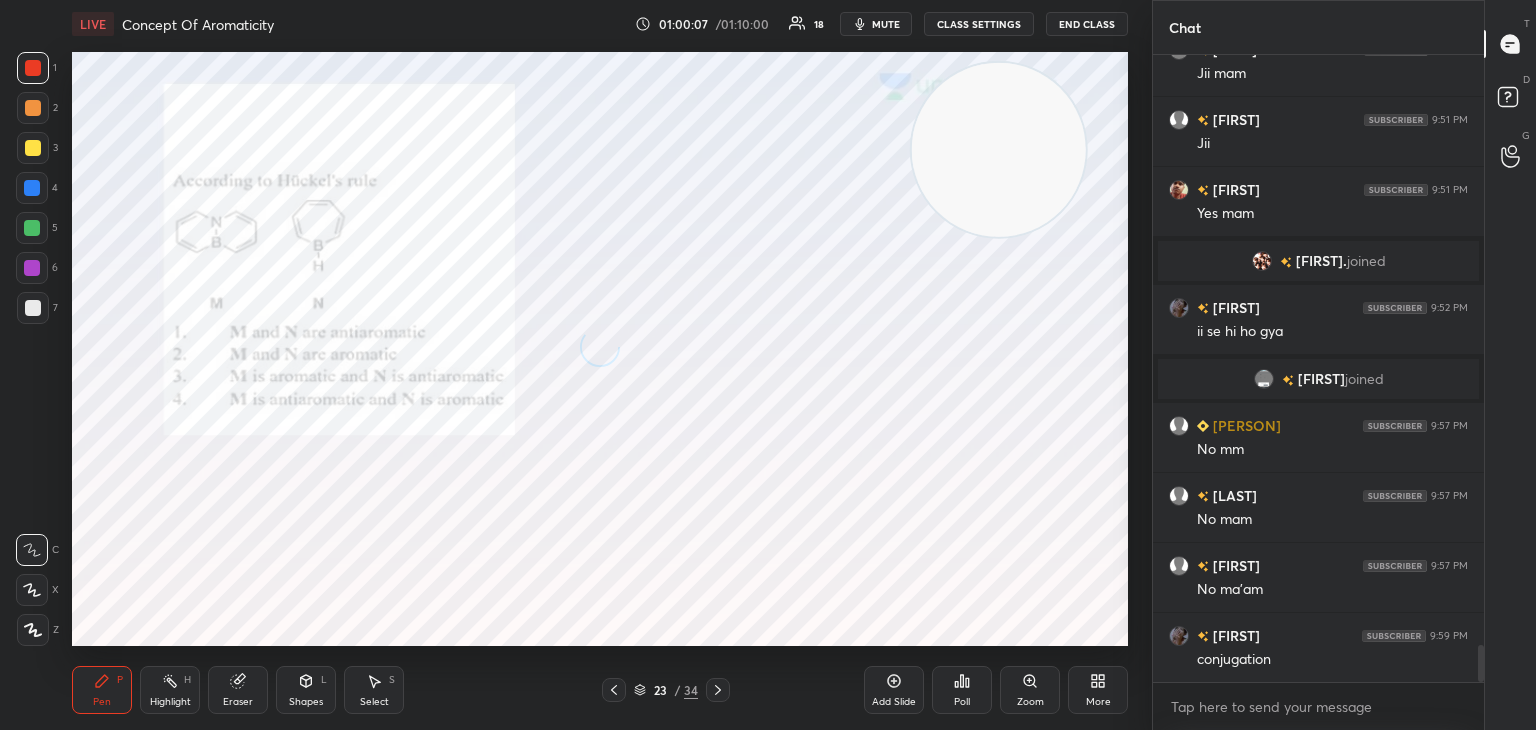 click 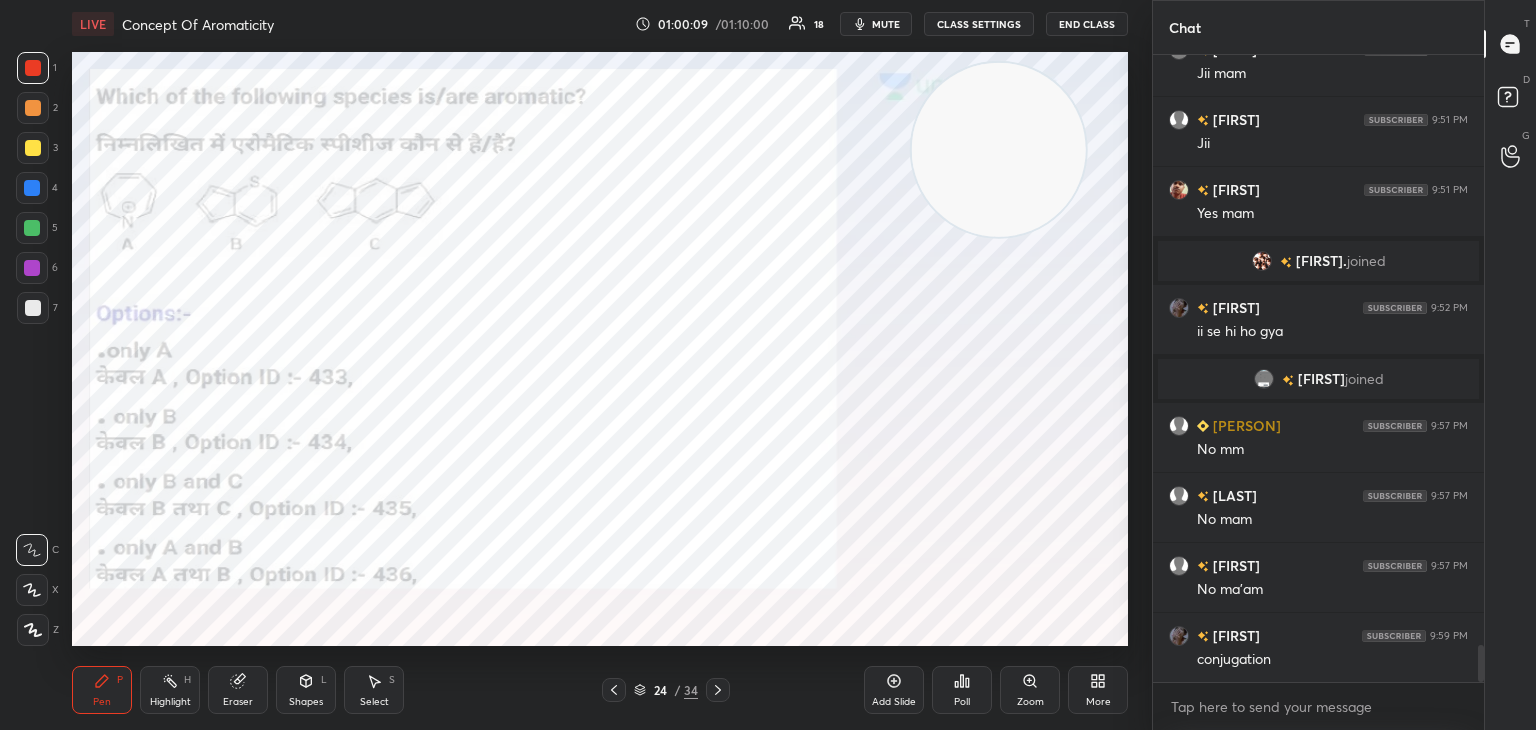 click 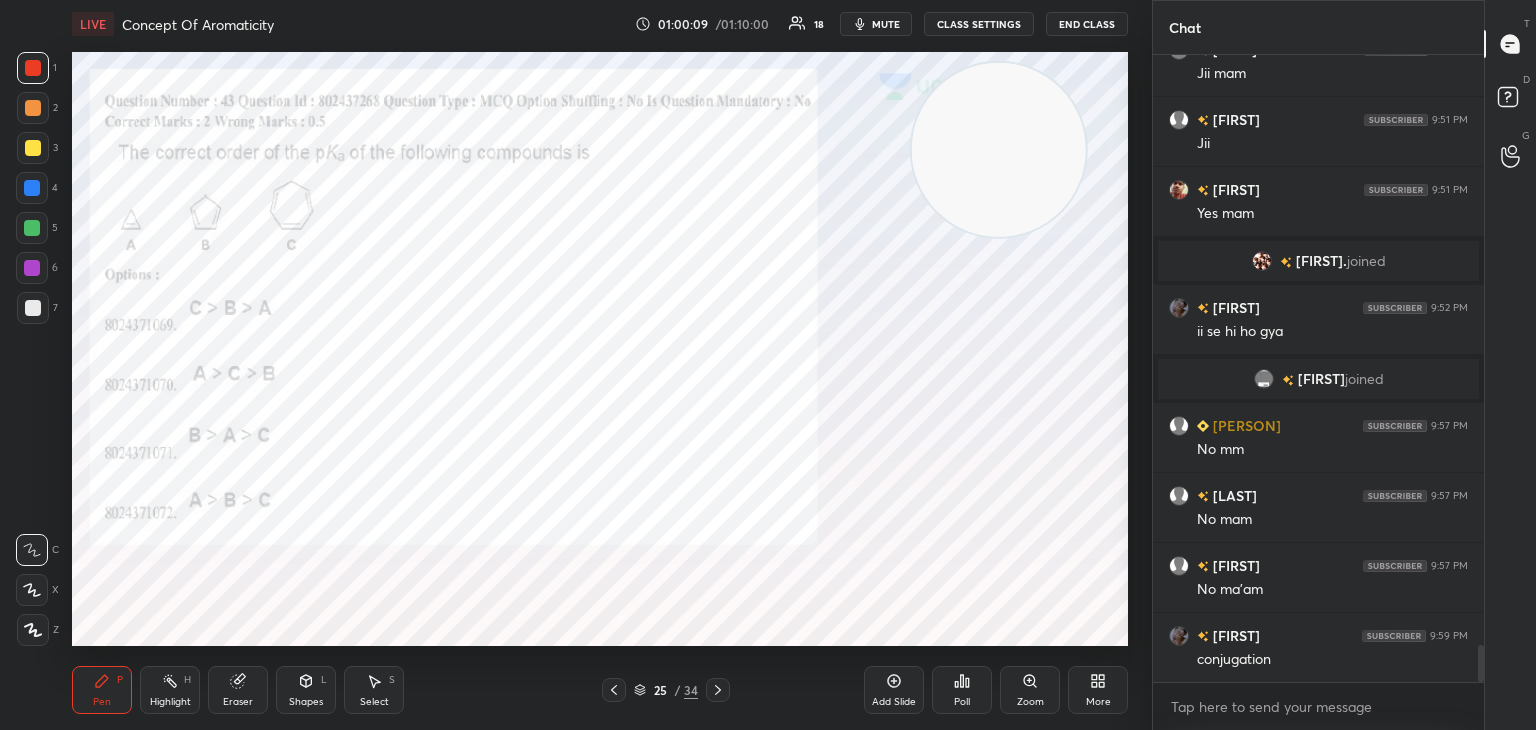 scroll, scrollTop: 10026, scrollLeft: 0, axis: vertical 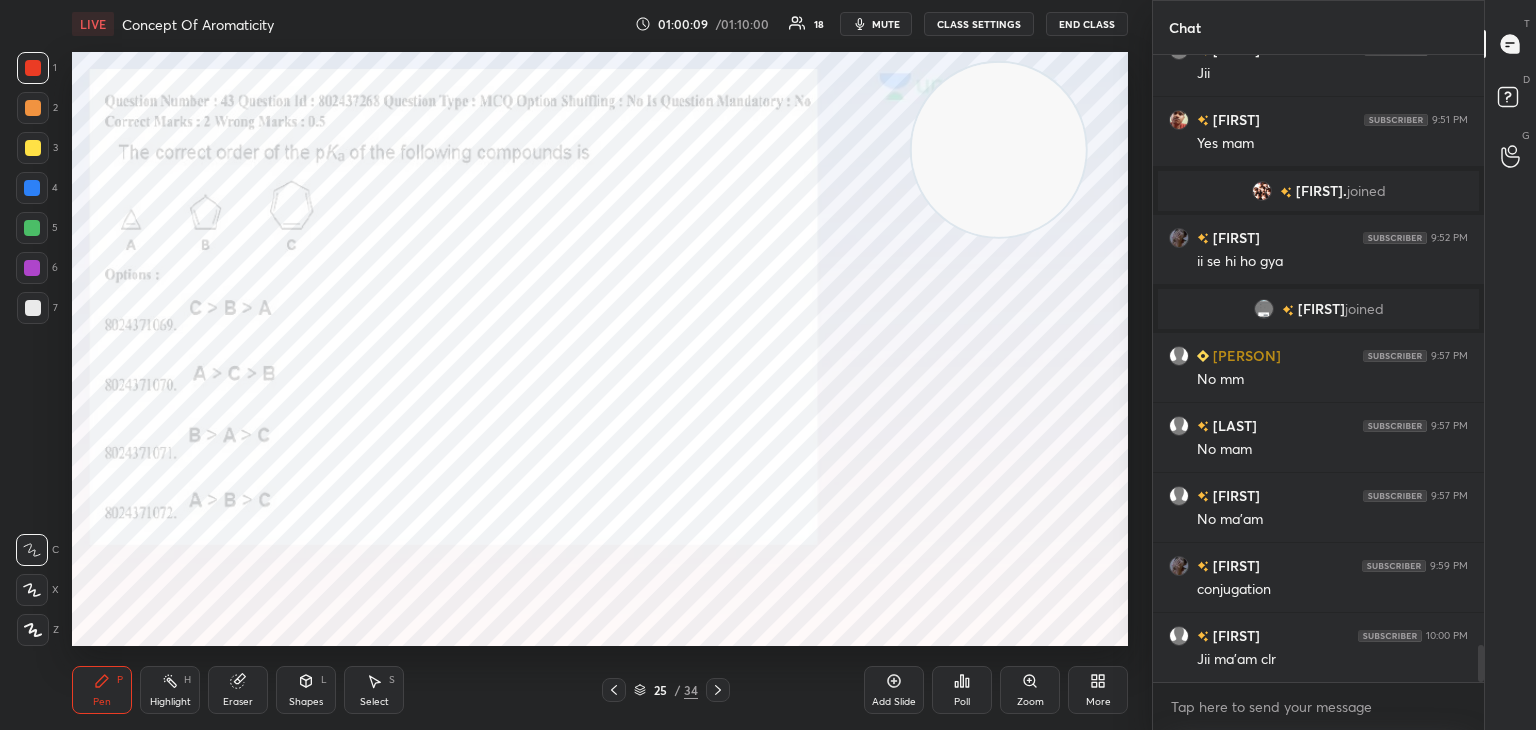 click 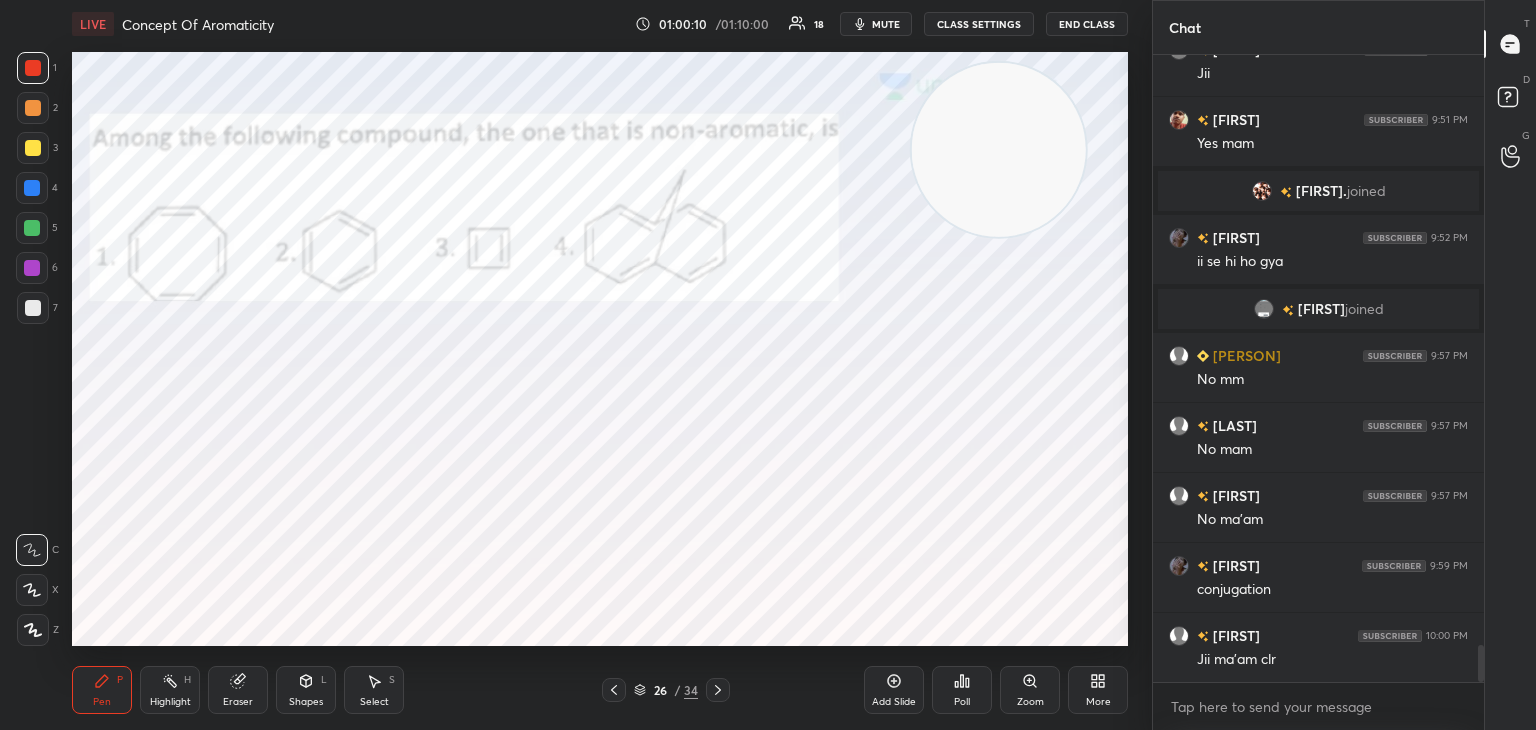 click 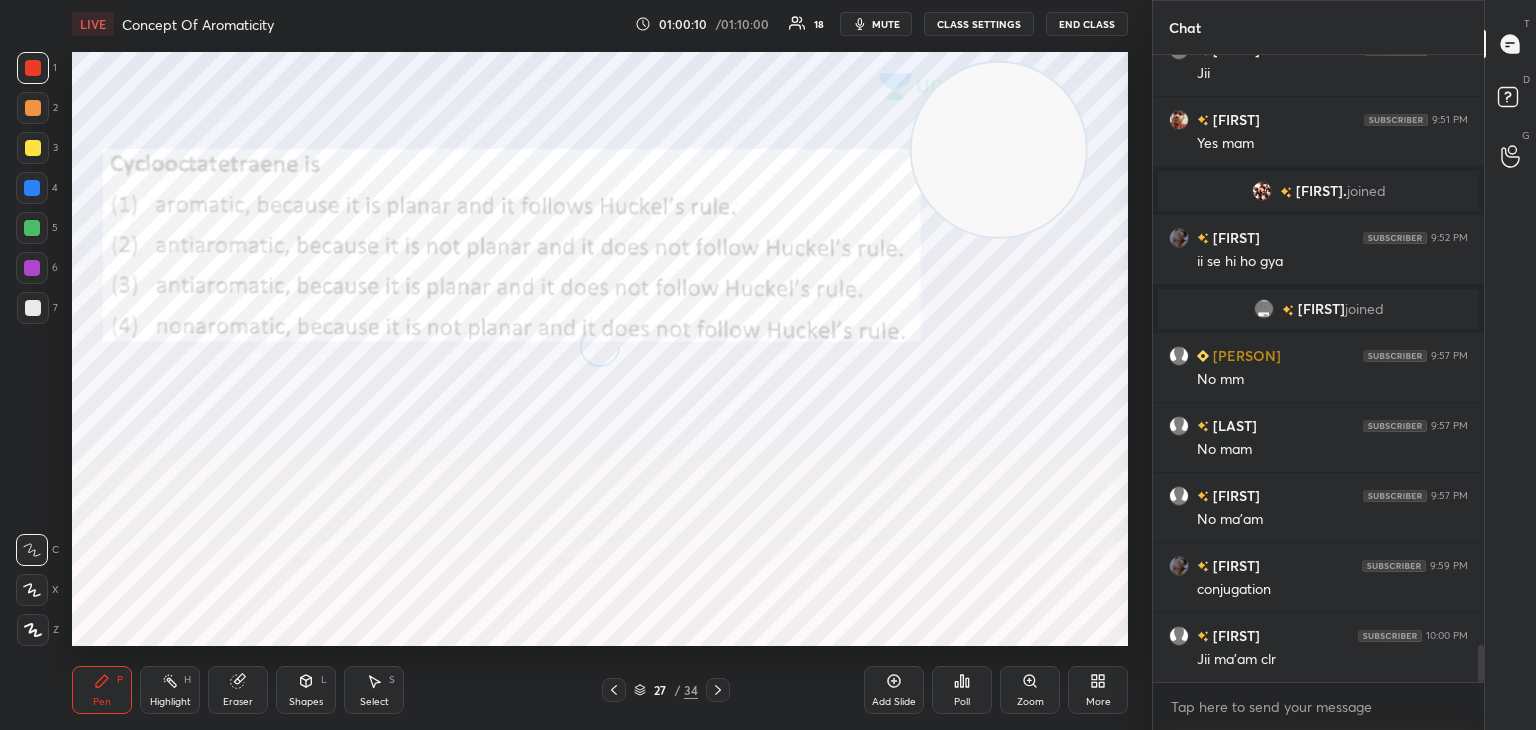 scroll, scrollTop: 10096, scrollLeft: 0, axis: vertical 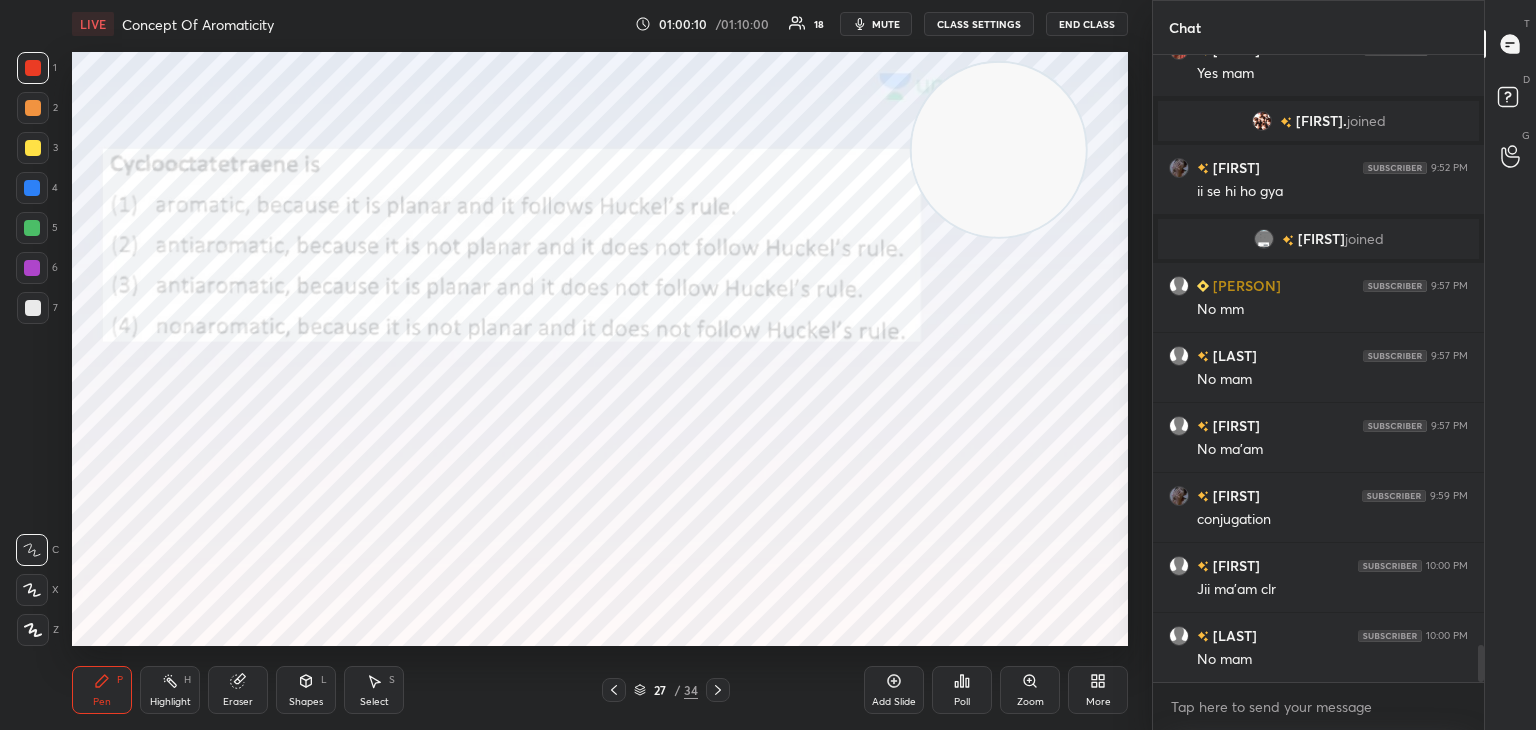 click 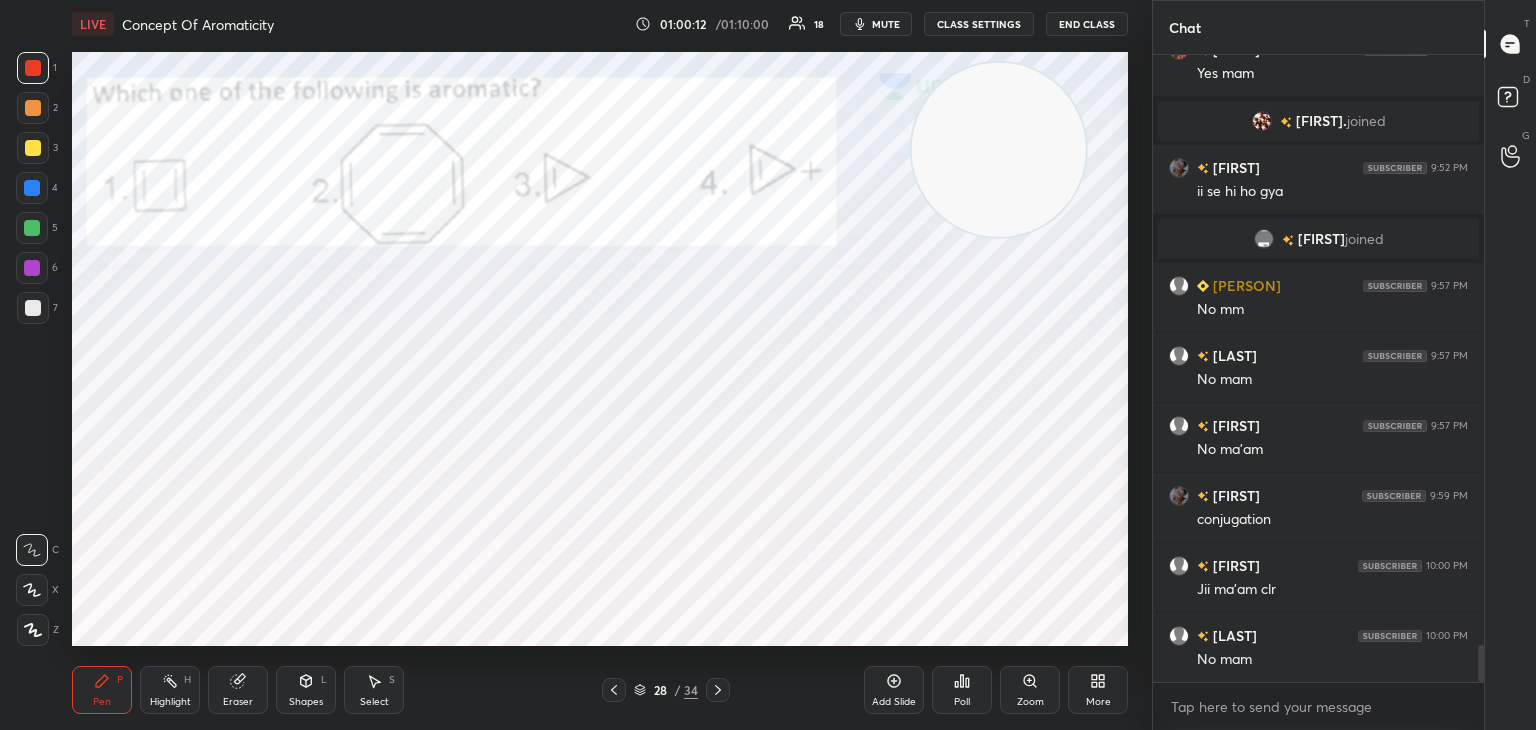 click 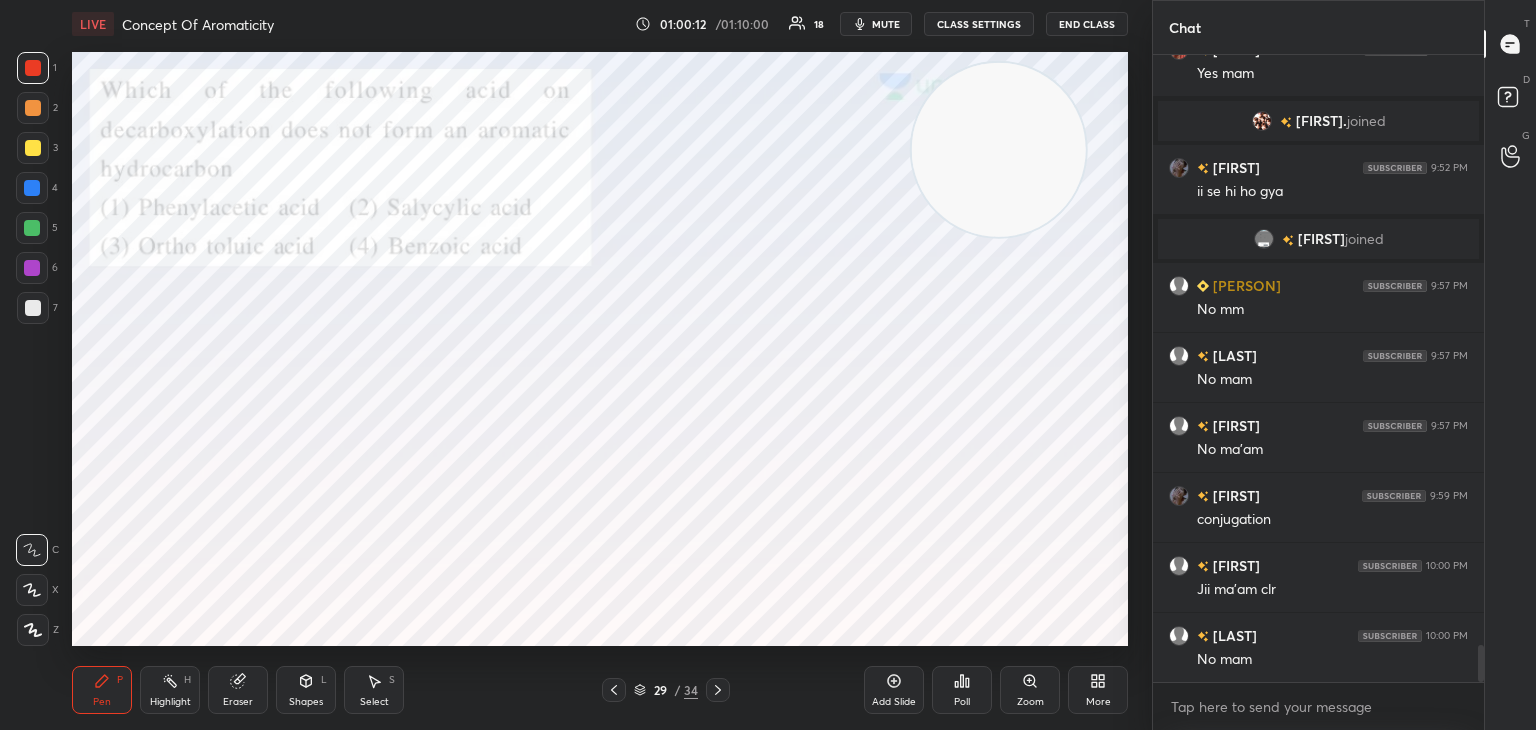 click 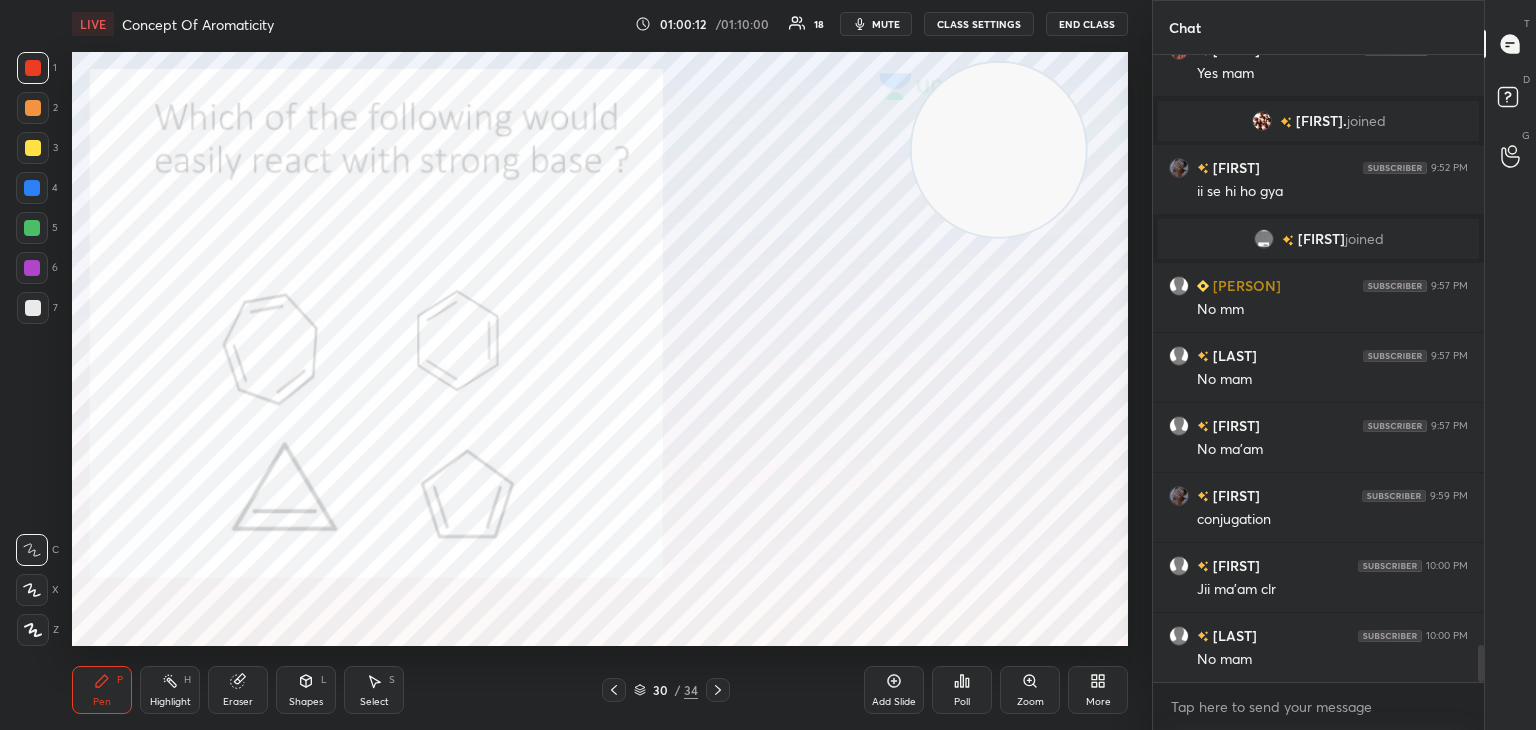 click 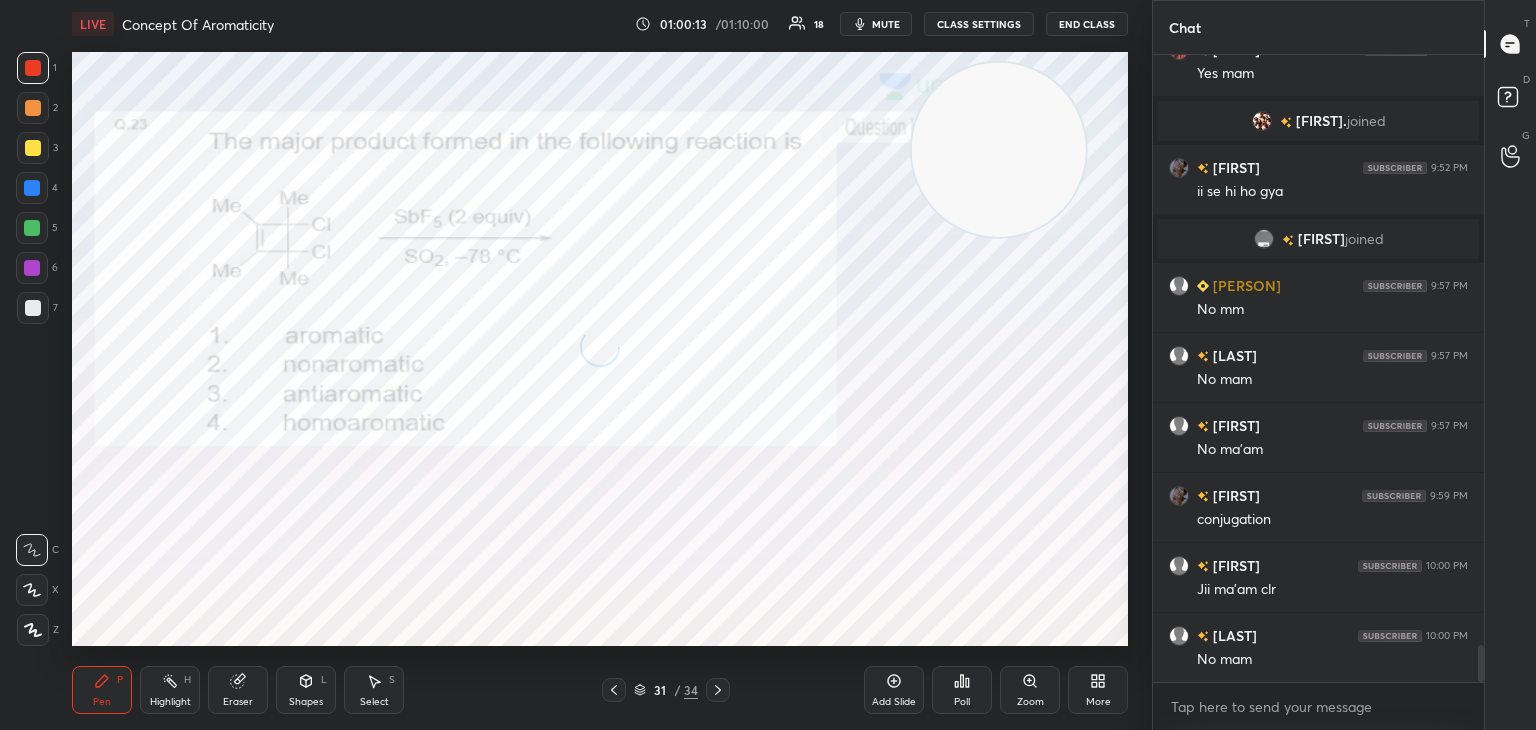 click 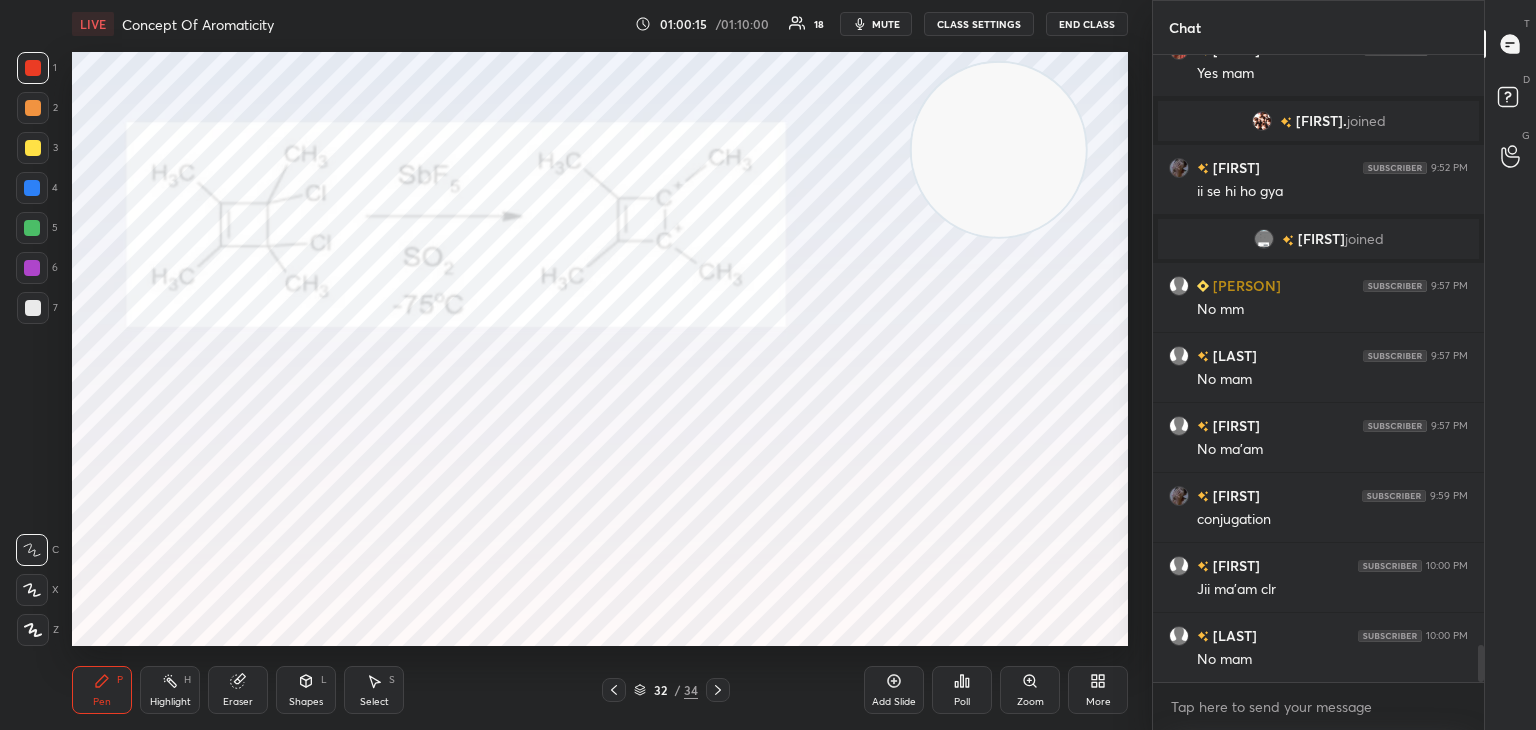 click at bounding box center [614, 690] 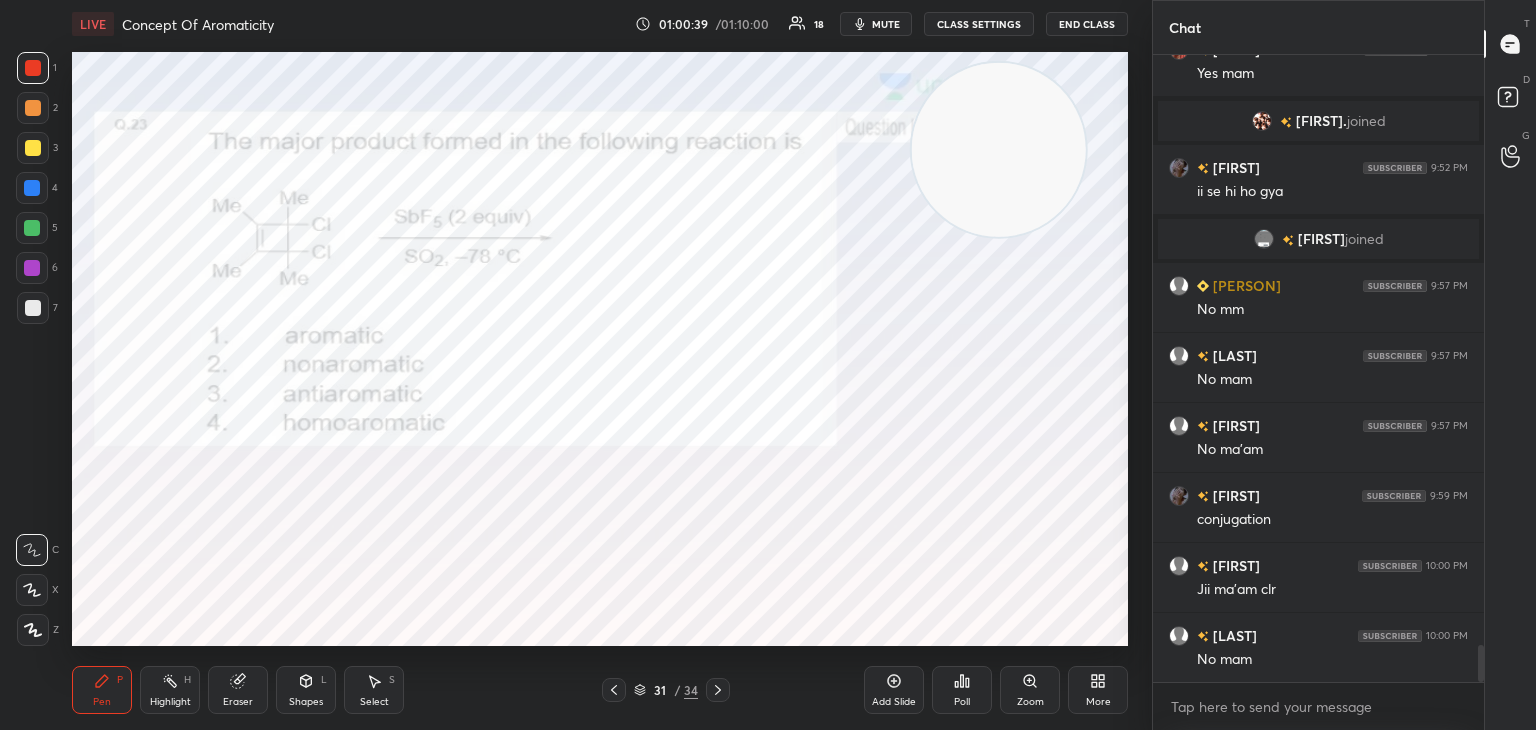 click 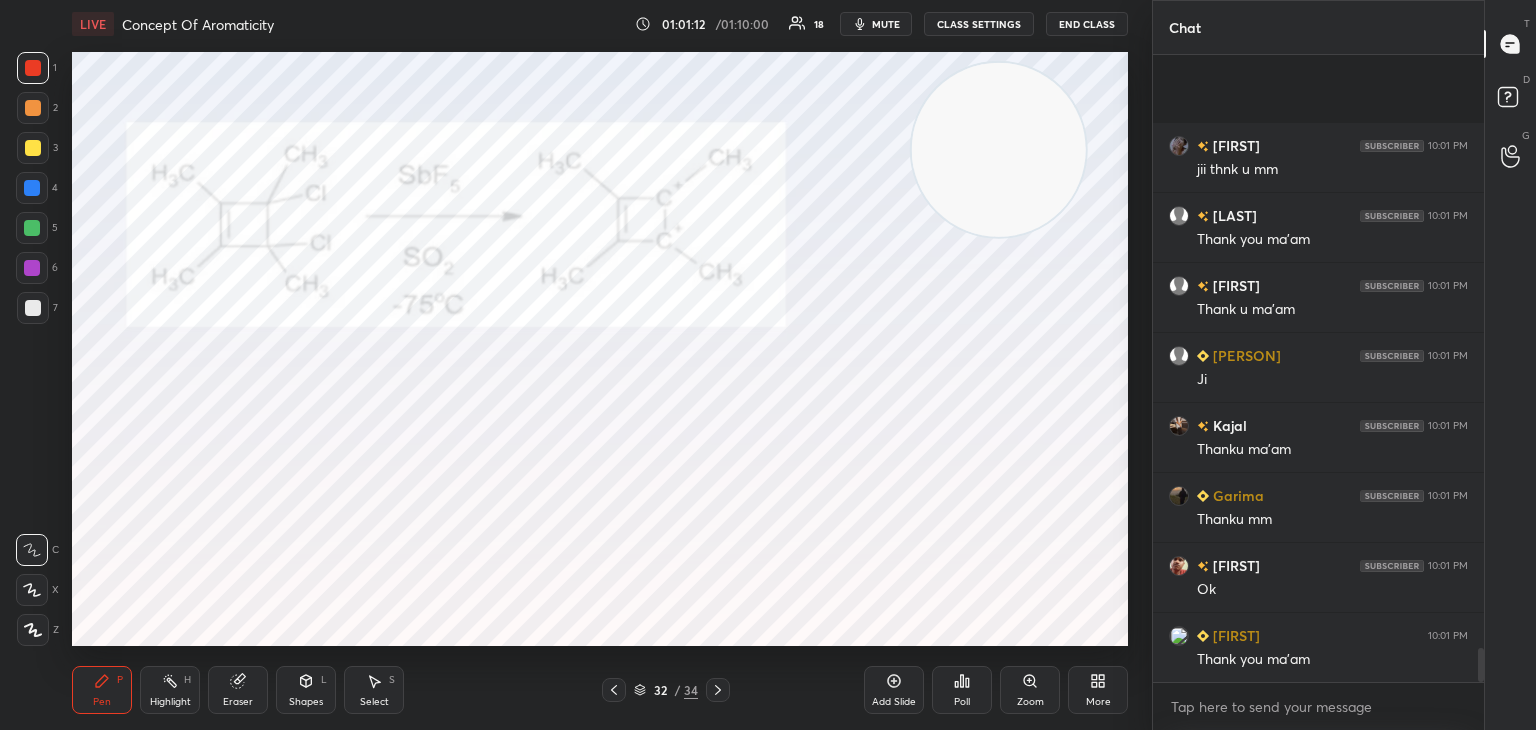scroll, scrollTop: 10886, scrollLeft: 0, axis: vertical 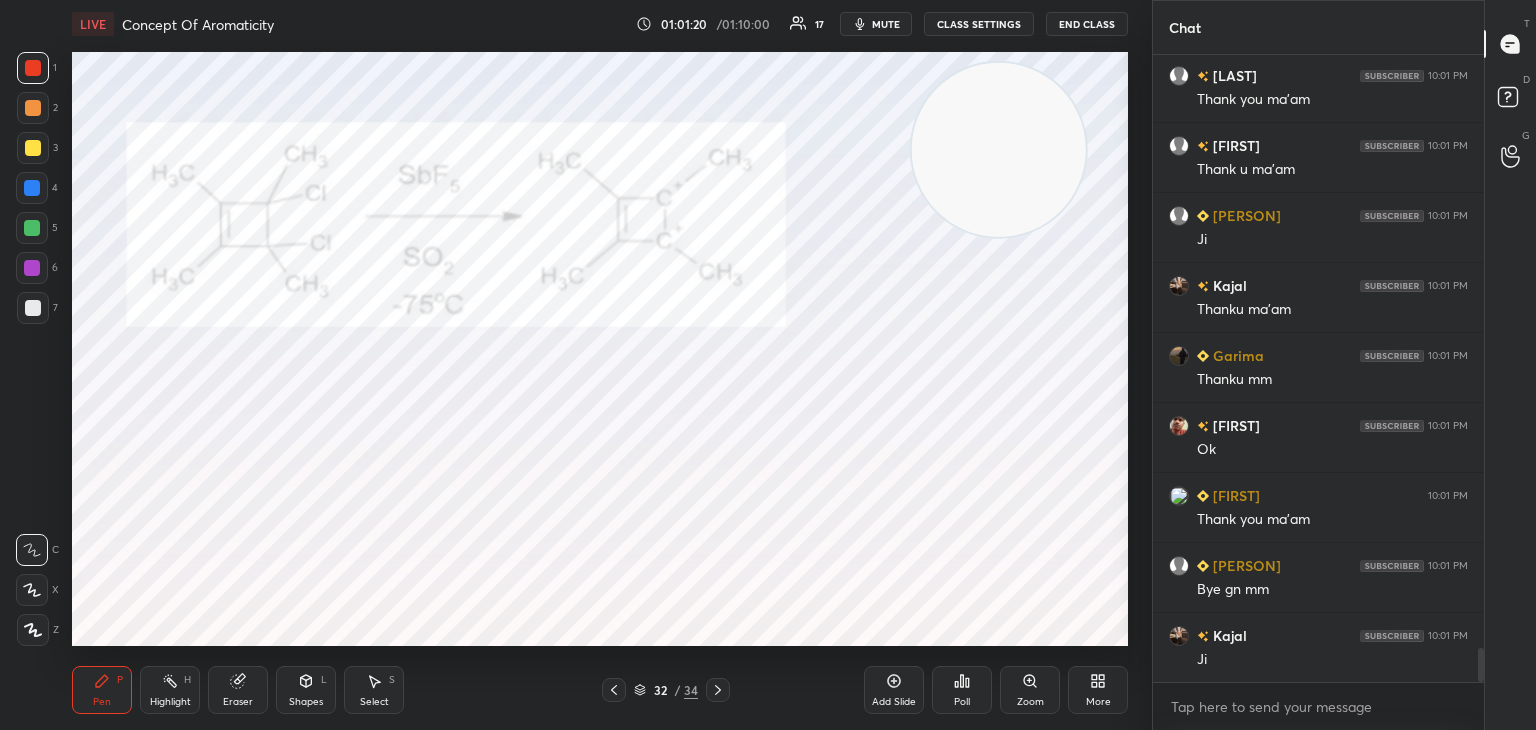 click on "End Class" at bounding box center [1087, 24] 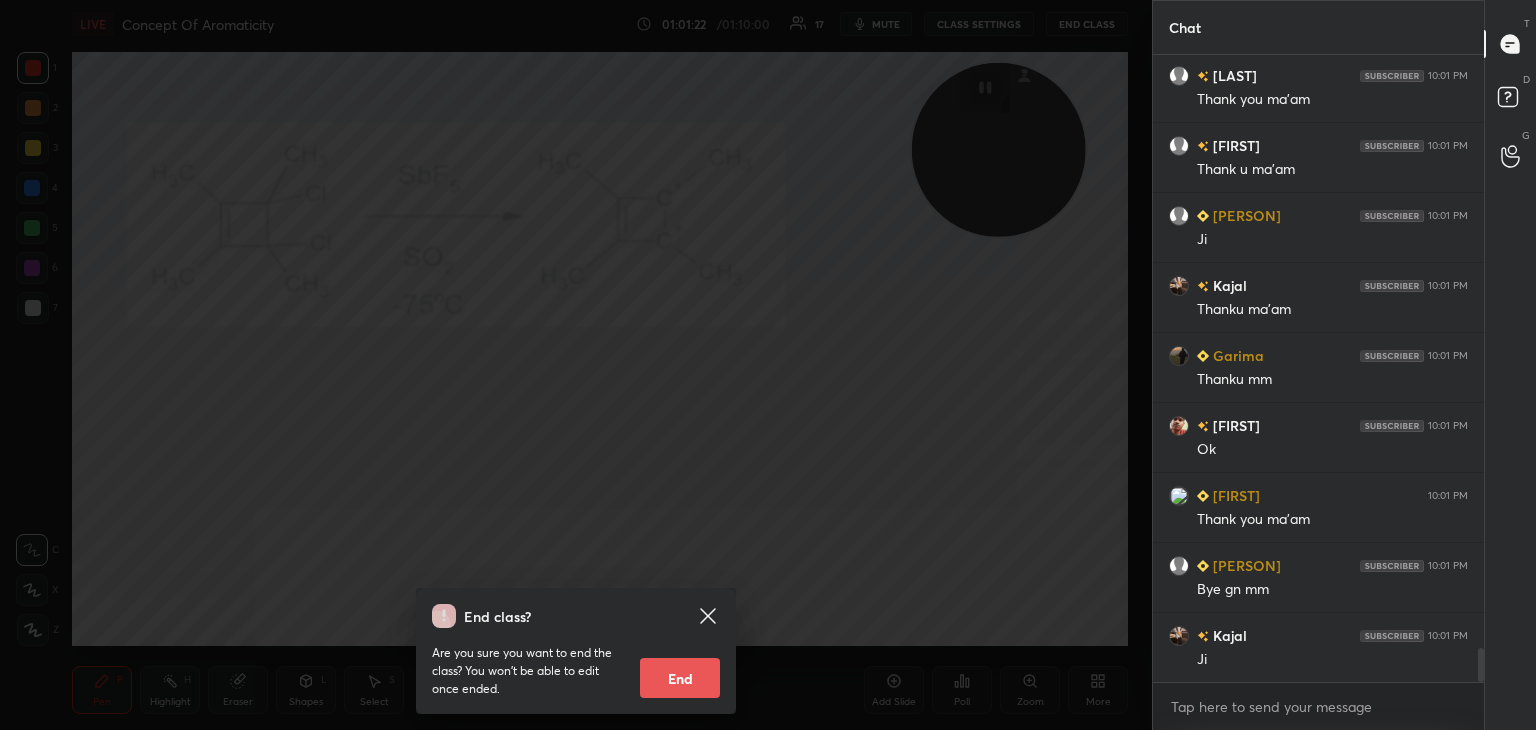 click on "End" at bounding box center (680, 678) 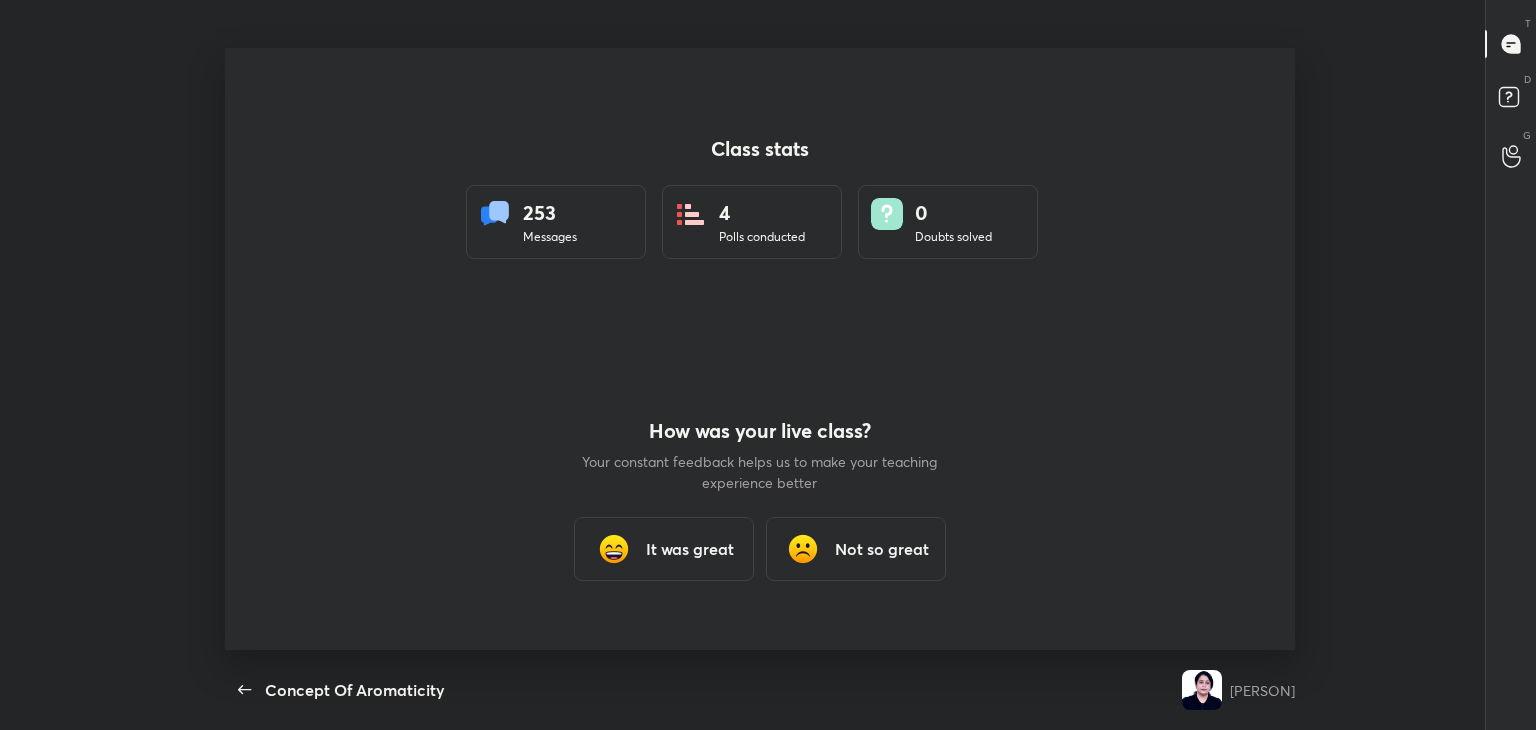 scroll, scrollTop: 99397, scrollLeft: 98607, axis: both 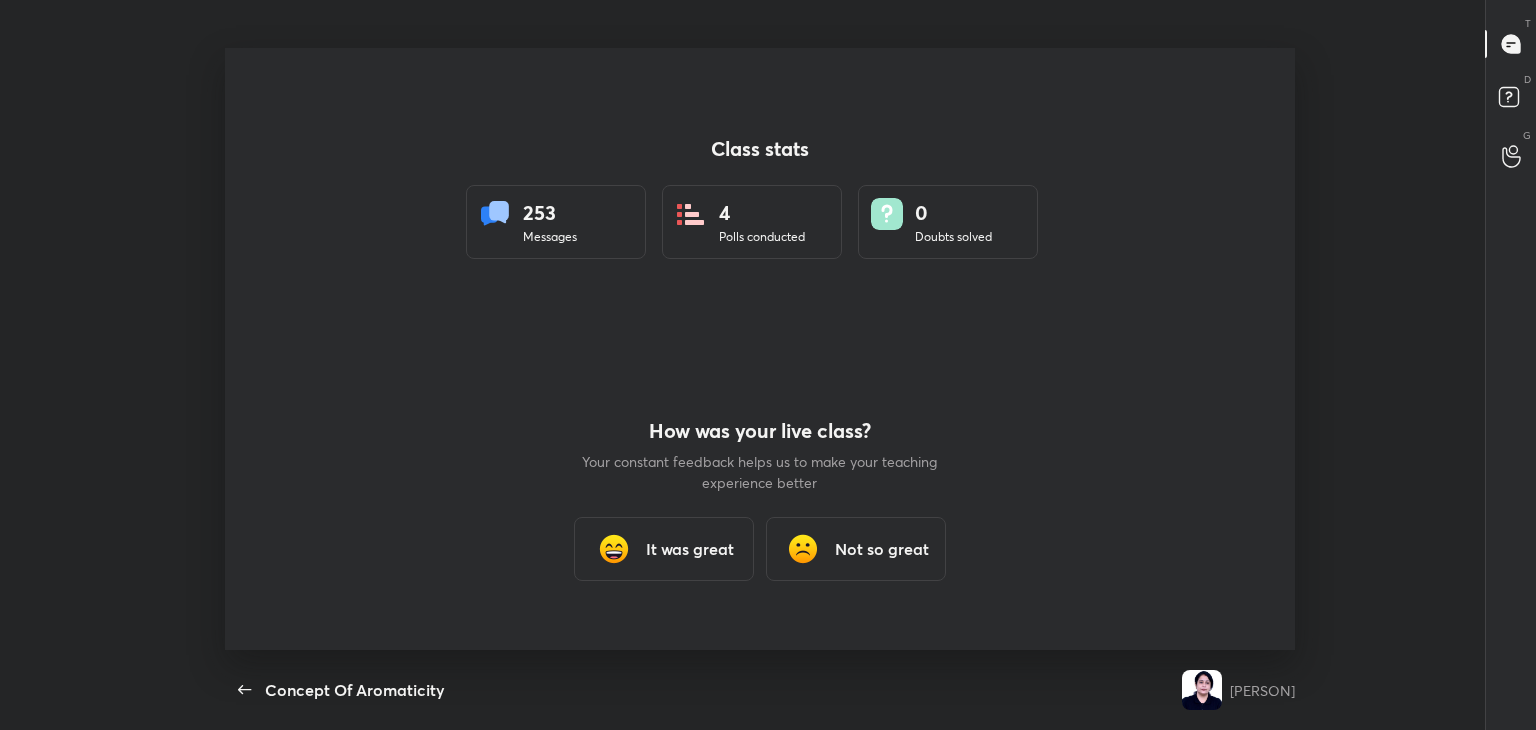 click on "It was great" at bounding box center [690, 549] 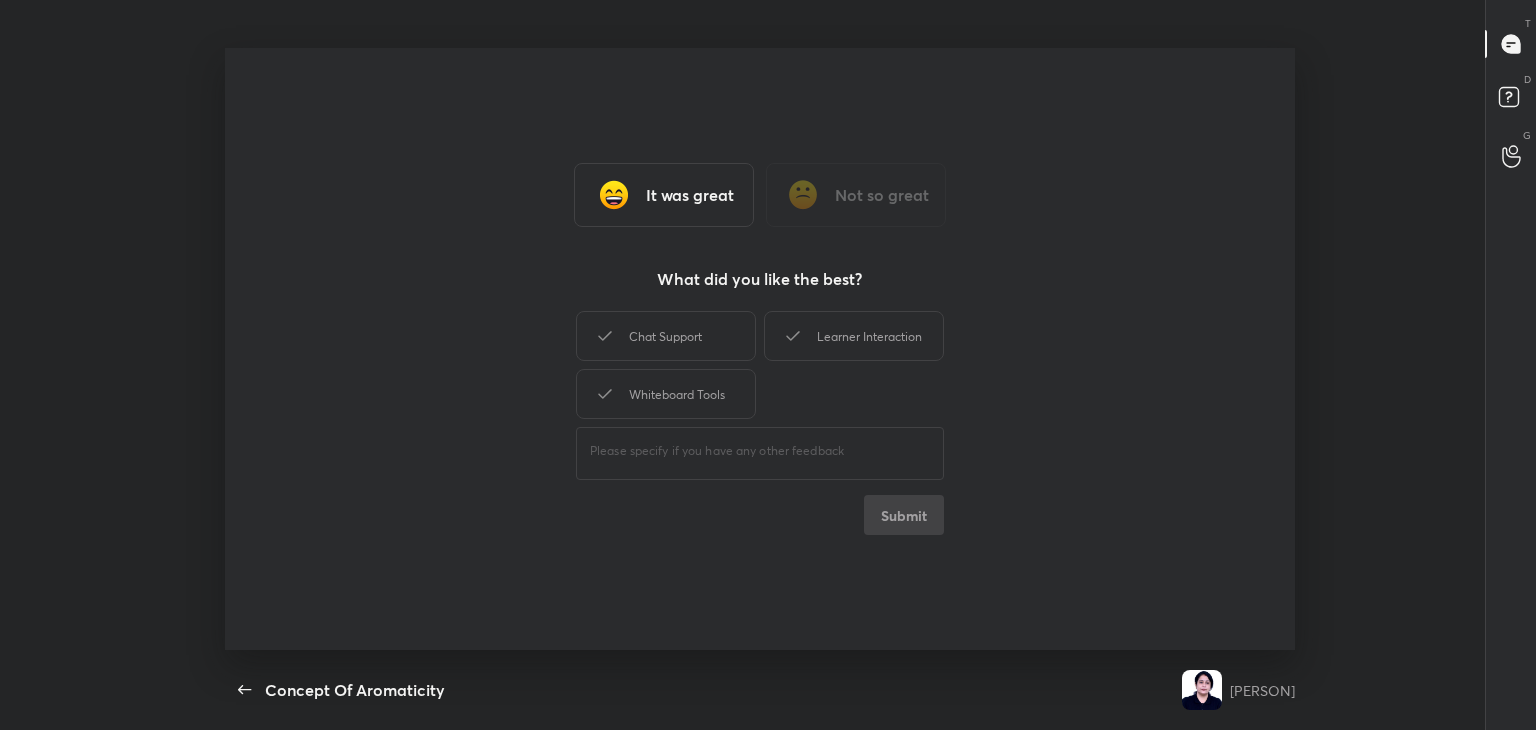 drag, startPoint x: 713, startPoint y: 344, endPoint x: 682, endPoint y: 433, distance: 94.24436 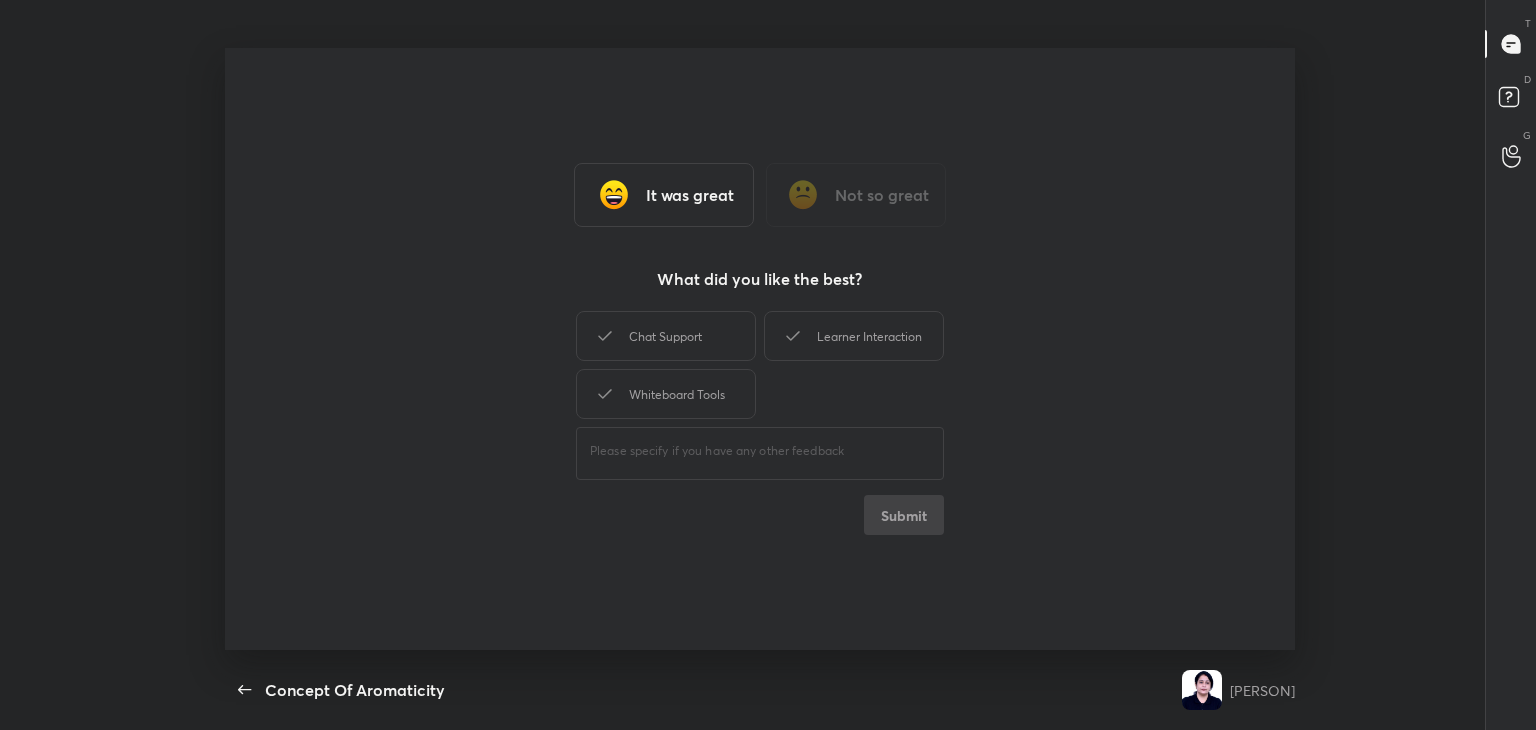 click on "Chat Support" at bounding box center [666, 336] 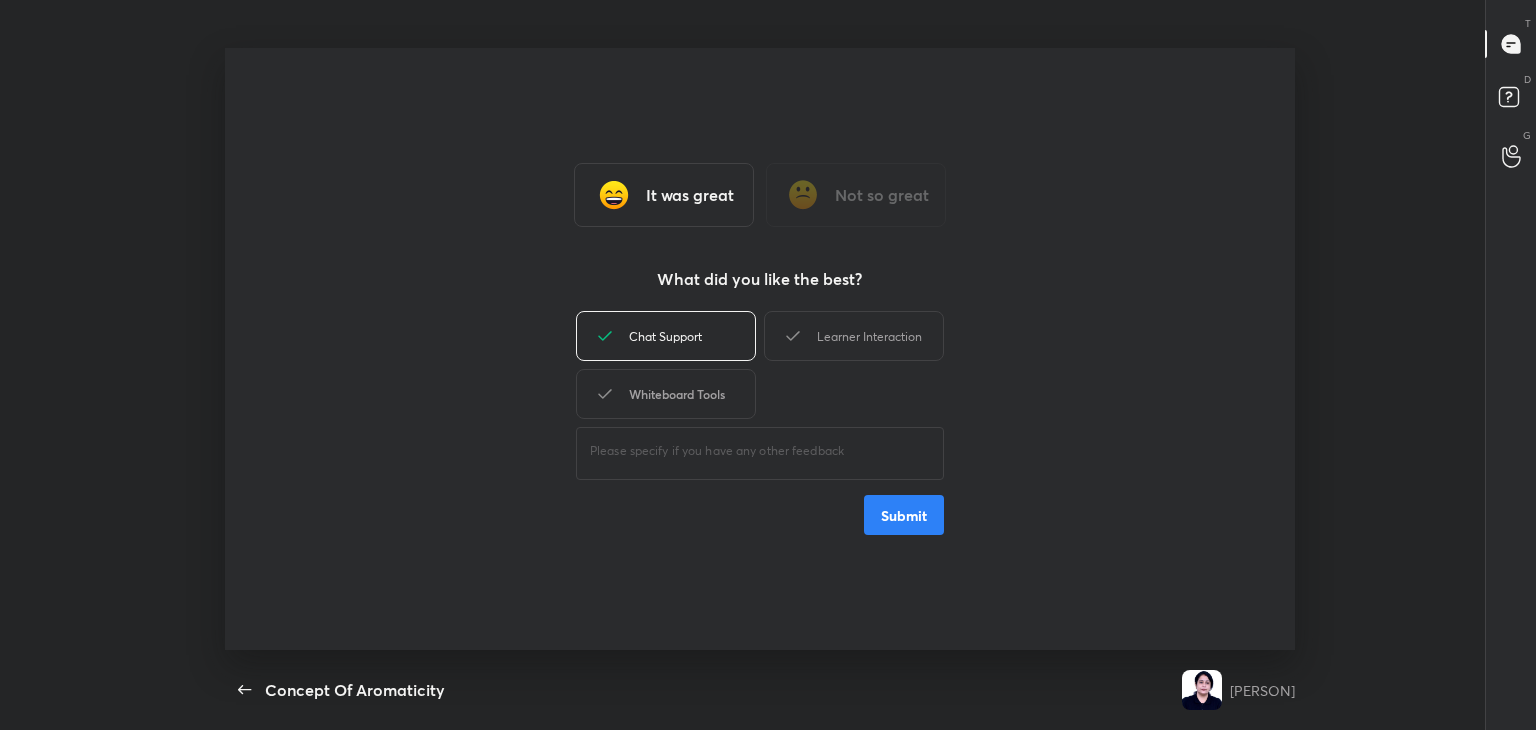 drag, startPoint x: 682, startPoint y: 433, endPoint x: 691, endPoint y: 414, distance: 21.023796 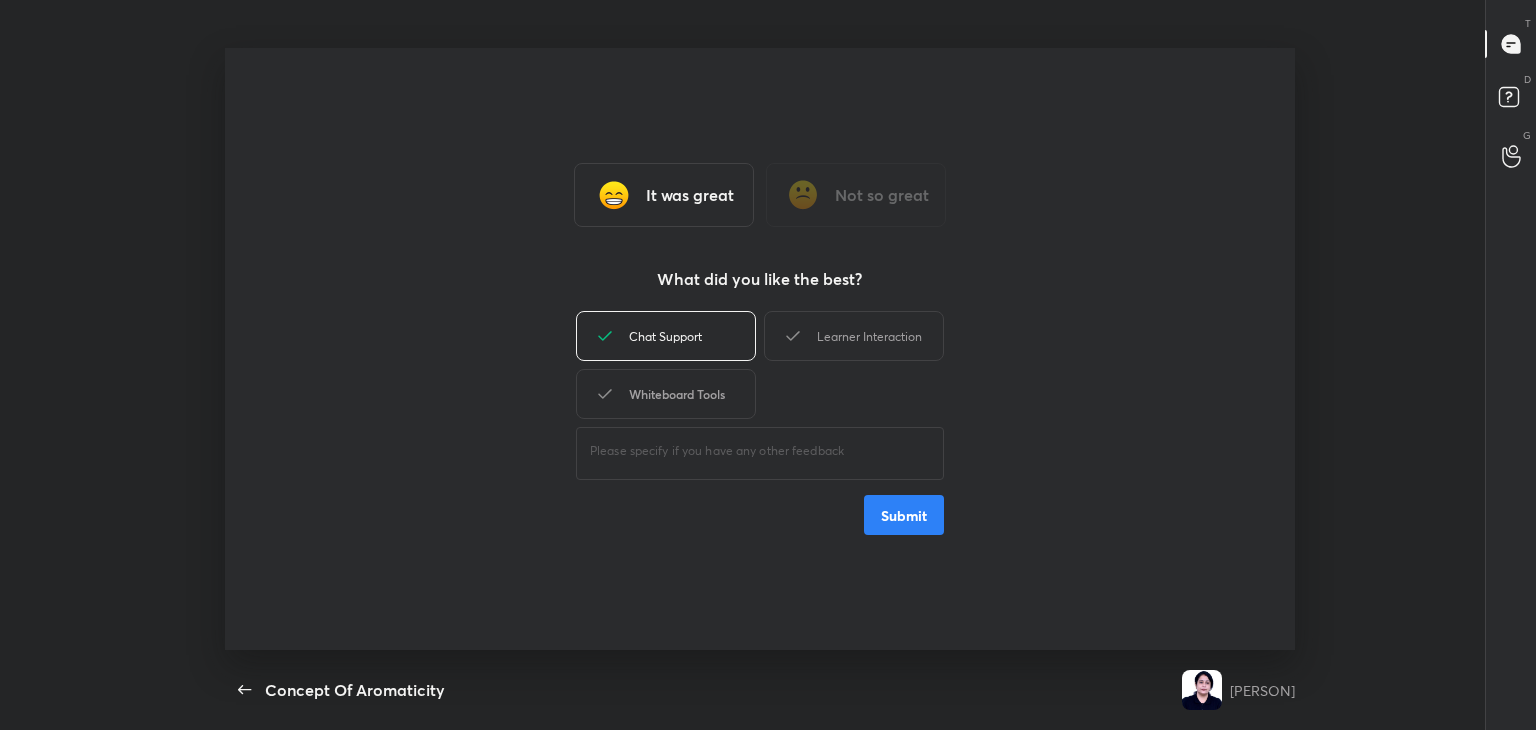 click on "Chat Support Learner Interaction Whiteboard Tools ​ Submit" at bounding box center (760, 421) 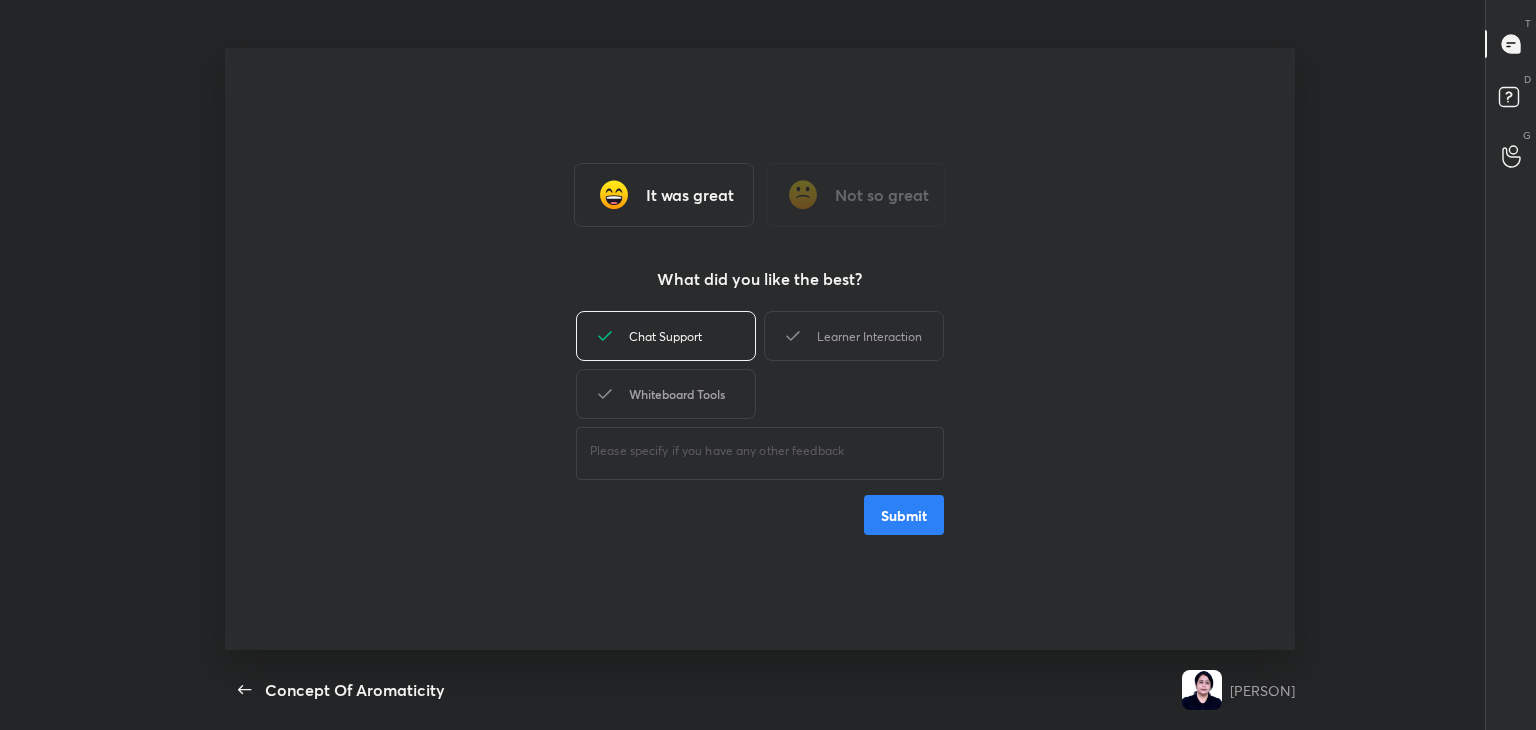 click on "Whiteboard Tools" at bounding box center (666, 394) 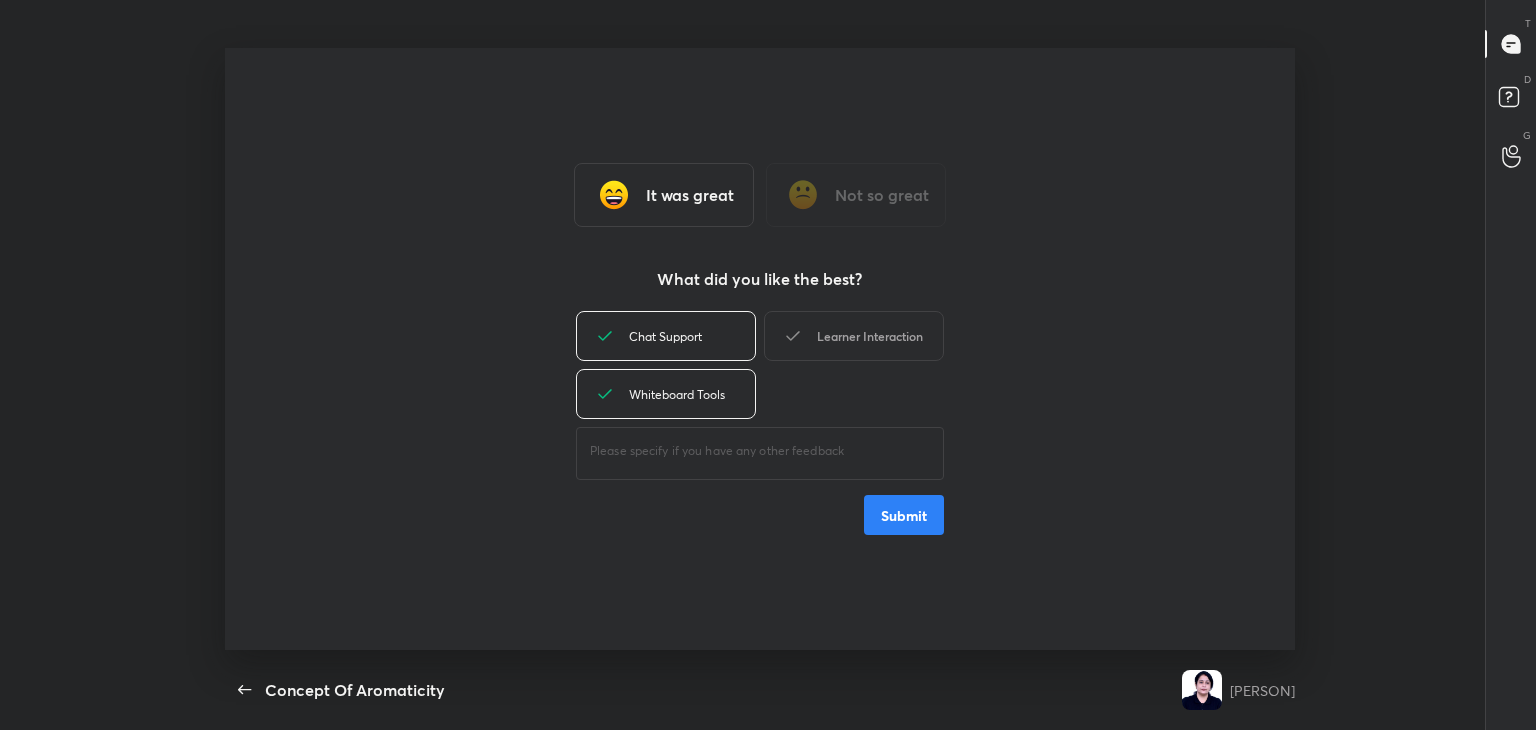 click on "Learner Interaction" at bounding box center [854, 336] 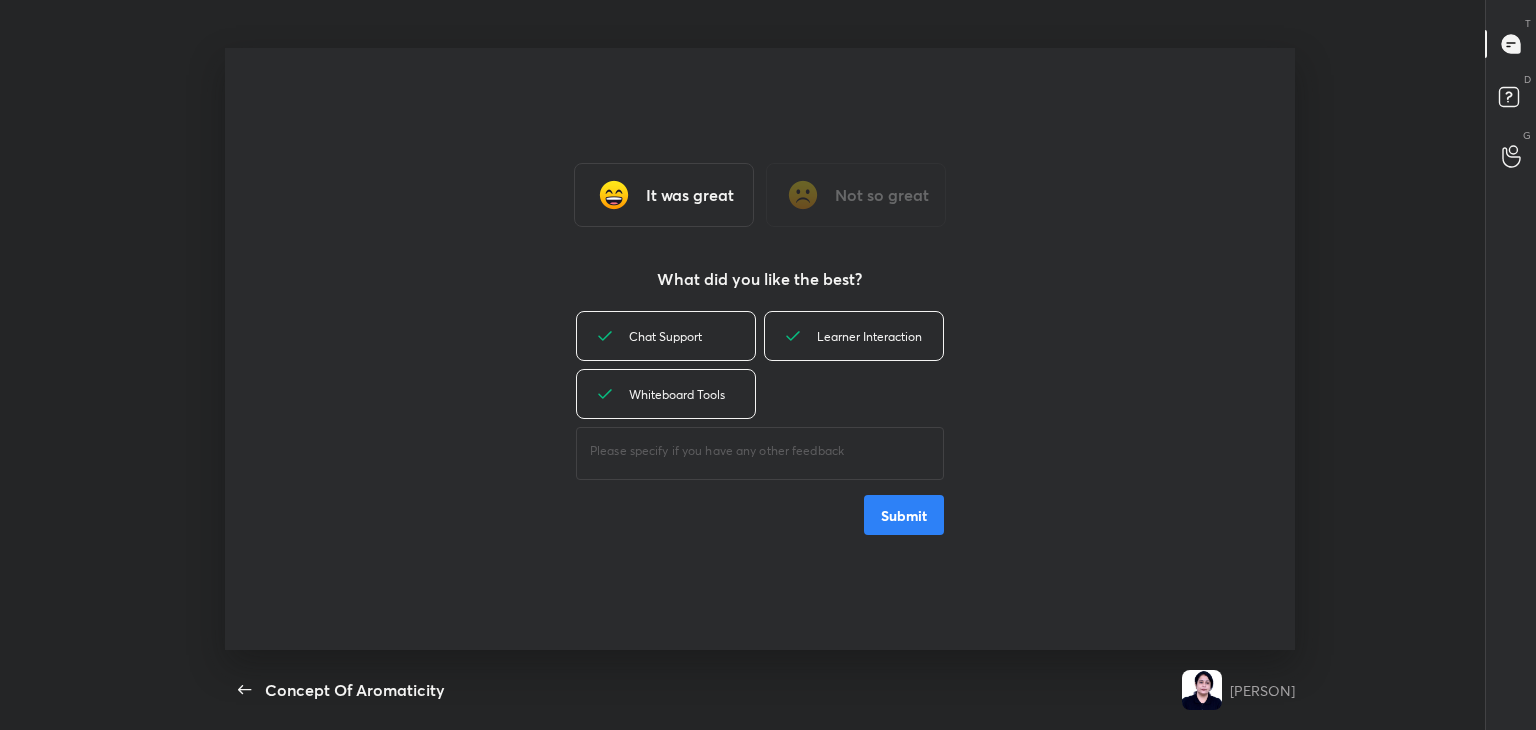 click on "Submit" at bounding box center (904, 515) 